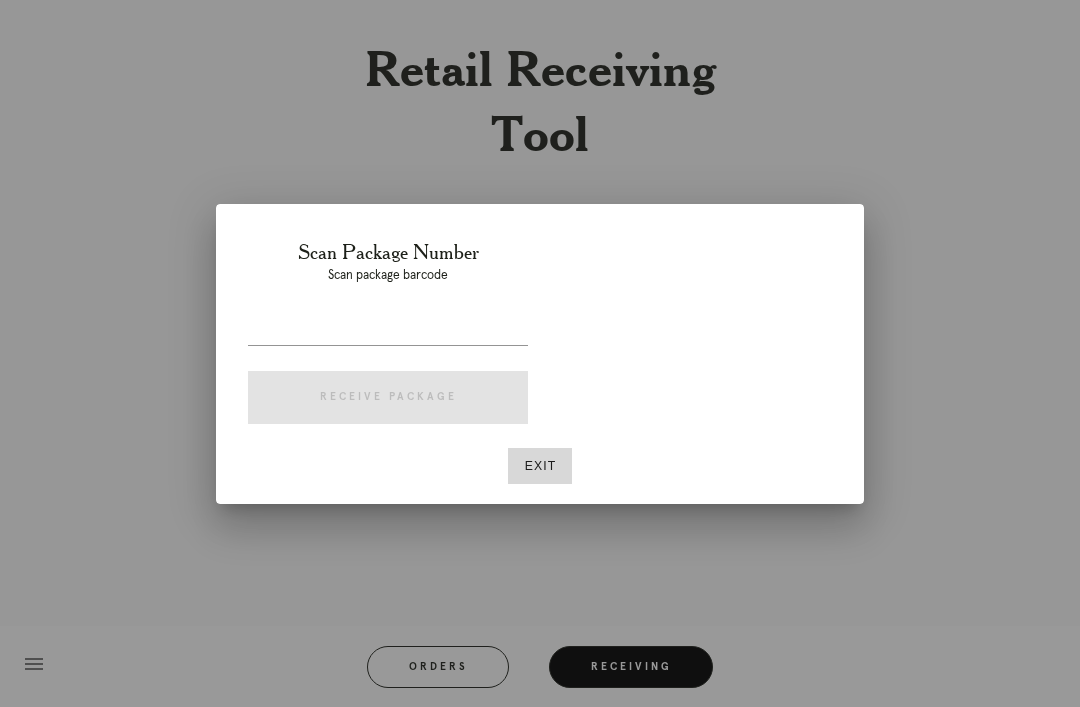 scroll, scrollTop: 64, scrollLeft: 0, axis: vertical 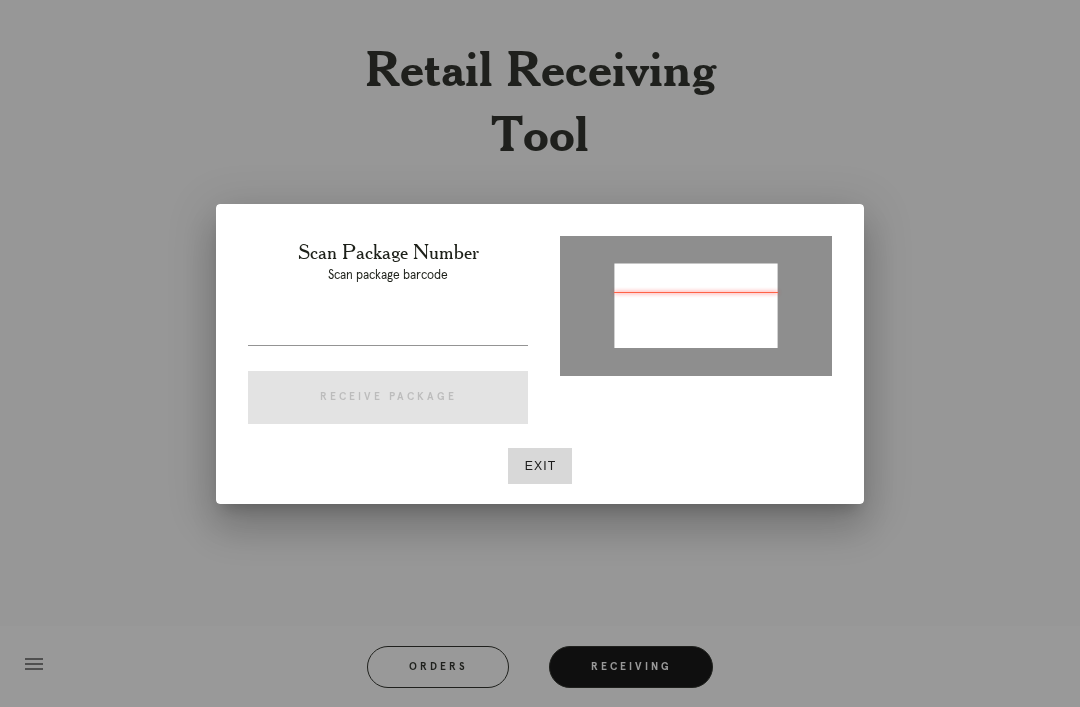 type on "P342370928865291" 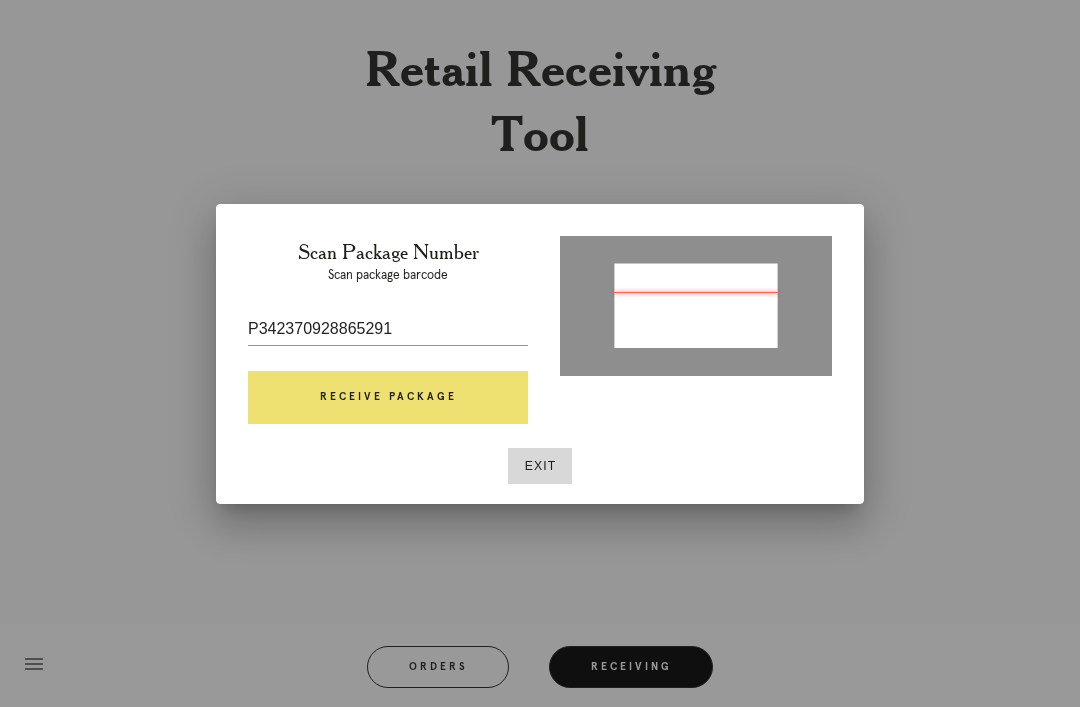 click on "Receive Package" at bounding box center (388, 398) 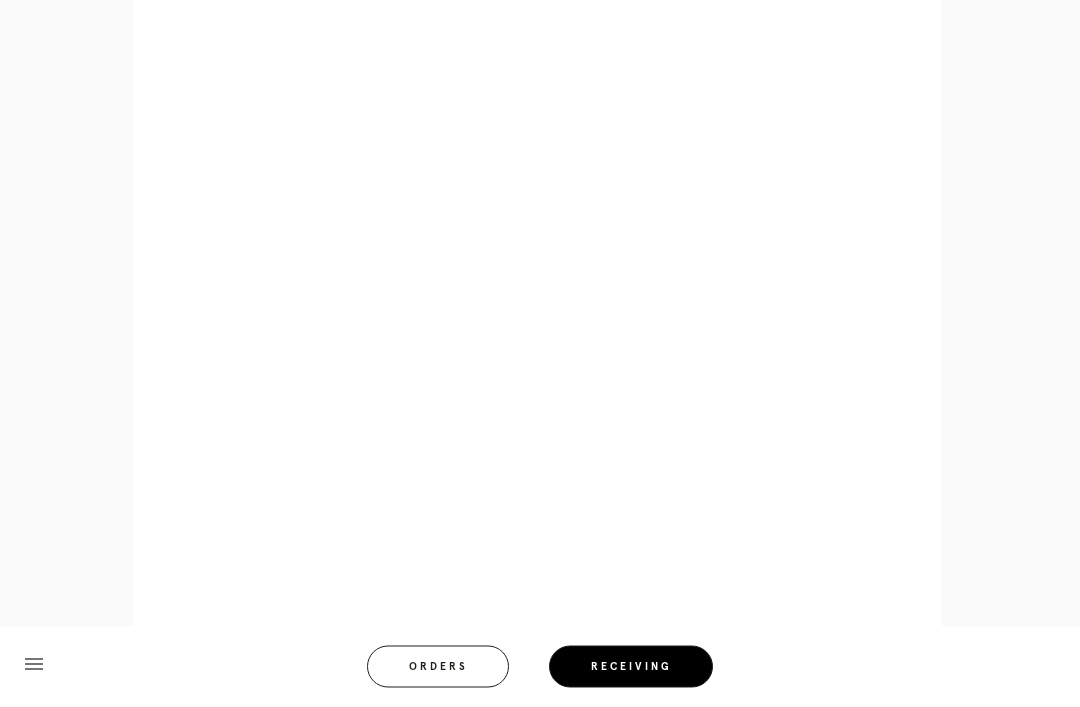 scroll, scrollTop: 858, scrollLeft: 0, axis: vertical 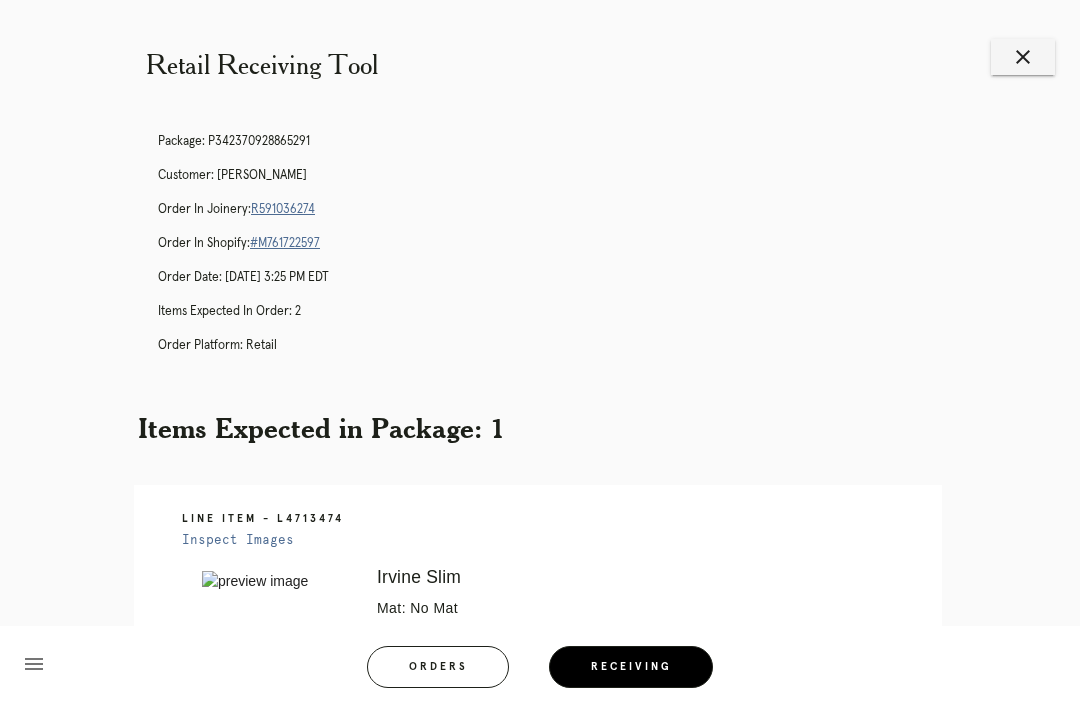 click on "close" at bounding box center [1023, 57] 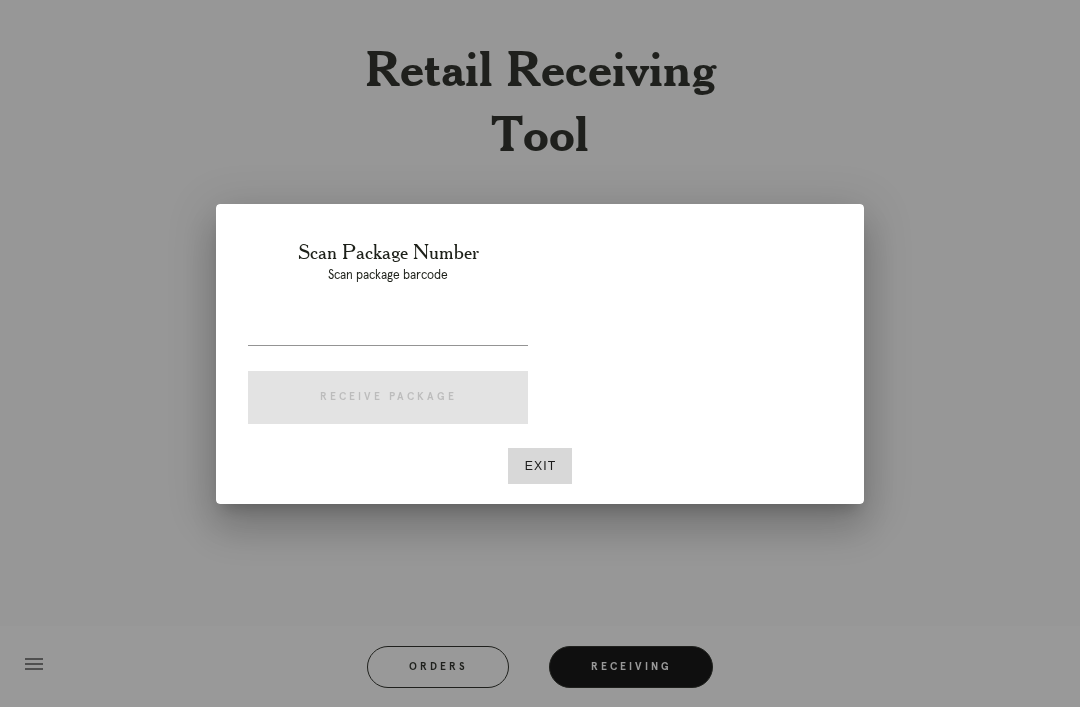 scroll, scrollTop: 0, scrollLeft: 0, axis: both 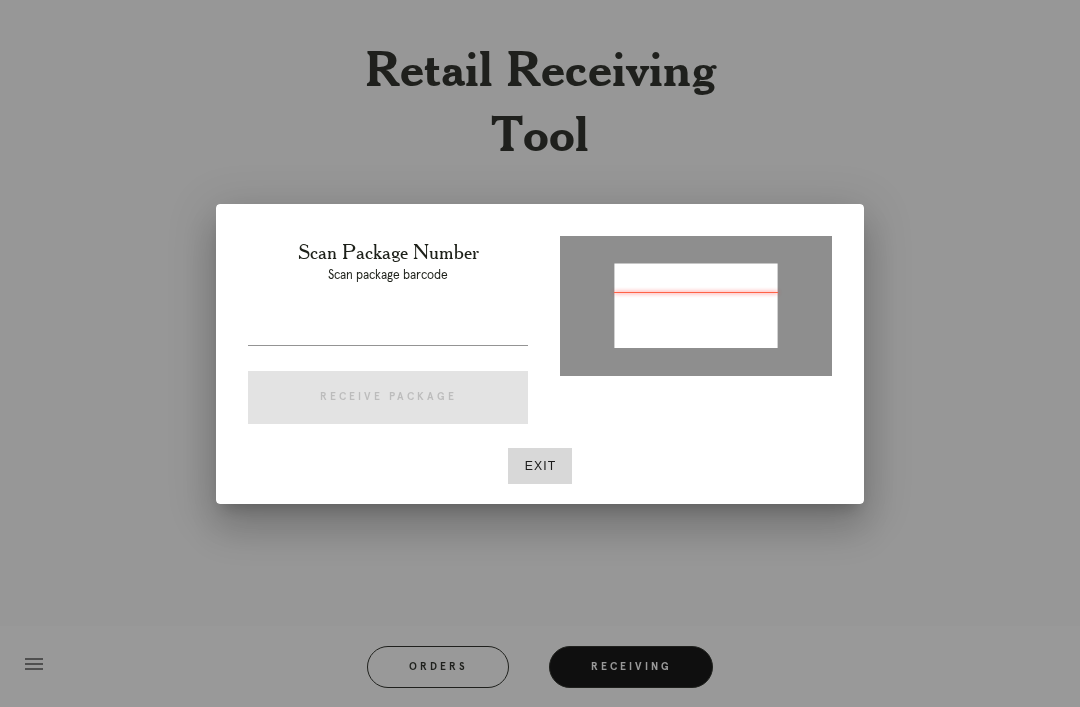 type on "P463536406901359" 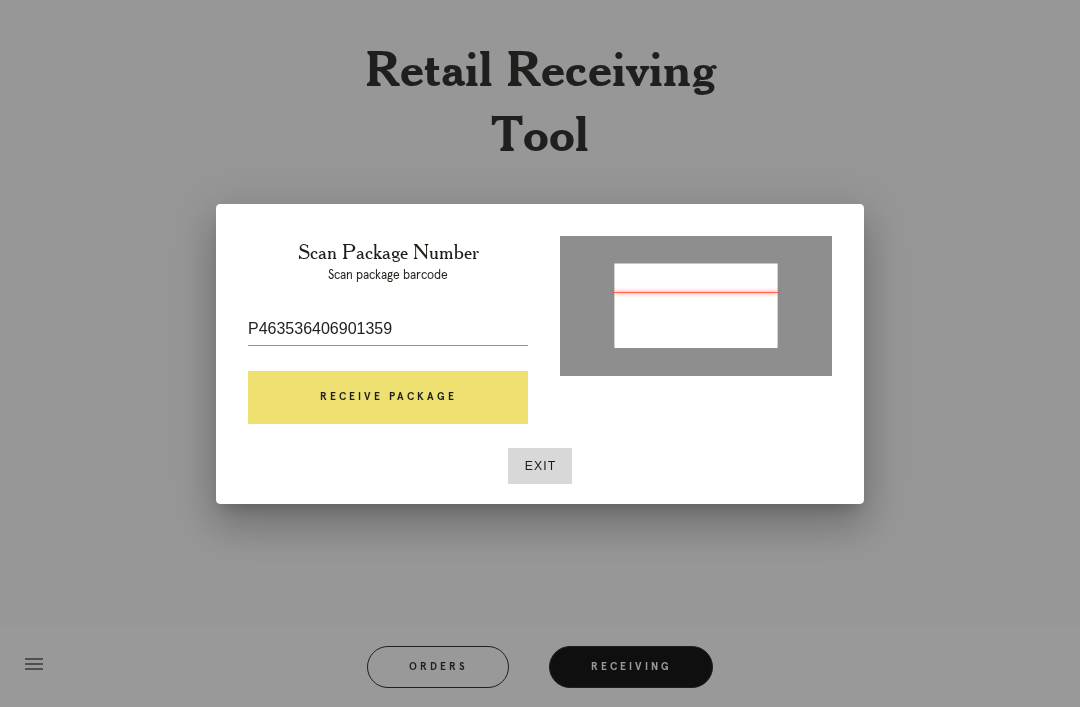 click on "Receive Package" at bounding box center (388, 398) 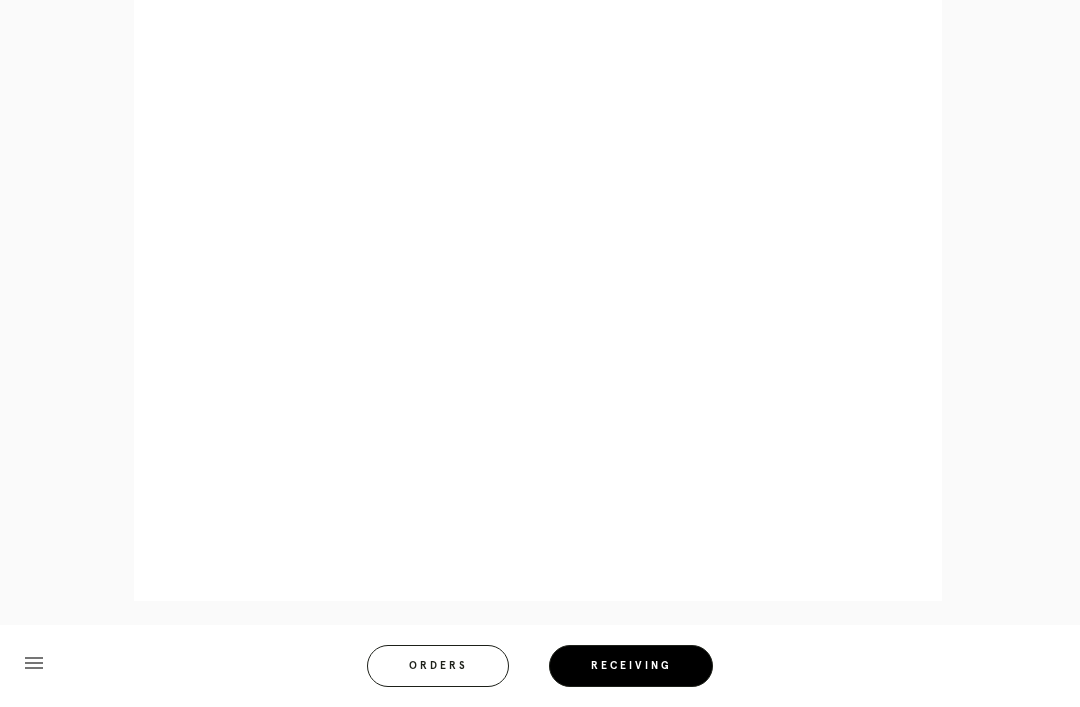 scroll, scrollTop: 1025, scrollLeft: 0, axis: vertical 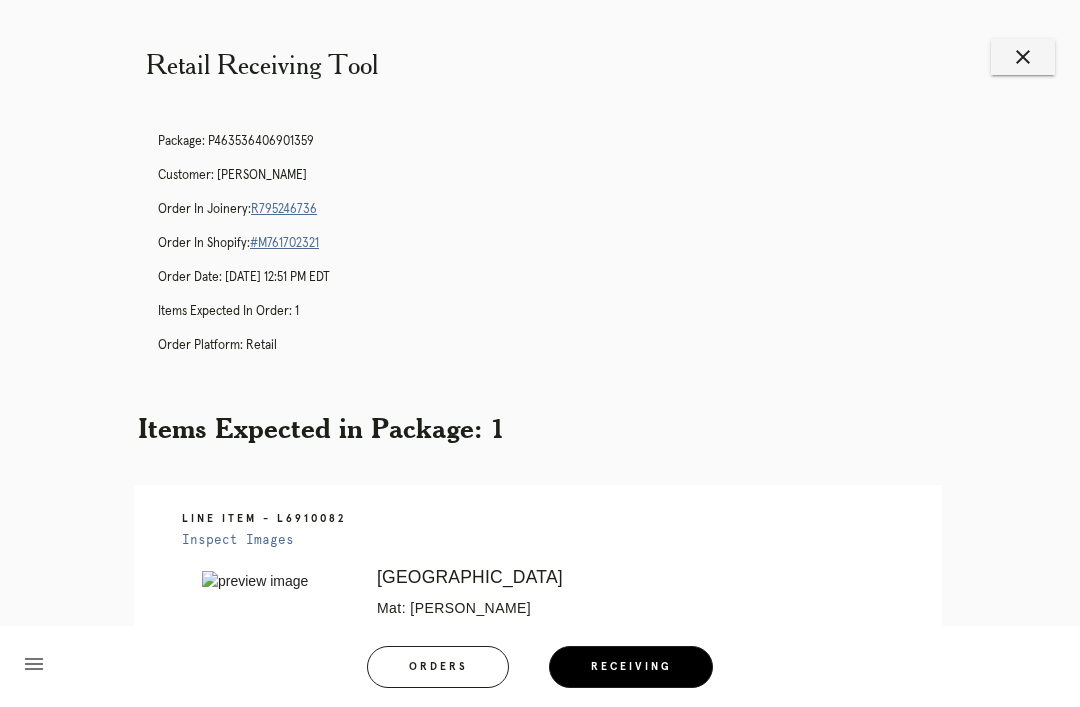 click on "Package: P463536406901359   Customer: Anneli Werner
Order in Joinery:
R795246736
Order in Shopify:
#M761702321
Order Date:
06/01/2025 12:51 PM EDT
Items Expected in Order: 1   Order Platform: retail" at bounding box center (560, 252) 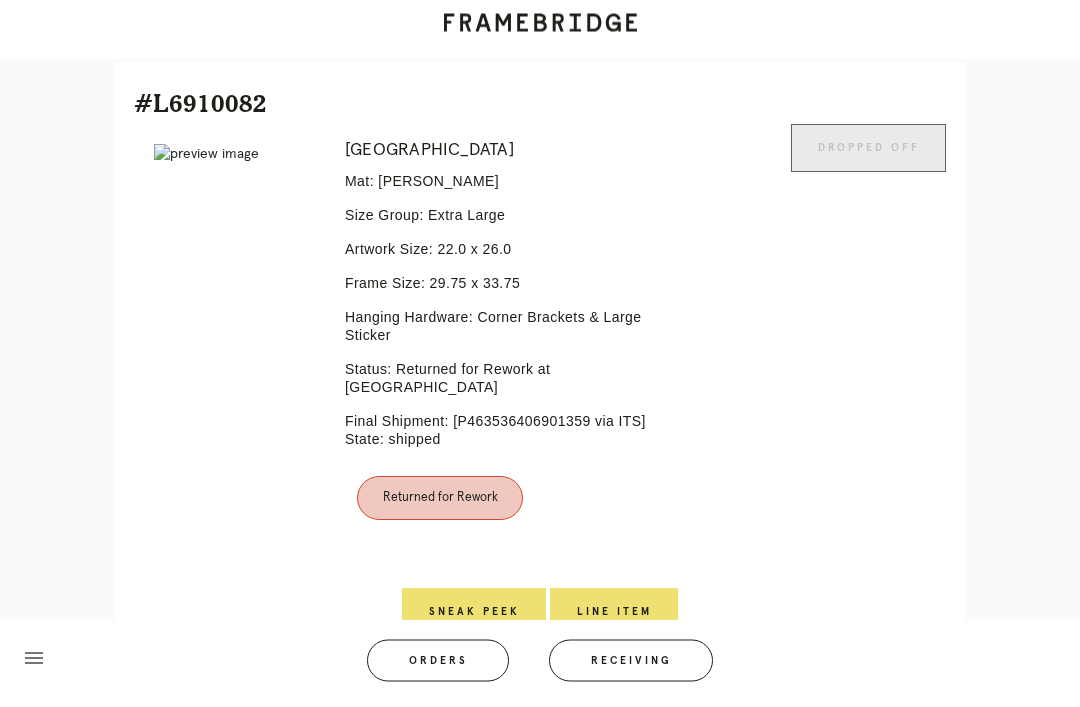 scroll, scrollTop: 464, scrollLeft: 0, axis: vertical 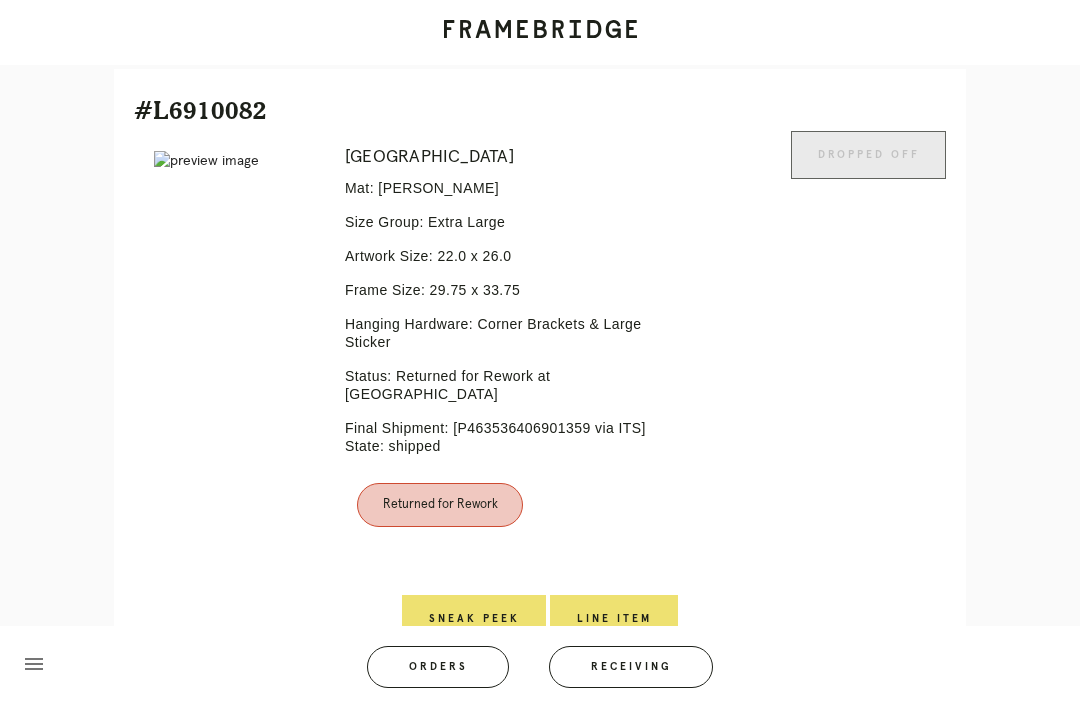 click on "Line Item" at bounding box center [614, 619] 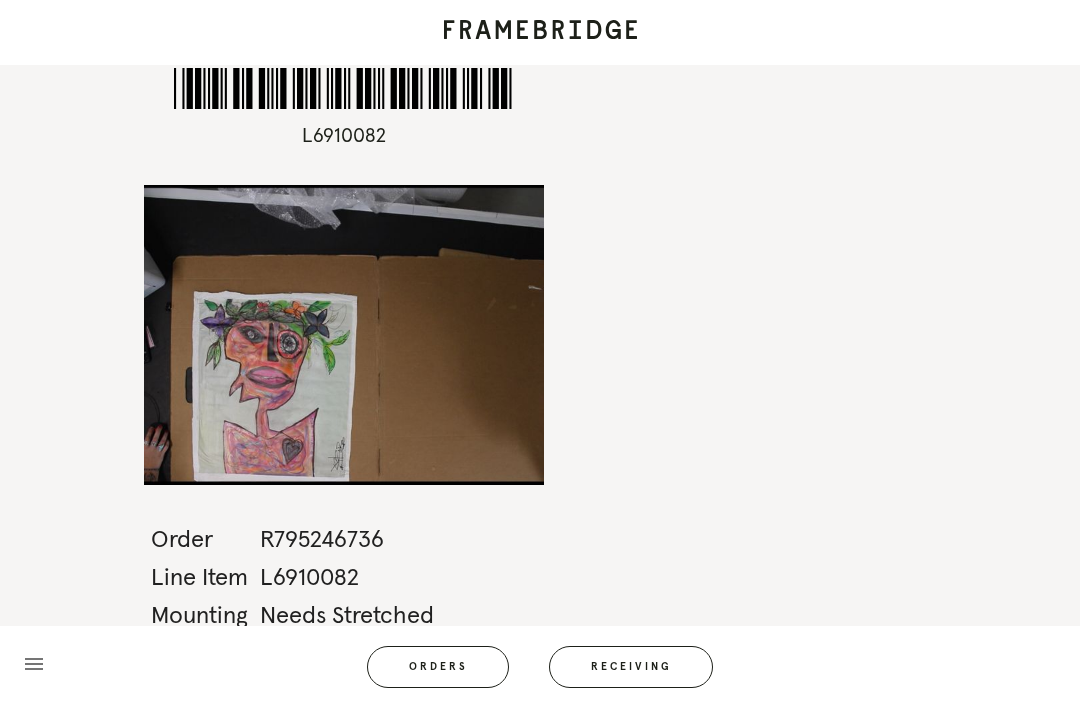 scroll, scrollTop: 64, scrollLeft: 0, axis: vertical 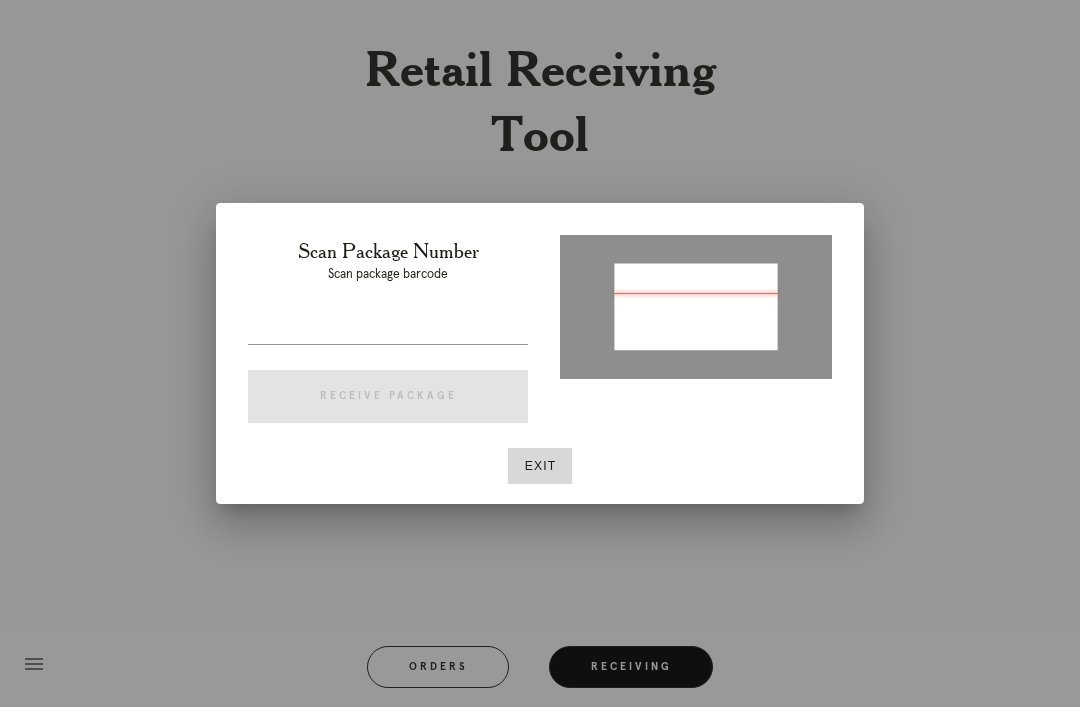 type on "P377863042970680" 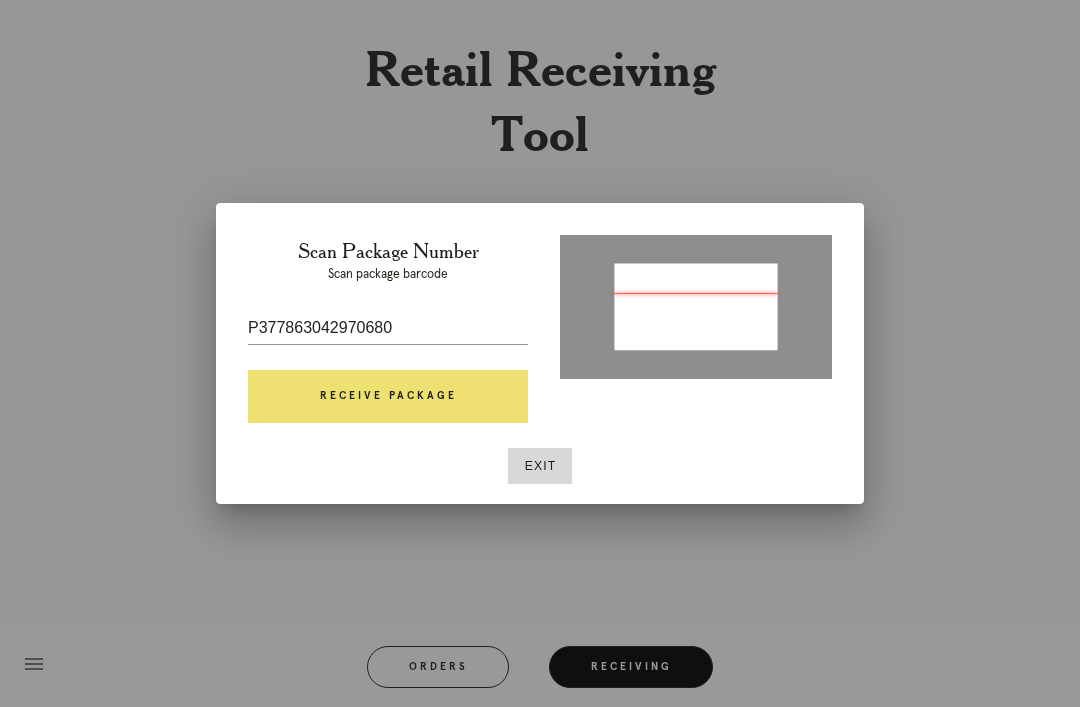 click on "Receive Package" at bounding box center [388, 397] 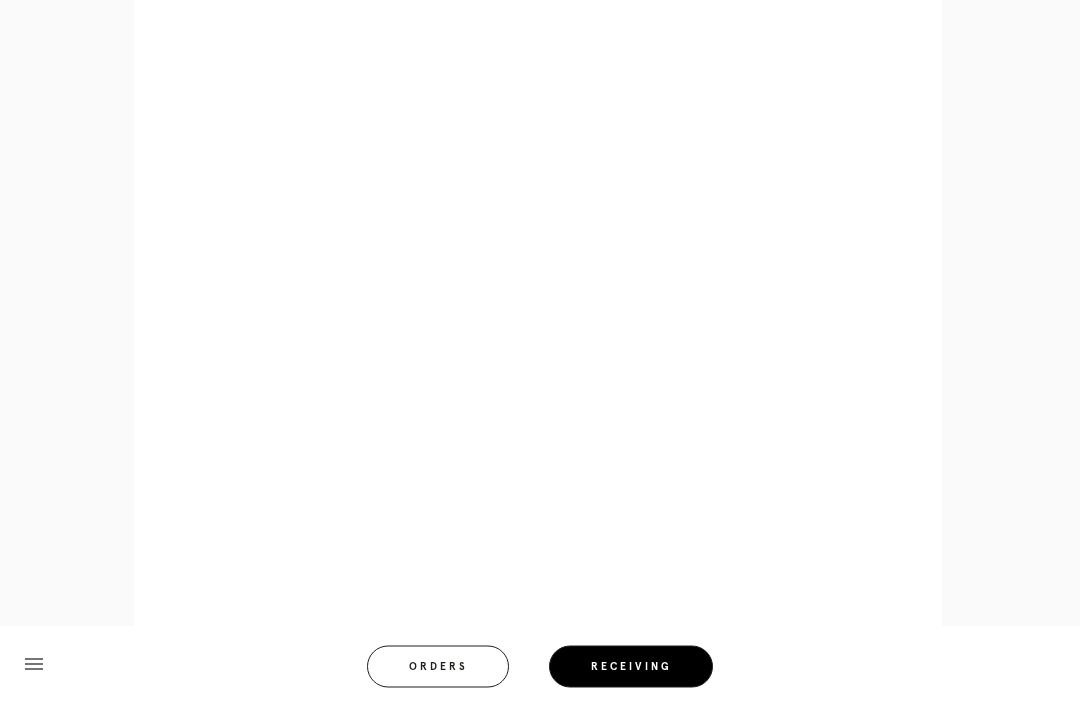 scroll, scrollTop: 1032, scrollLeft: 0, axis: vertical 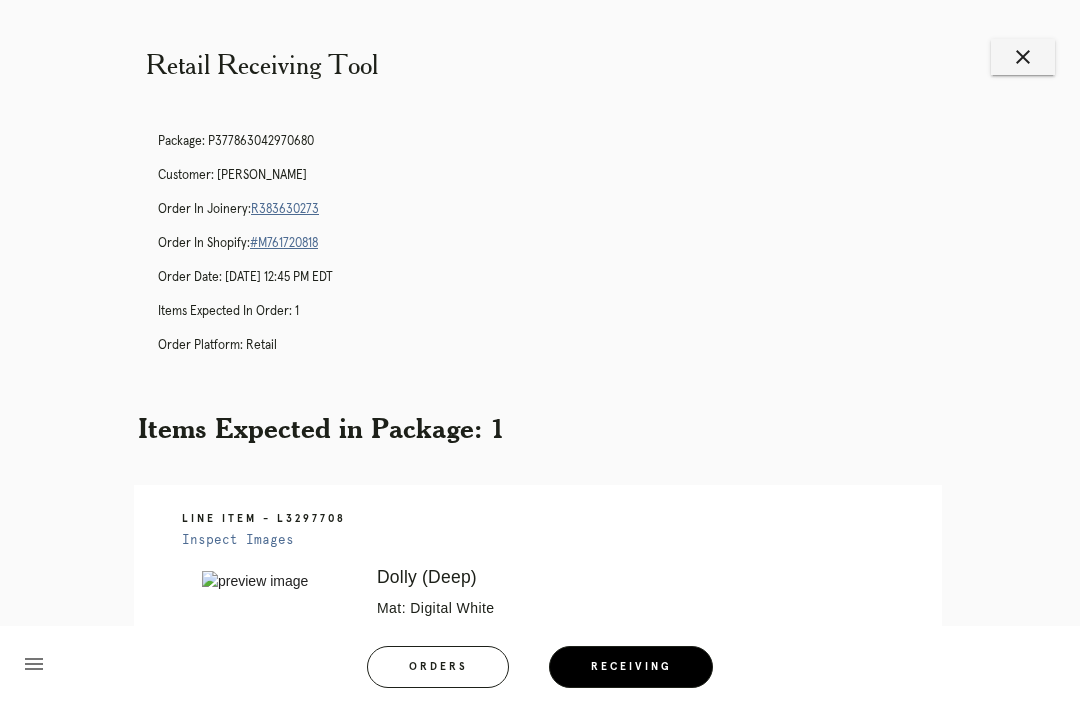 click on "close" at bounding box center (1023, 57) 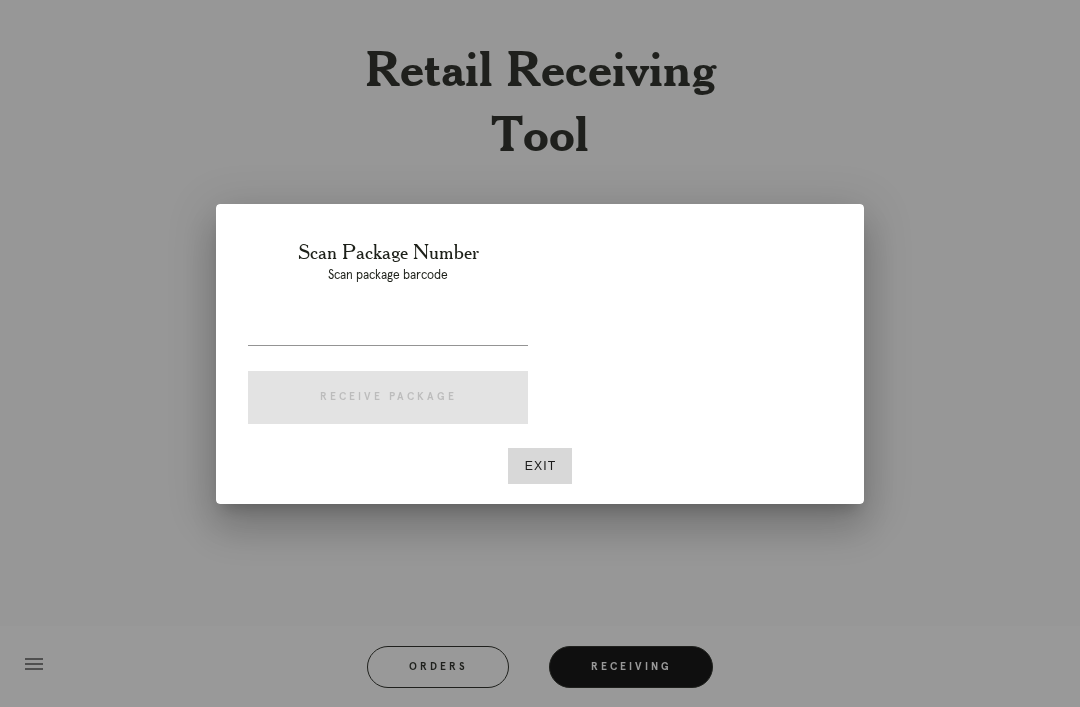 scroll, scrollTop: 0, scrollLeft: 0, axis: both 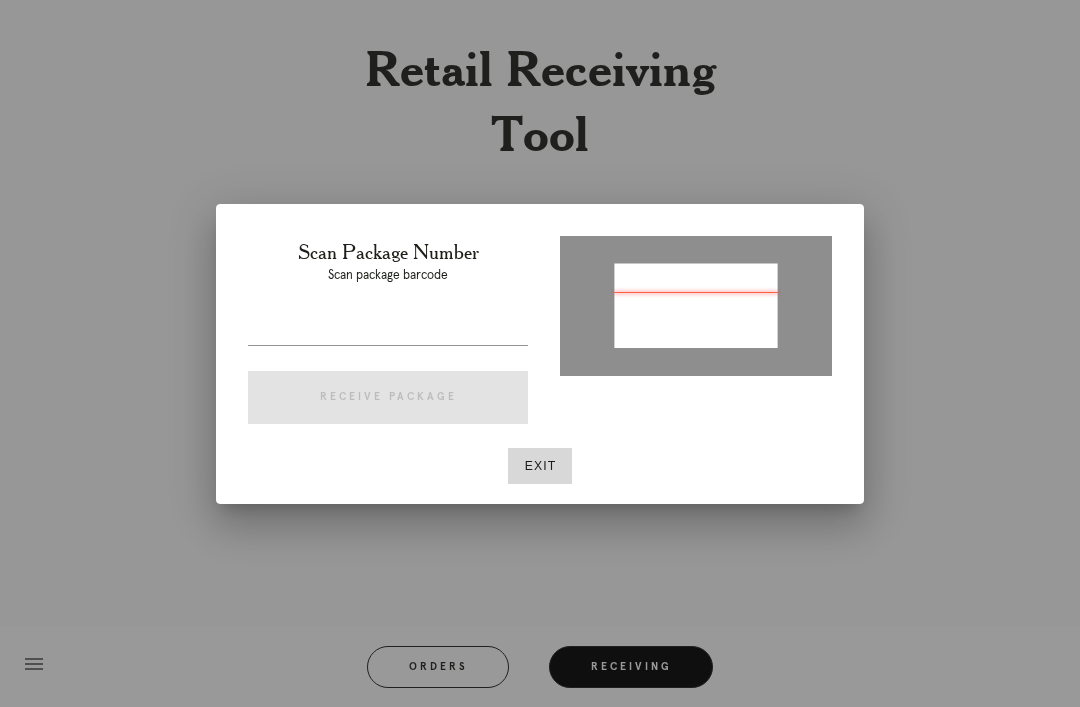 type on "P828005125153477" 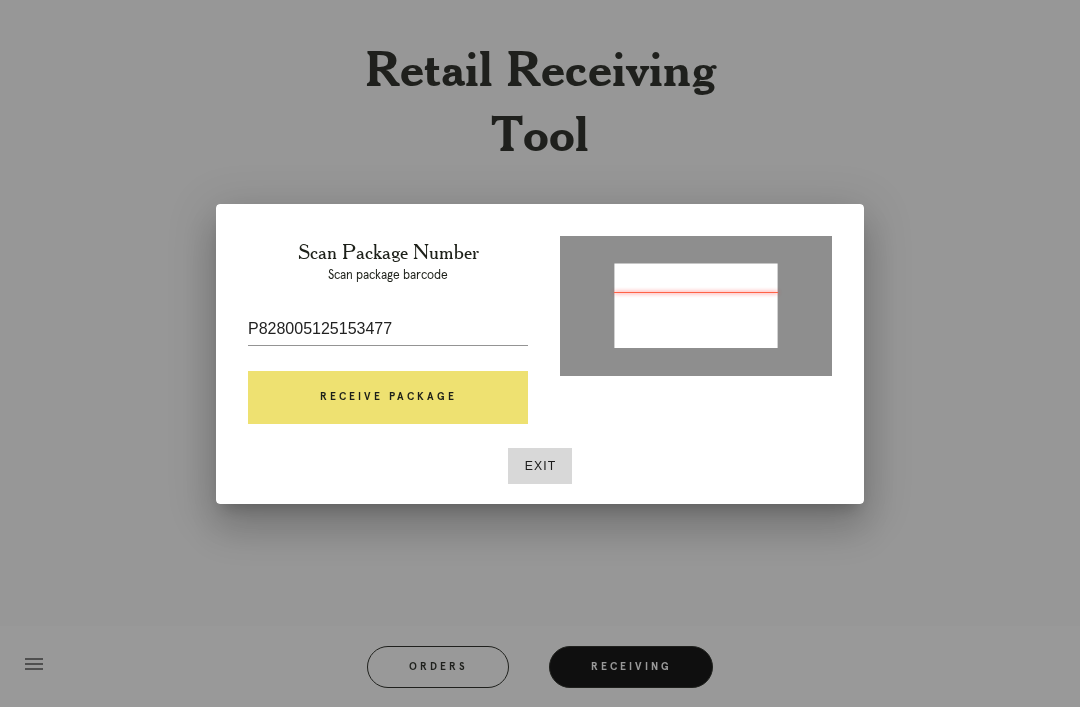click on "Receive Package" at bounding box center [388, 398] 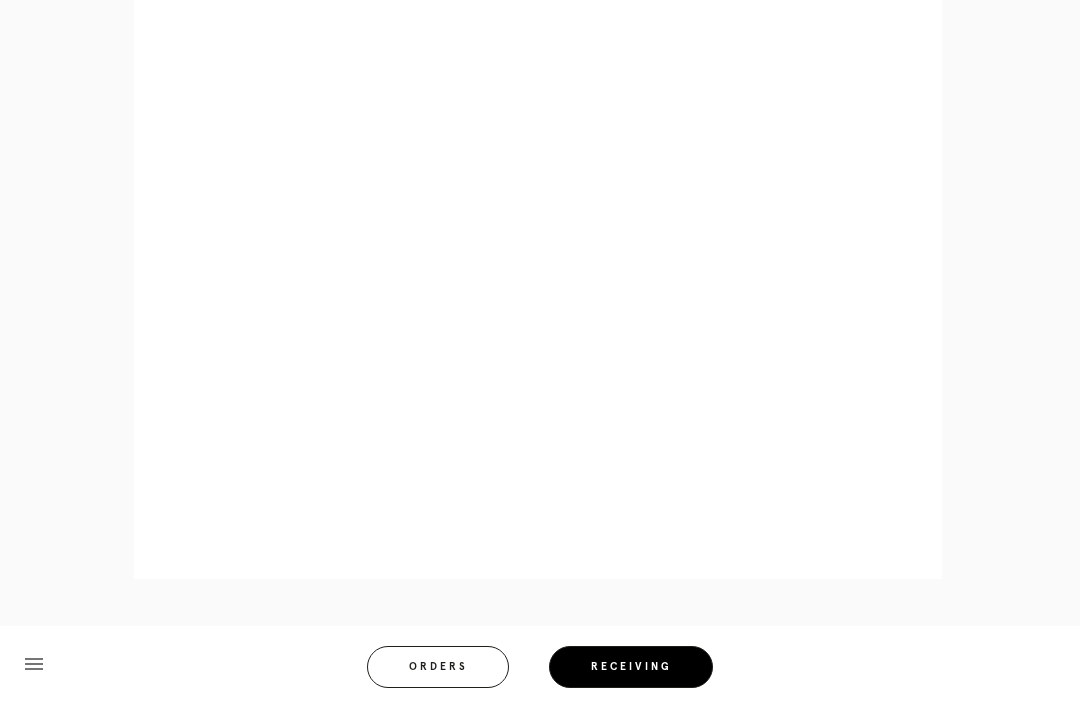 scroll, scrollTop: 928, scrollLeft: 0, axis: vertical 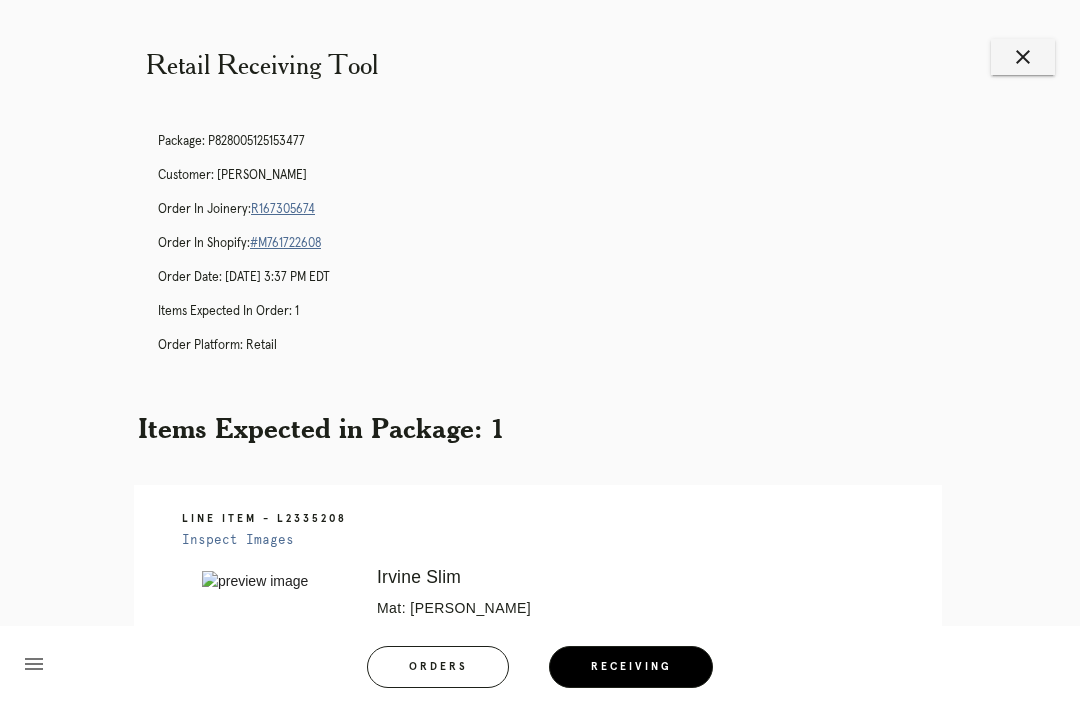 click on "close" at bounding box center (1023, 57) 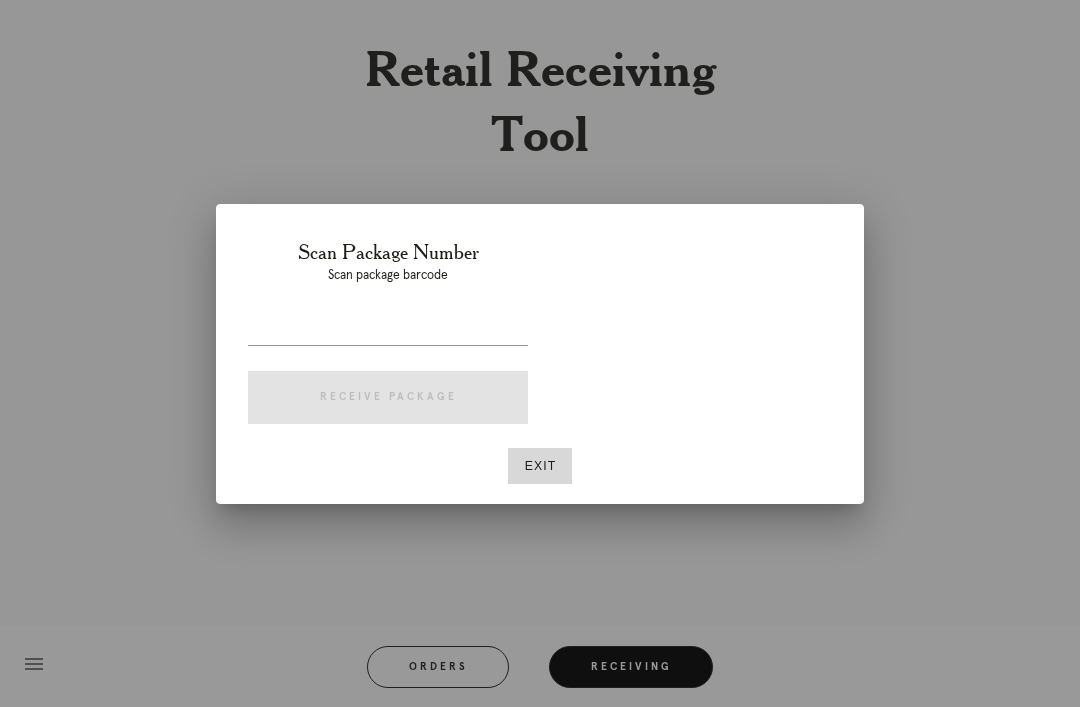 scroll, scrollTop: 0, scrollLeft: 0, axis: both 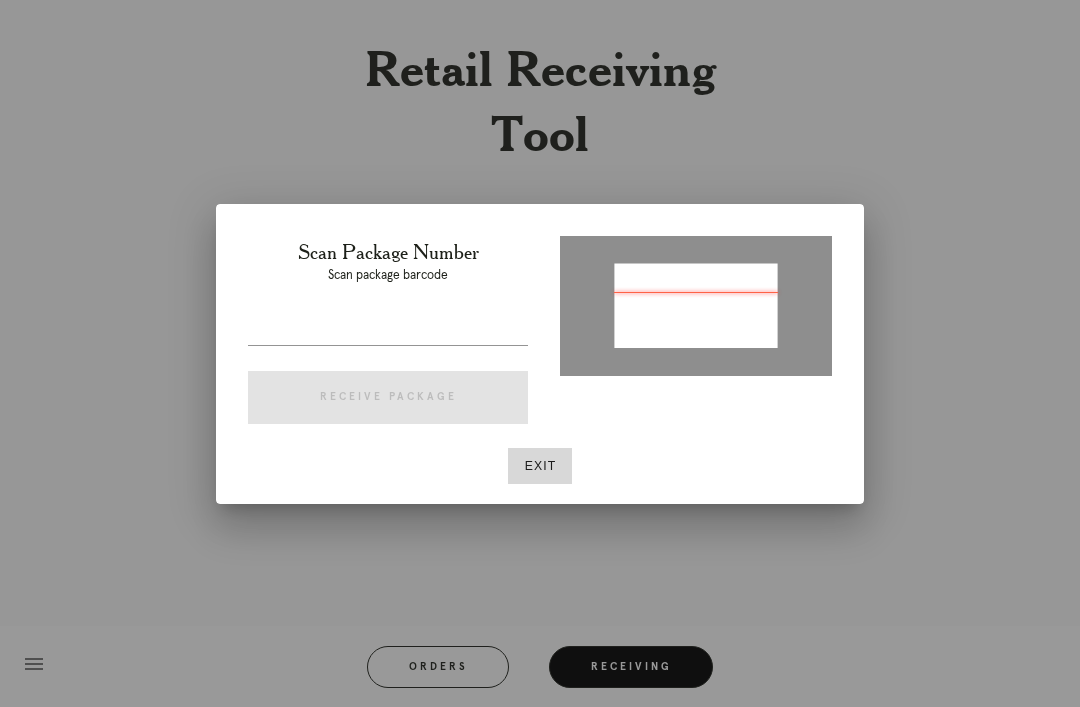 type on "P949419049680210" 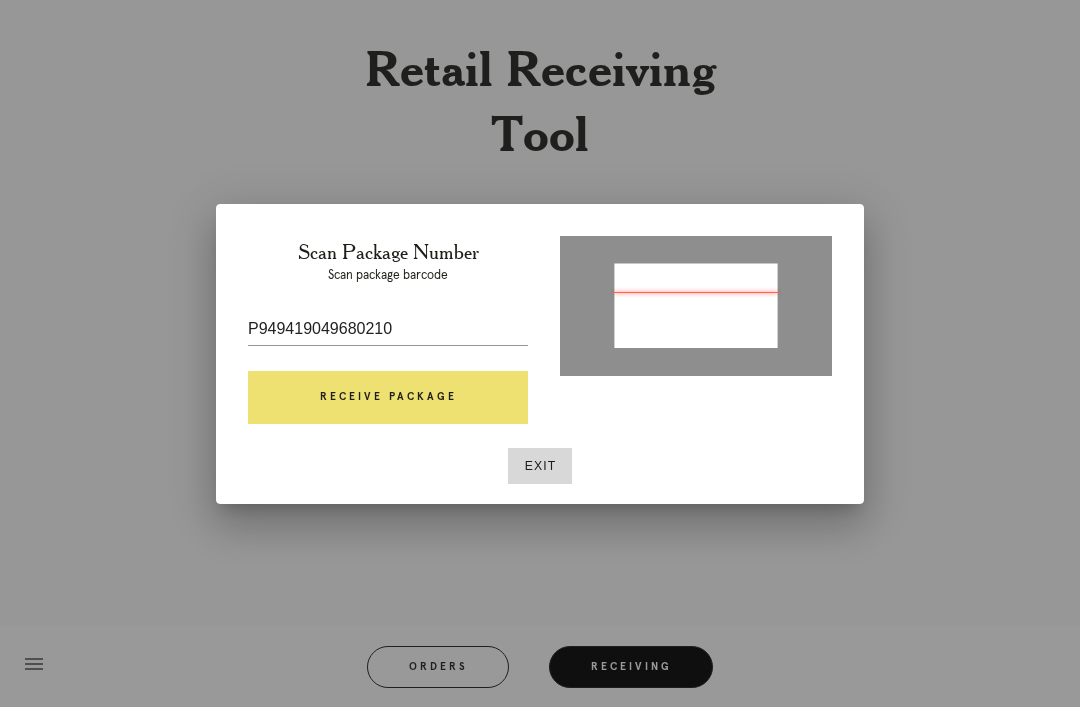 click on "Receive Package" at bounding box center (388, 398) 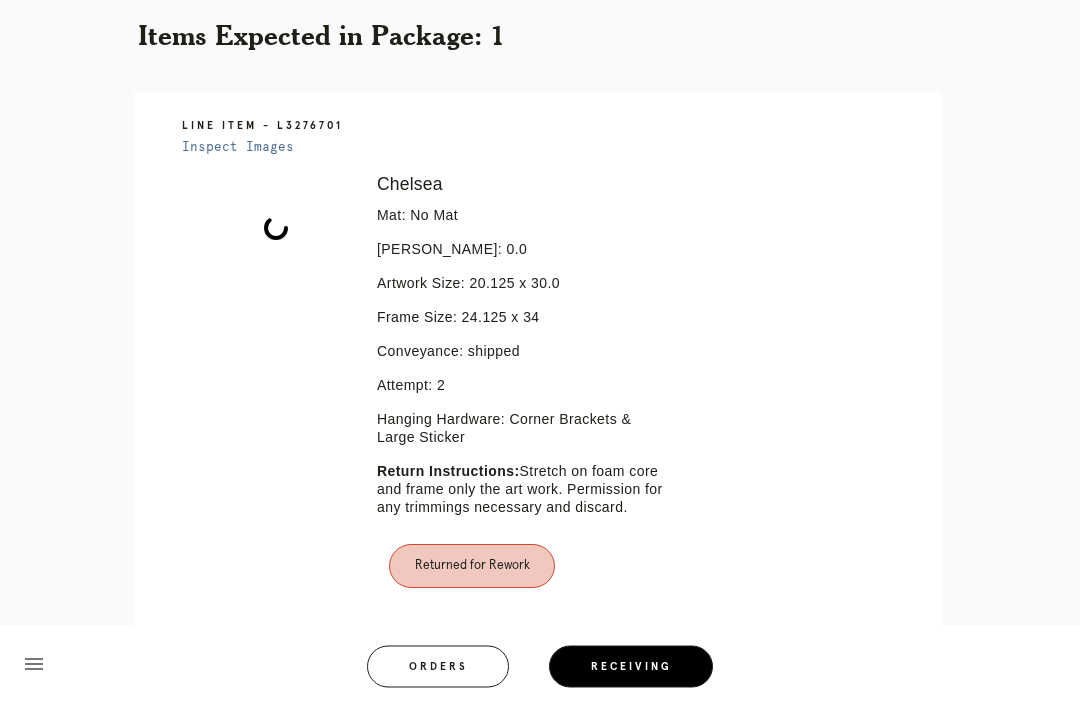 scroll, scrollTop: 407, scrollLeft: 0, axis: vertical 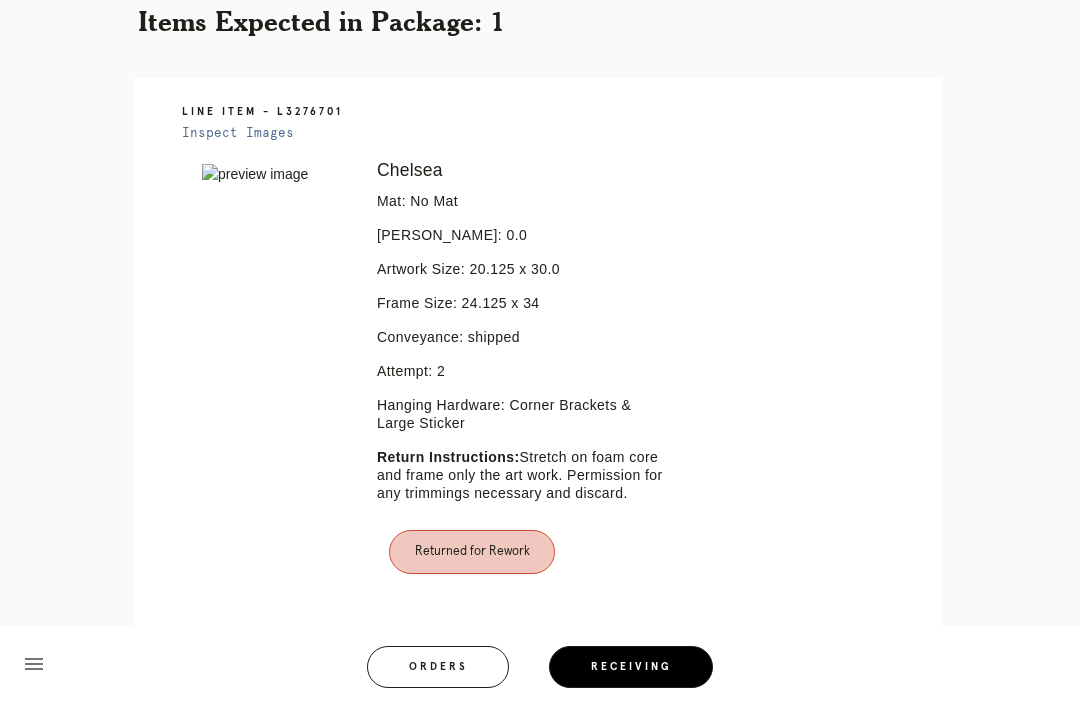 click on "Receiving" at bounding box center [631, 667] 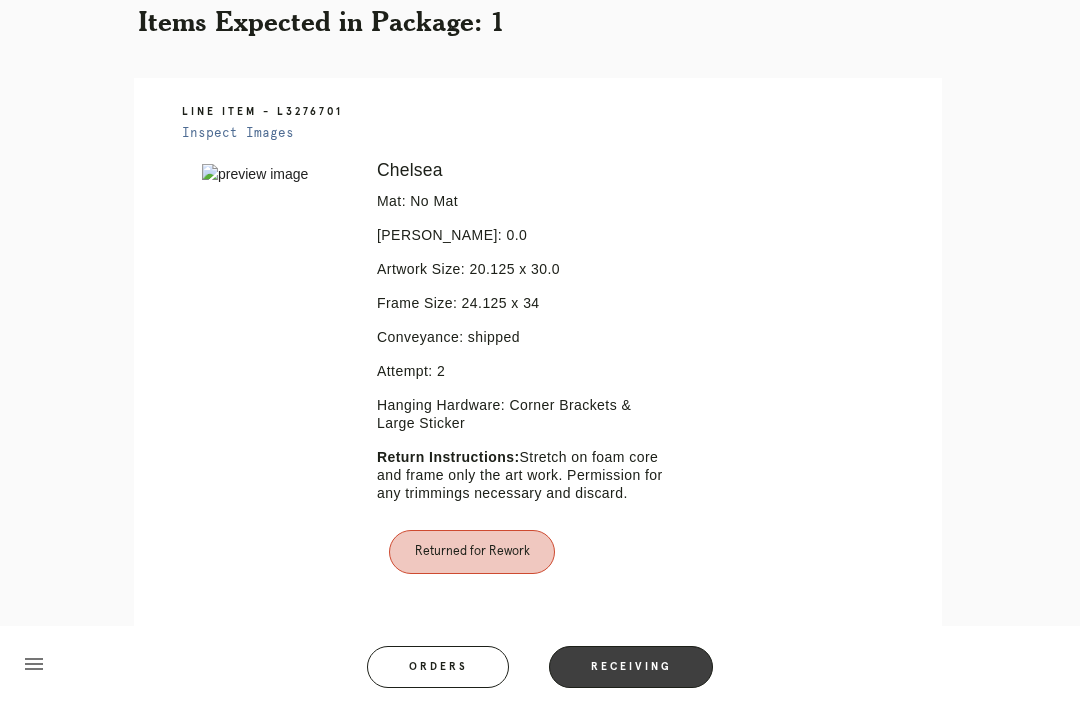click on "Receiving" at bounding box center (631, 667) 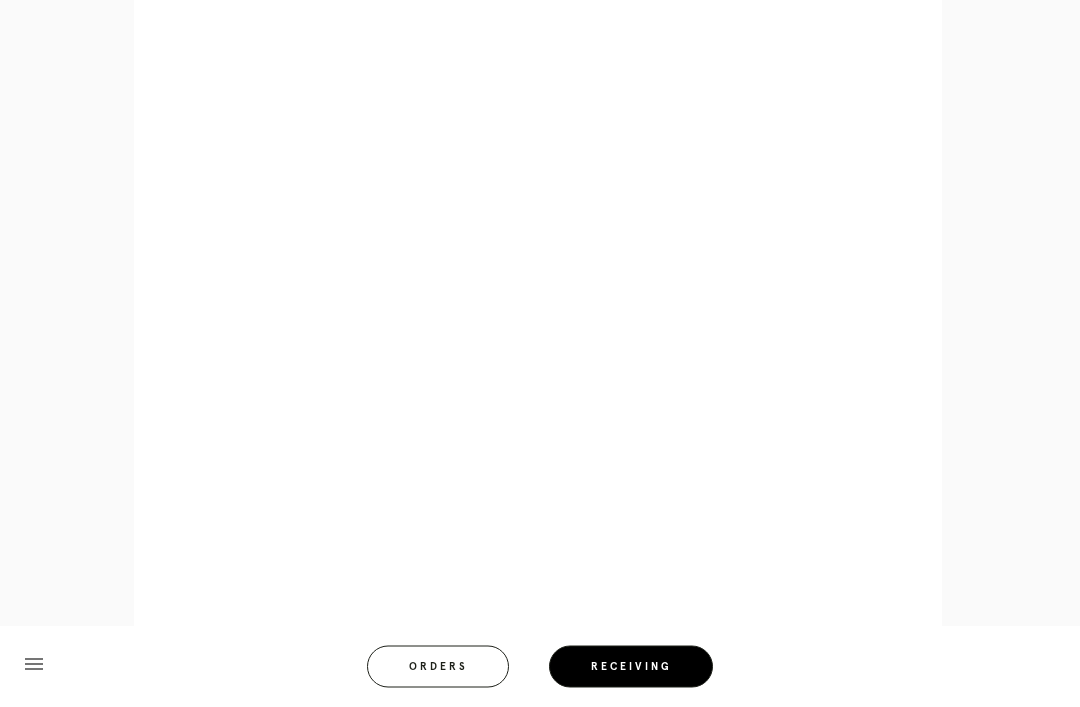 scroll, scrollTop: 1030, scrollLeft: 0, axis: vertical 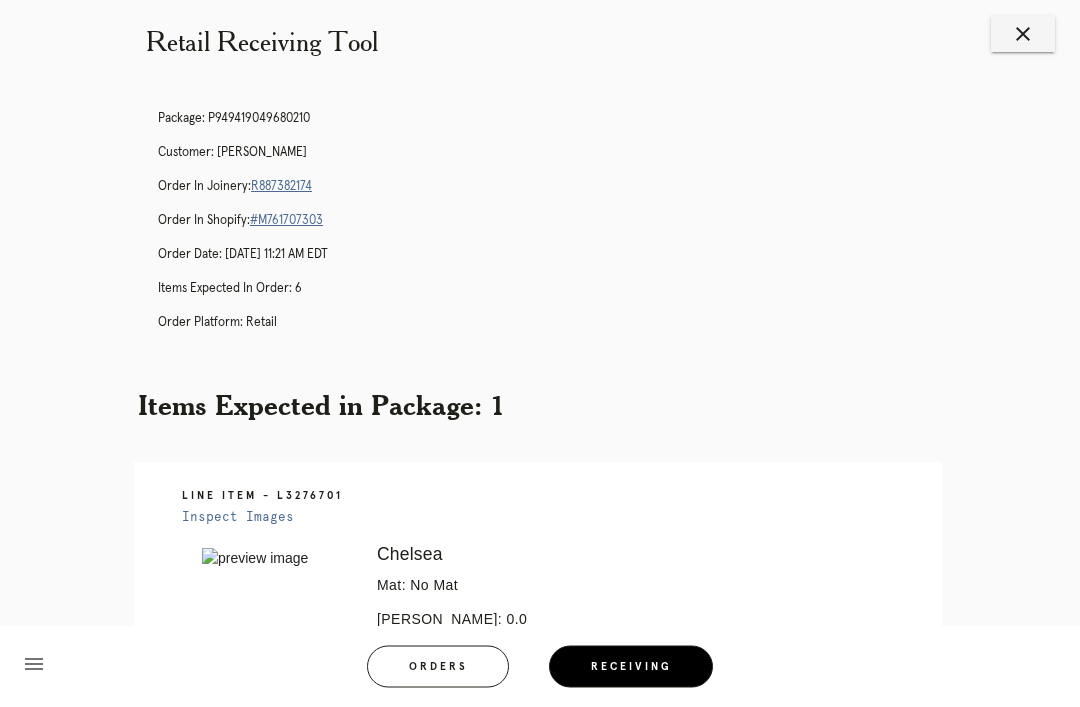 click on "close" at bounding box center [1023, 35] 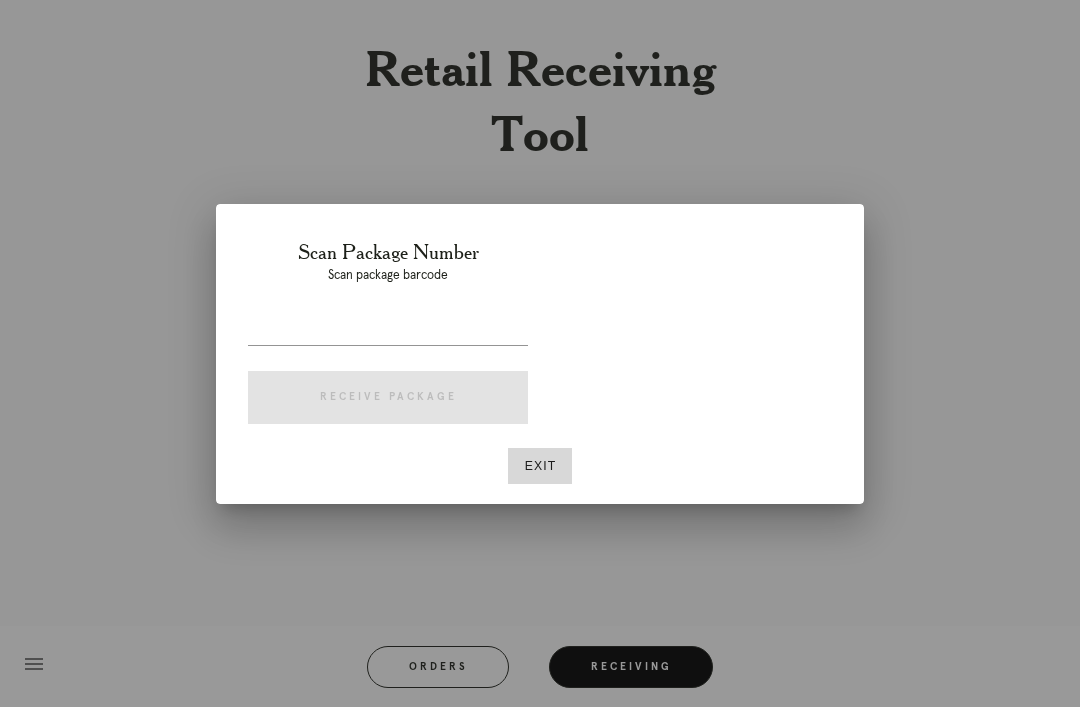 scroll, scrollTop: 23, scrollLeft: 0, axis: vertical 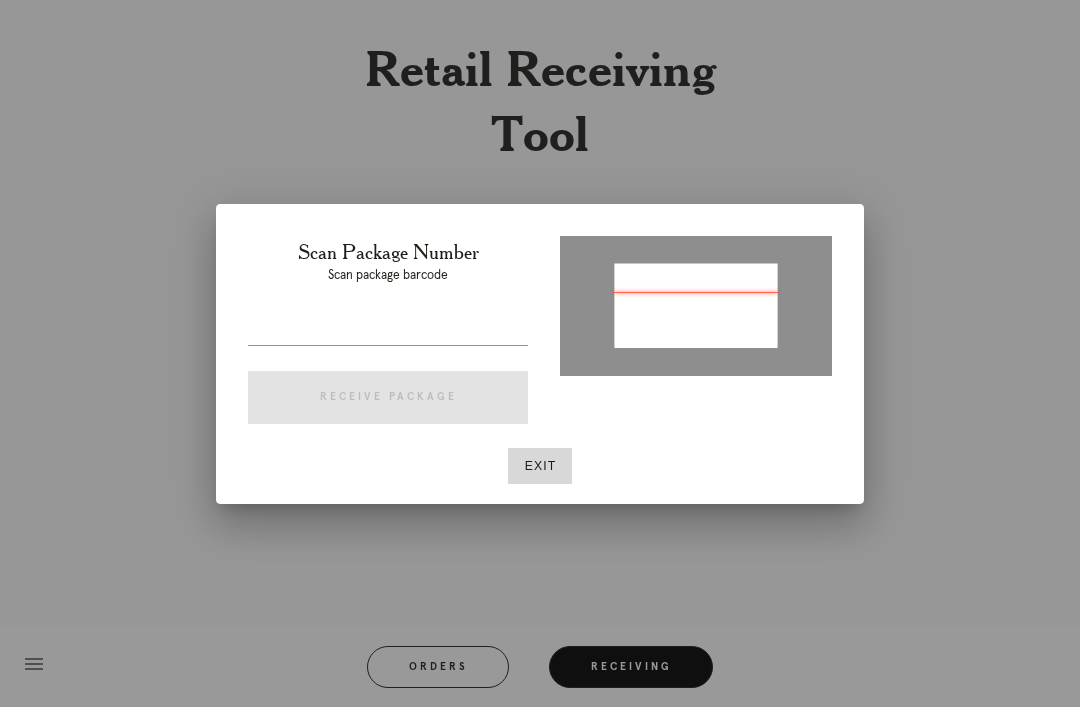 type on "P445672115425616" 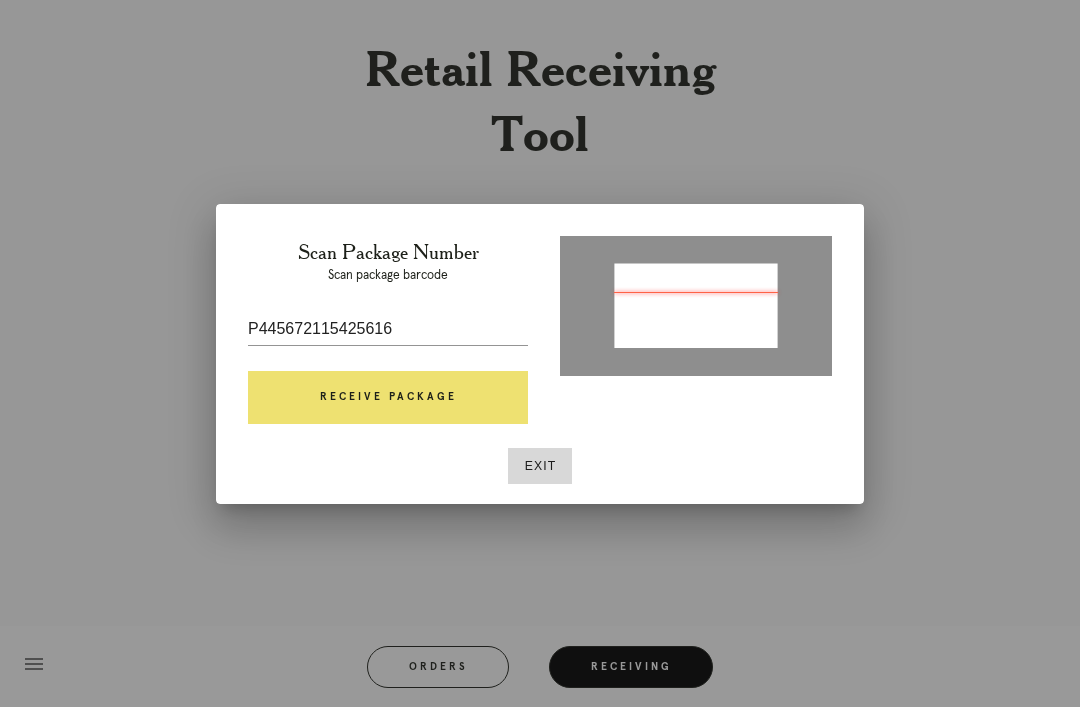 click on "Receive Package" at bounding box center [388, 398] 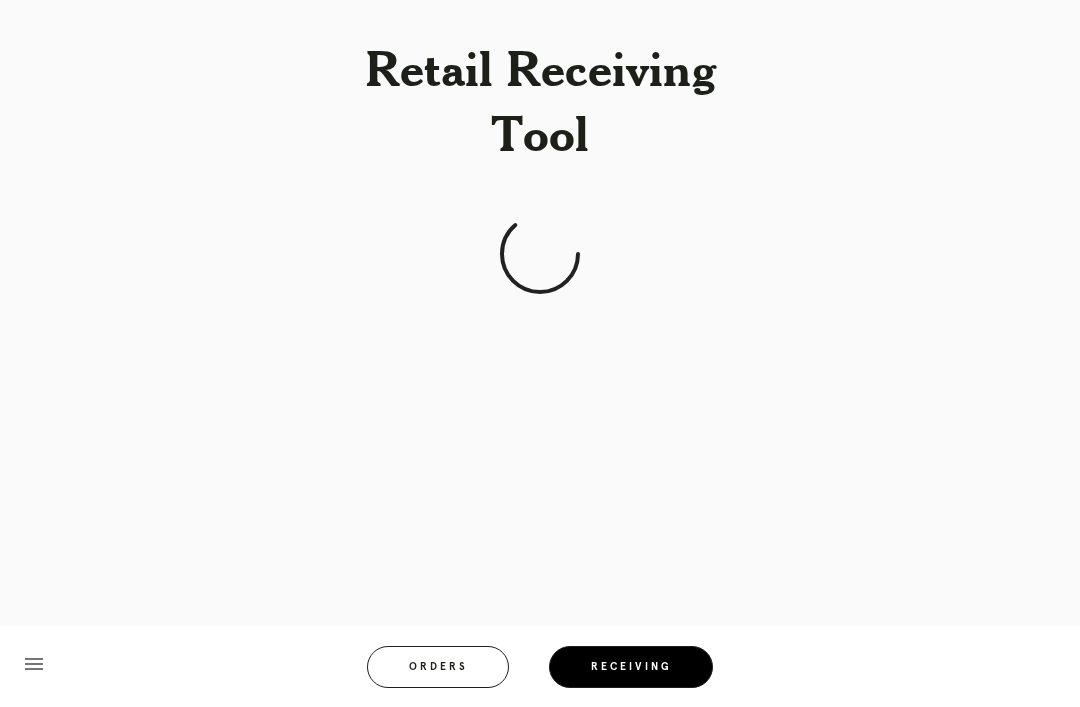scroll, scrollTop: 64, scrollLeft: 0, axis: vertical 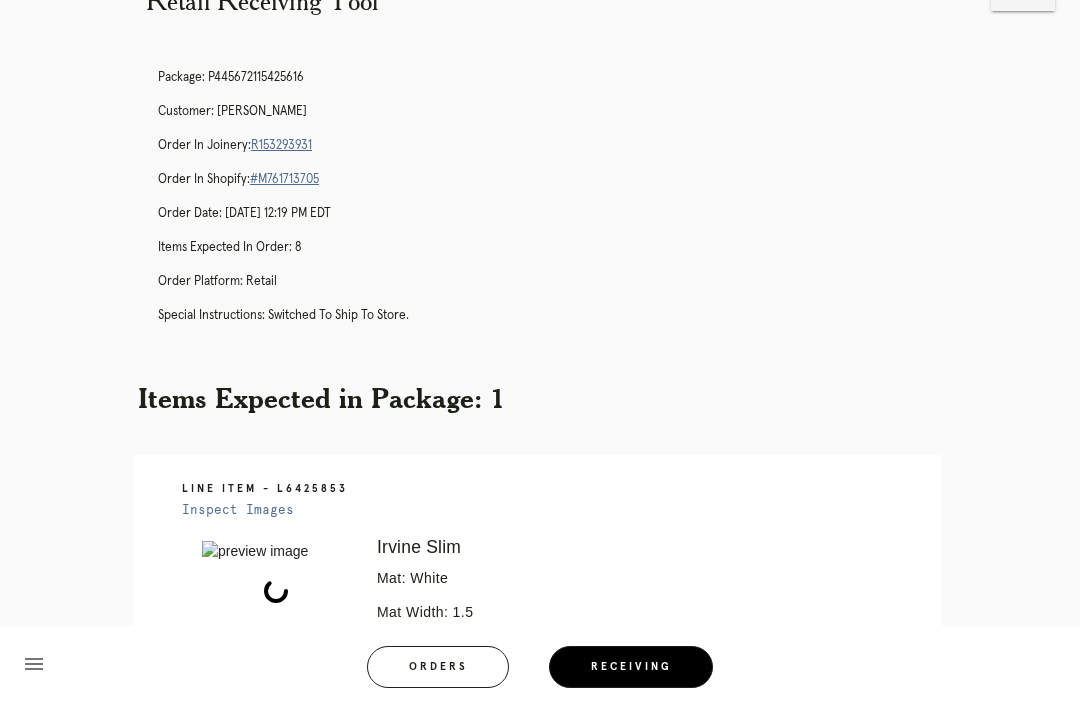 click on "R153293931" at bounding box center [281, 145] 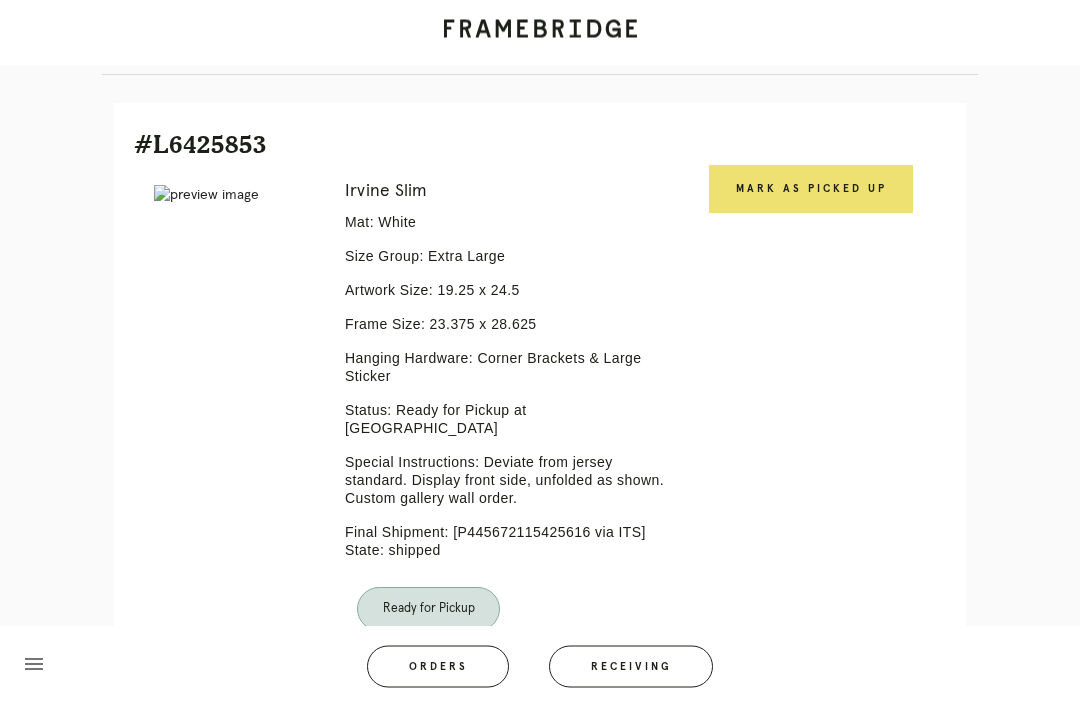 scroll, scrollTop: 429, scrollLeft: 0, axis: vertical 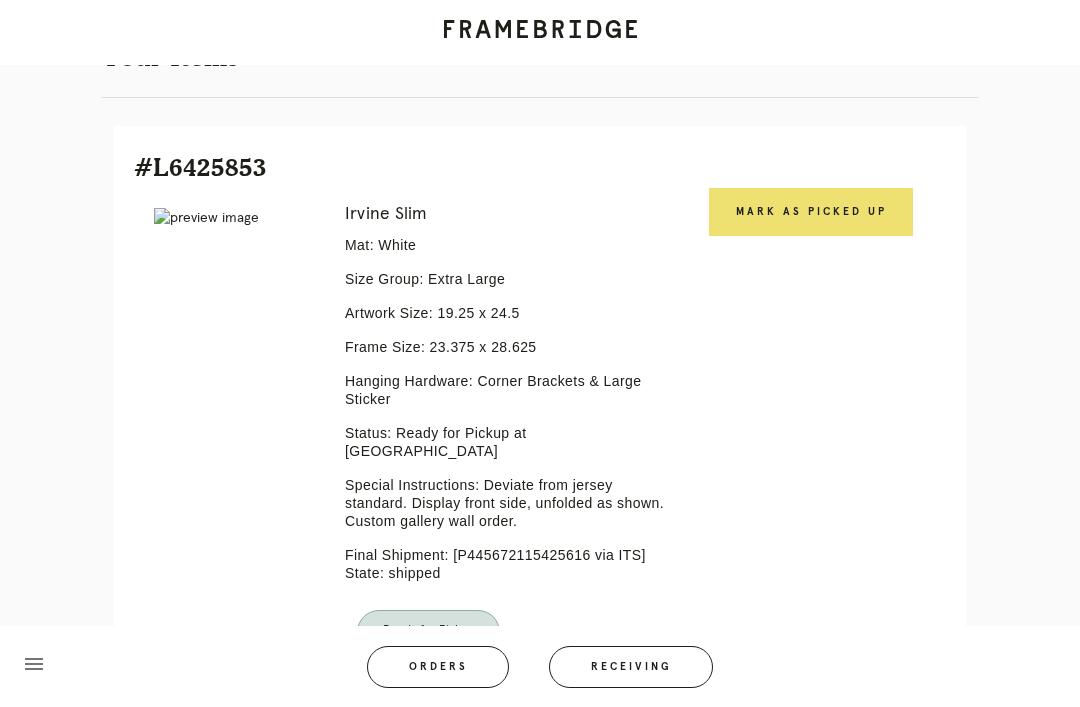 click on "Mark as Picked Up" at bounding box center [811, 212] 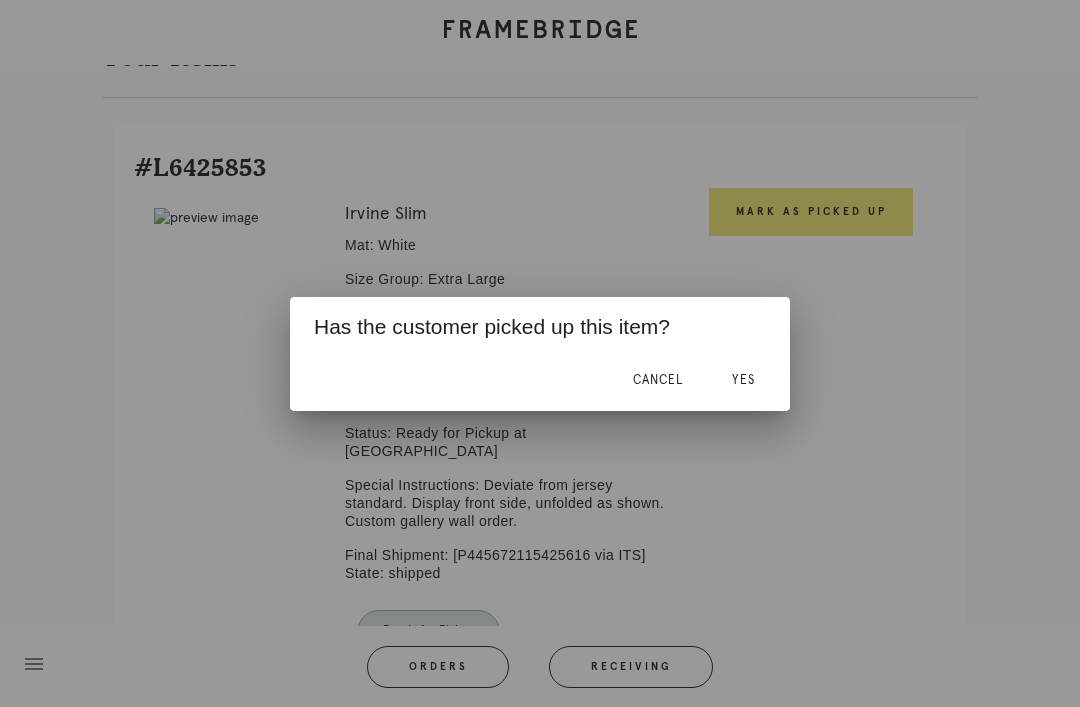 click on "Yes" at bounding box center (743, 380) 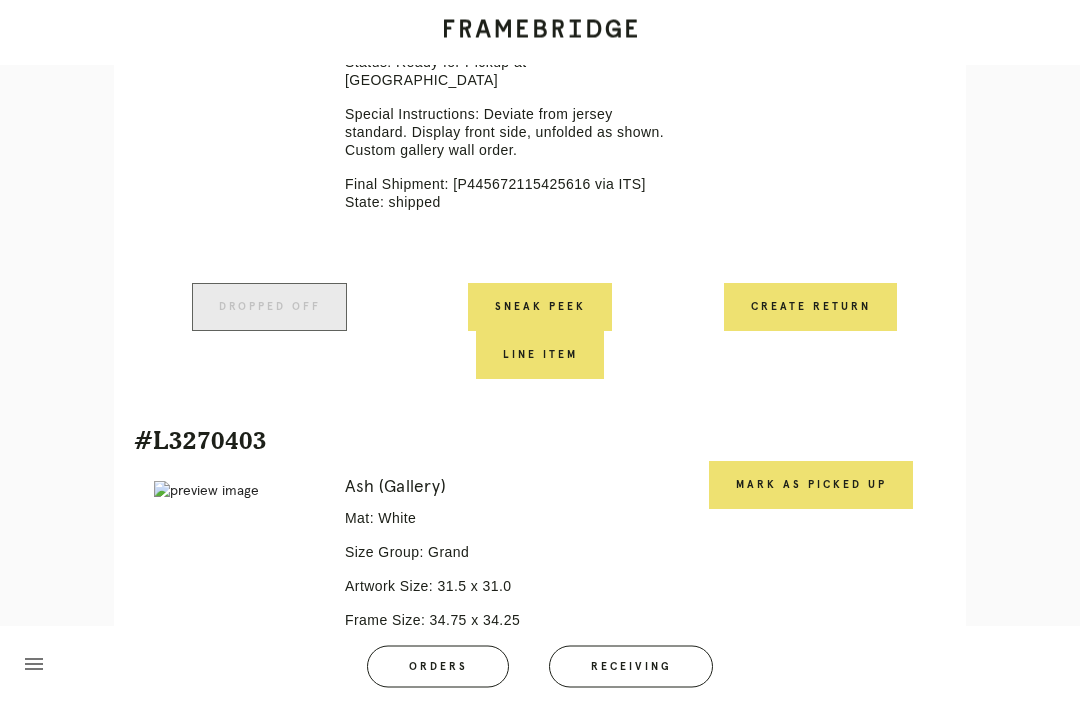 scroll, scrollTop: 800, scrollLeft: 0, axis: vertical 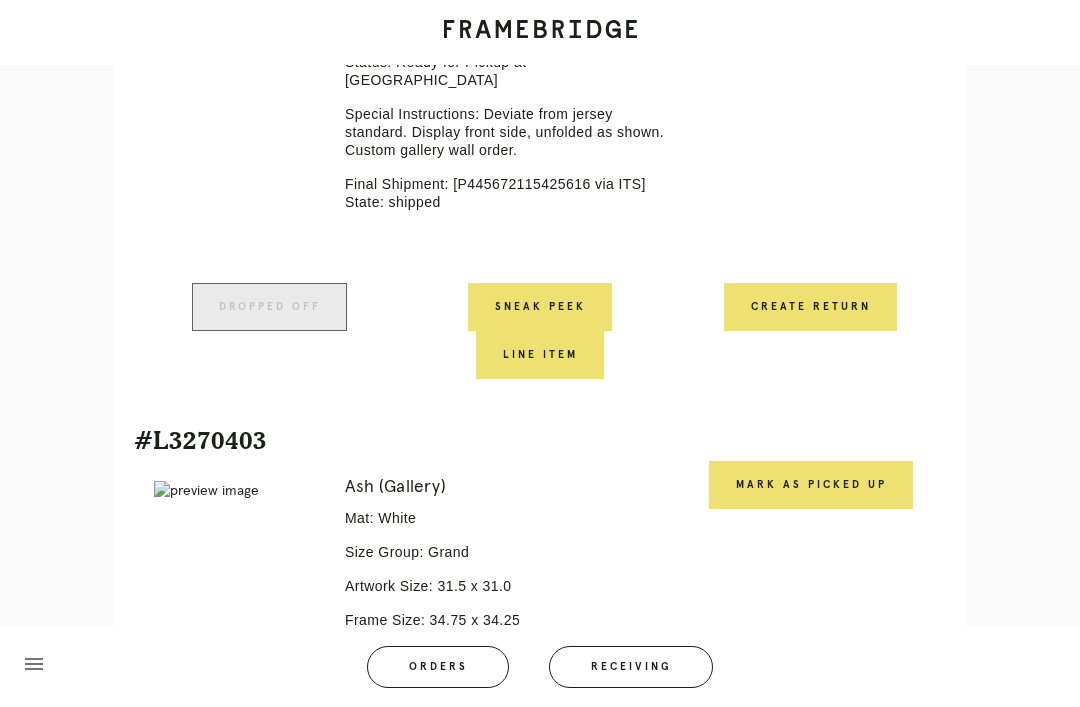 click on "Mark as Picked Up" at bounding box center (811, 485) 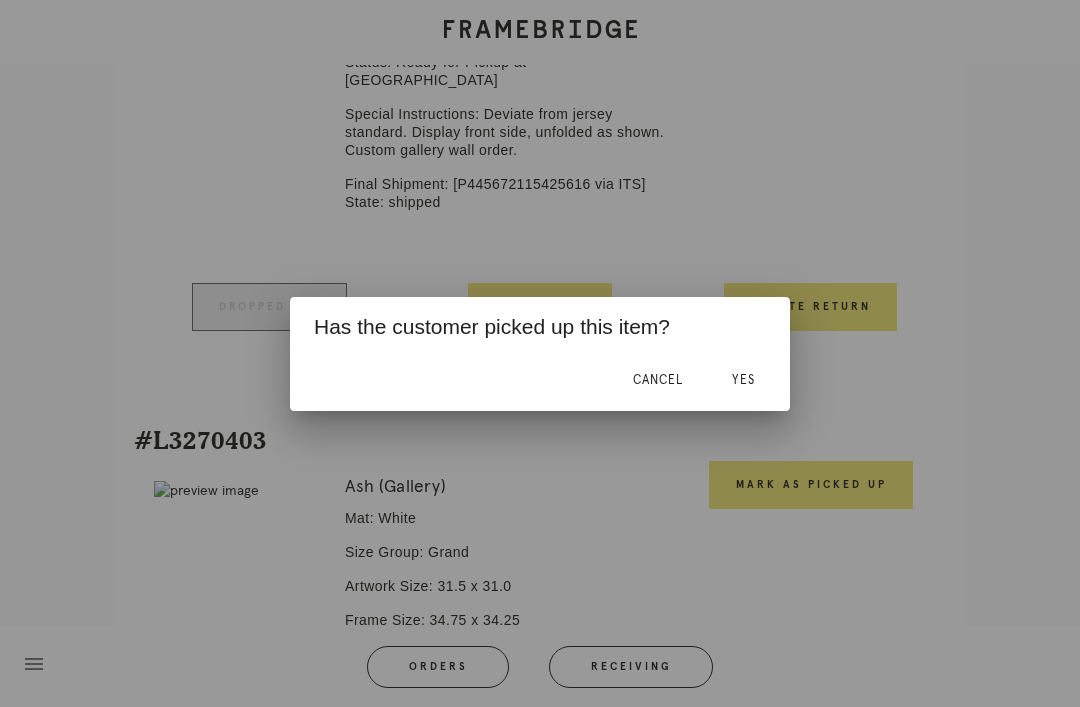 click on "Yes" at bounding box center (743, 381) 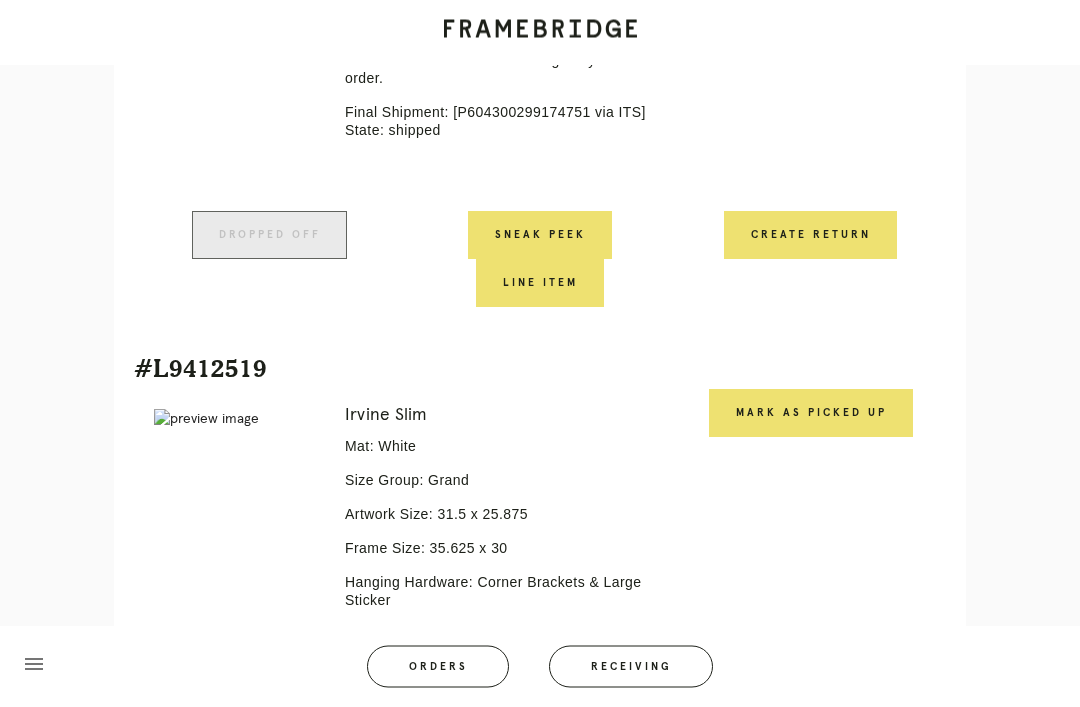 scroll, scrollTop: 1534, scrollLeft: 0, axis: vertical 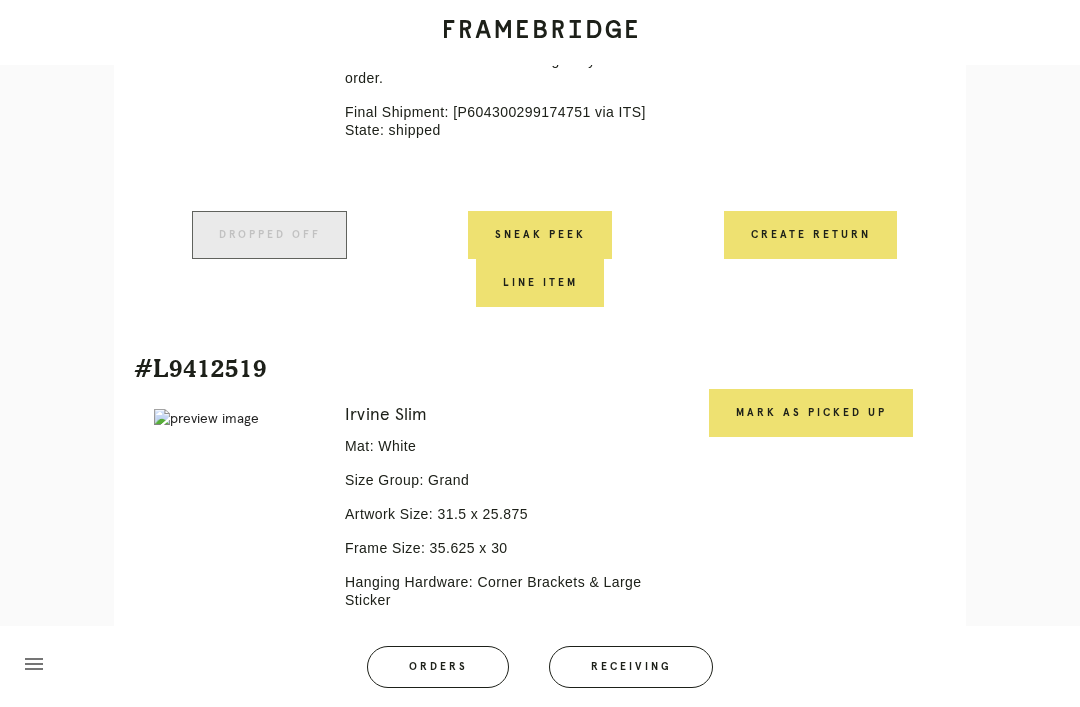 click on "Mark as Picked Up" at bounding box center (811, 413) 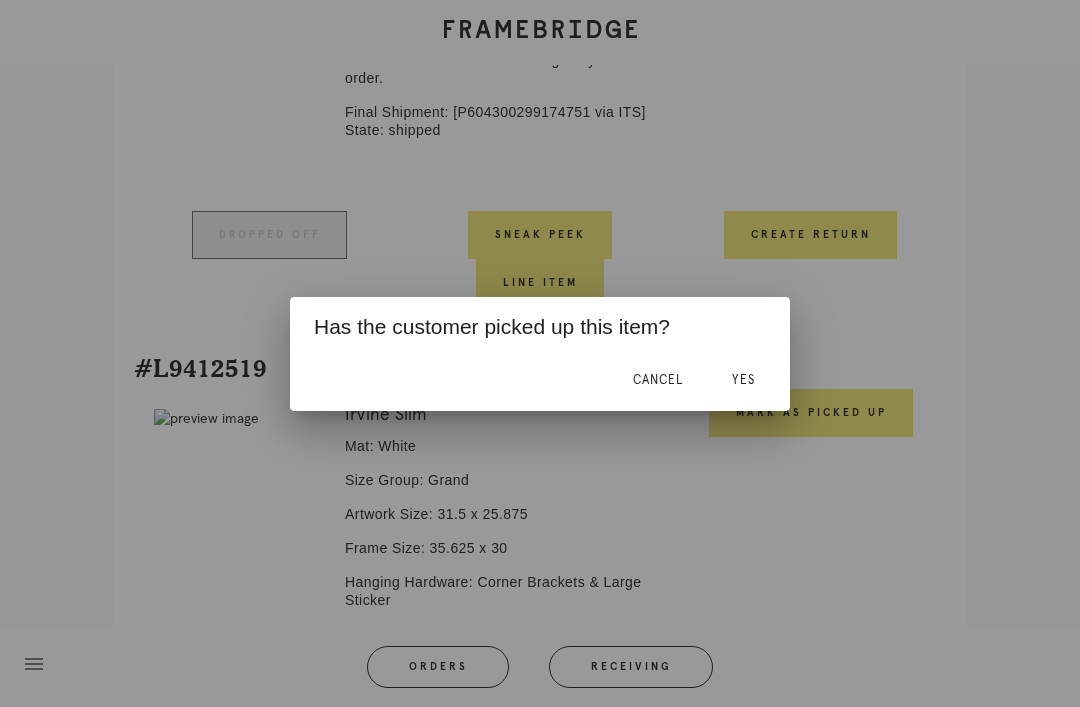 click on "Yes" at bounding box center (743, 381) 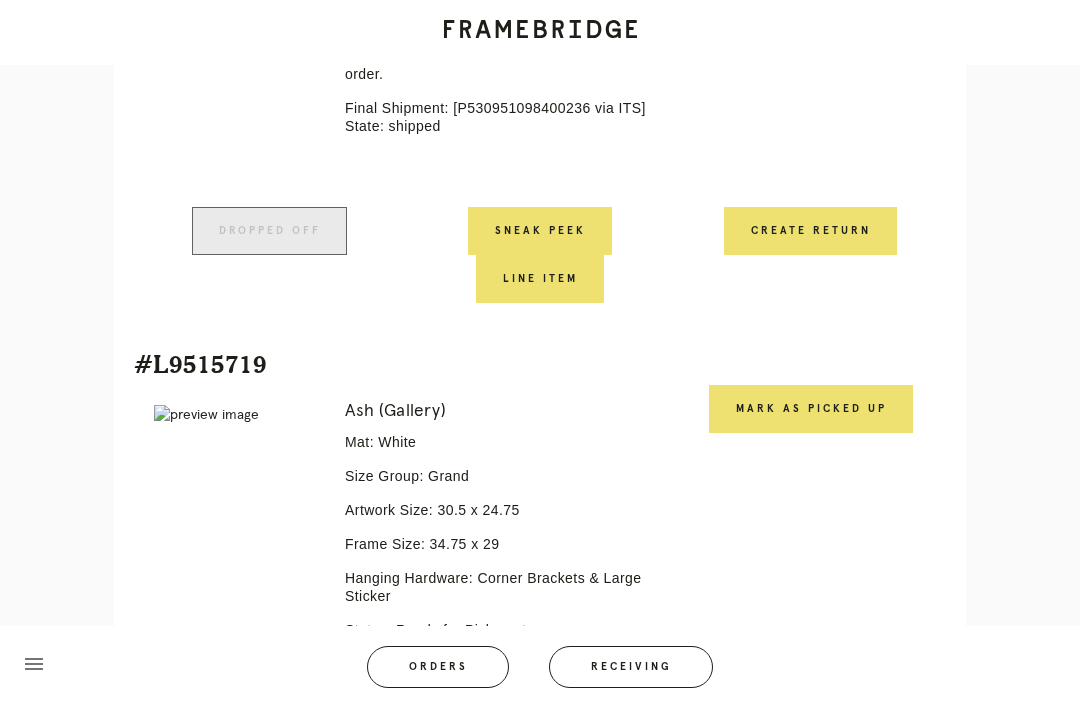 scroll, scrollTop: 2194, scrollLeft: 0, axis: vertical 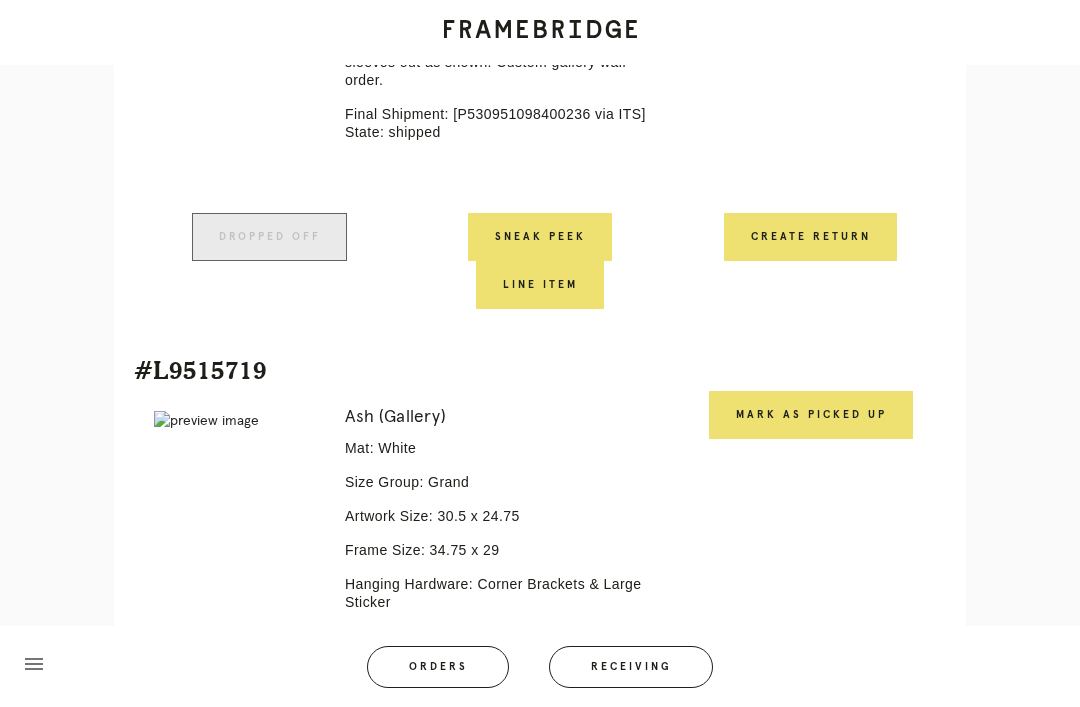 click on "Mark as Picked Up" at bounding box center (811, 415) 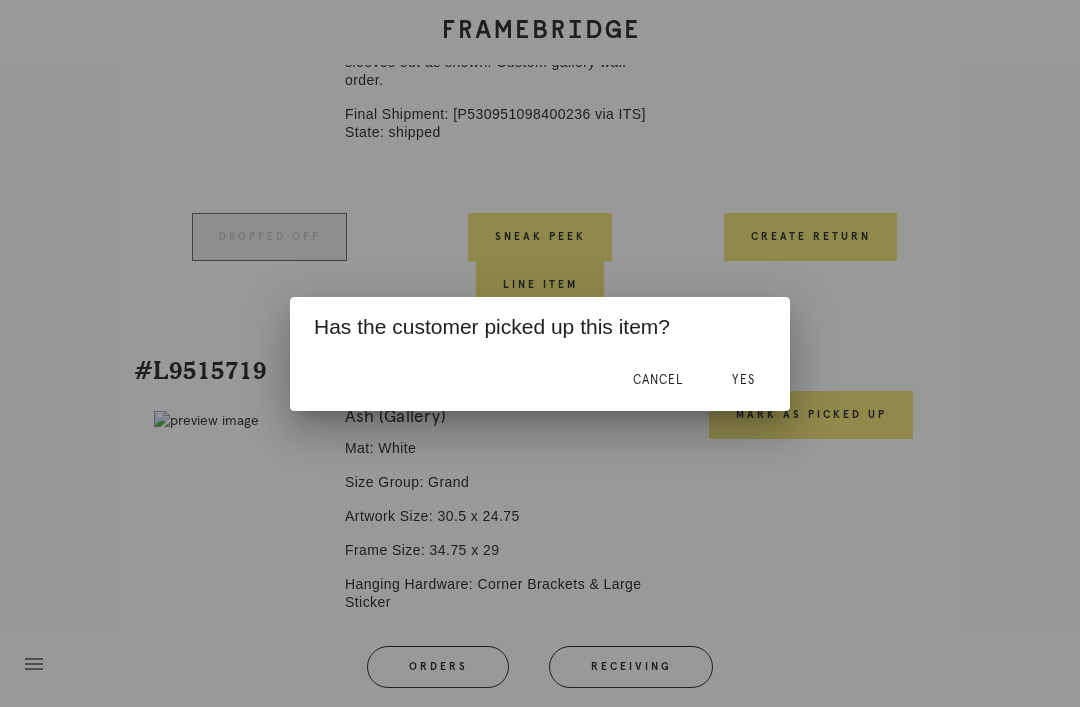 click on "Yes" at bounding box center [743, 381] 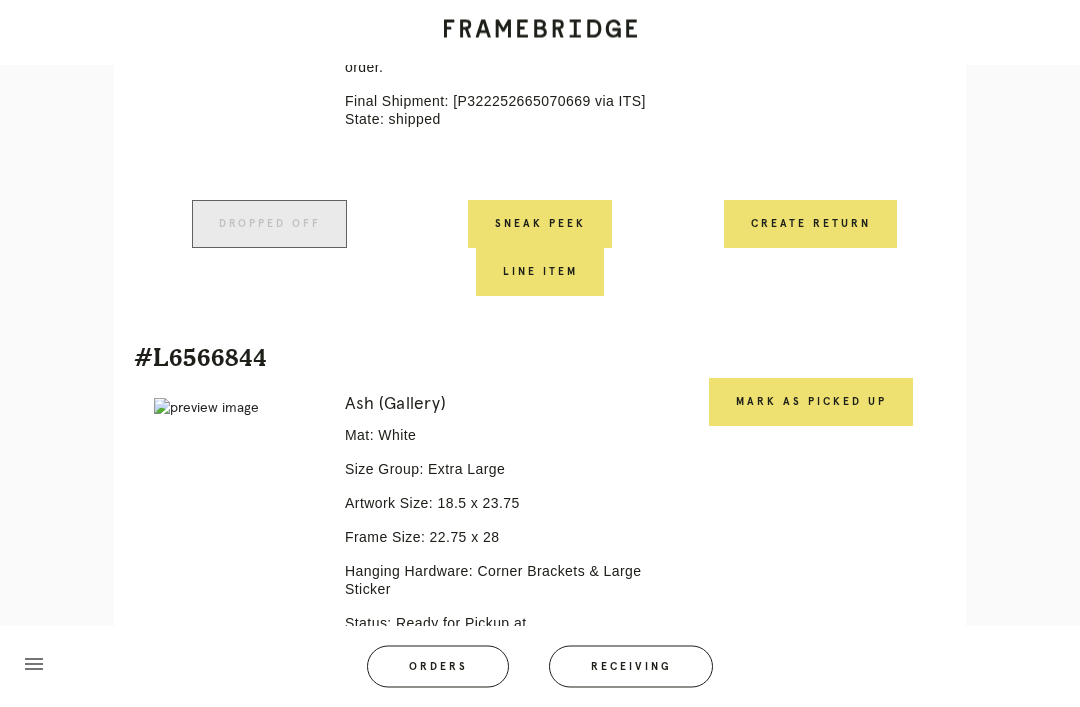 scroll, scrollTop: 2909, scrollLeft: 0, axis: vertical 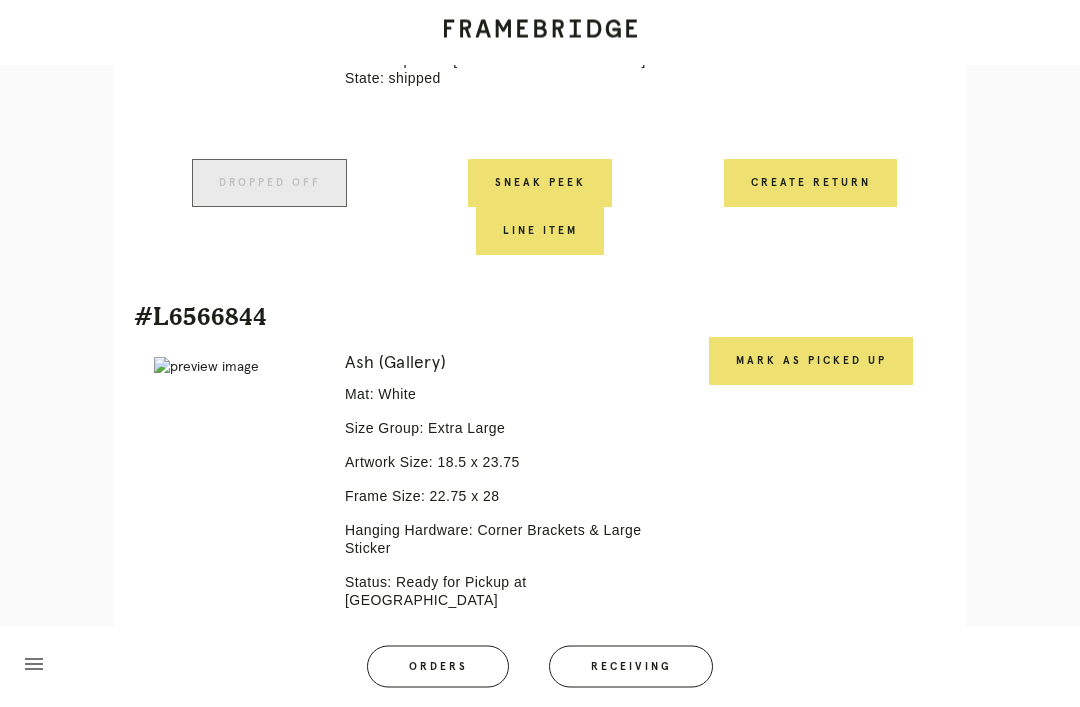 click on "Mark as Picked Up" at bounding box center [810, 605] 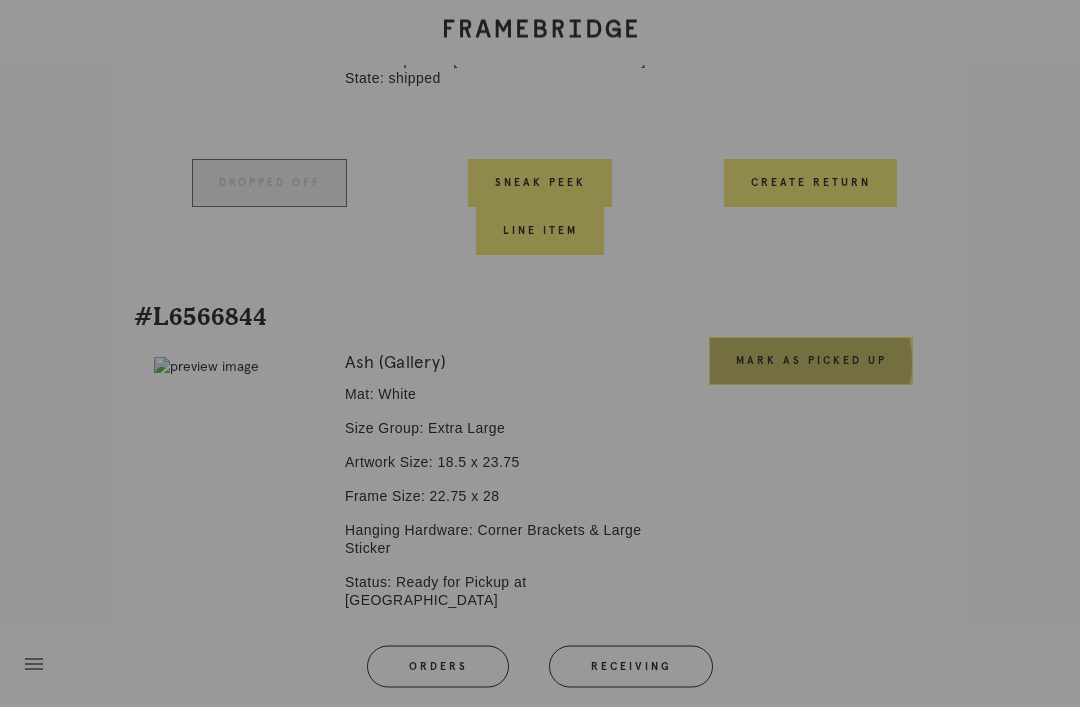 scroll, scrollTop: 2910, scrollLeft: 0, axis: vertical 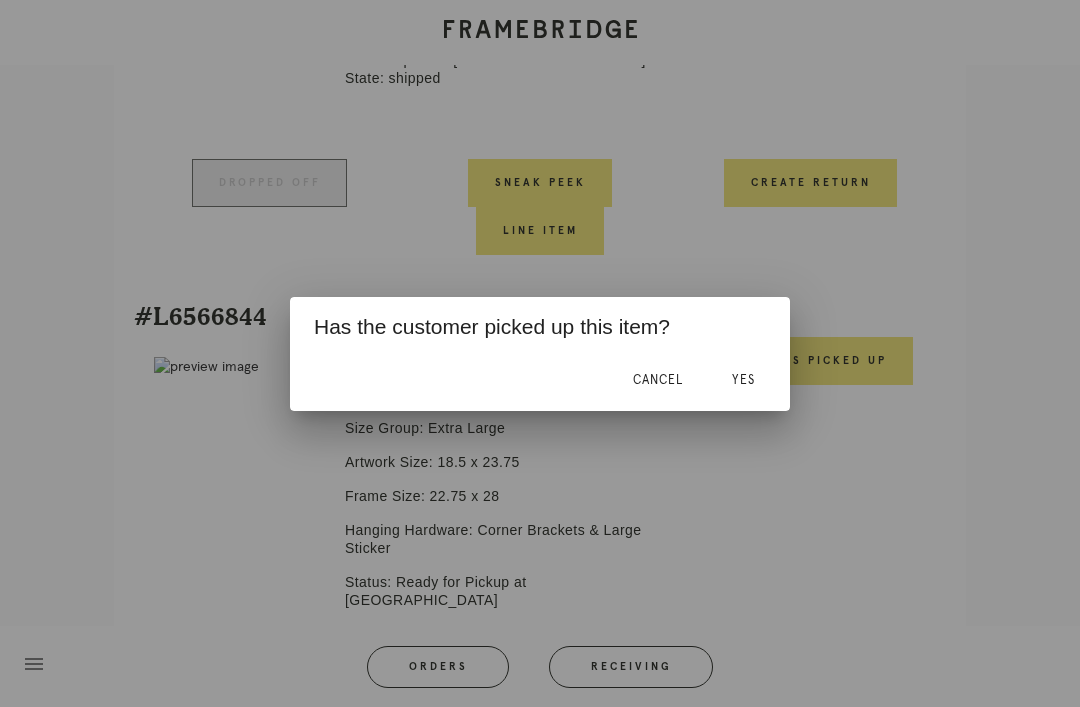 click on "Yes" at bounding box center (743, 380) 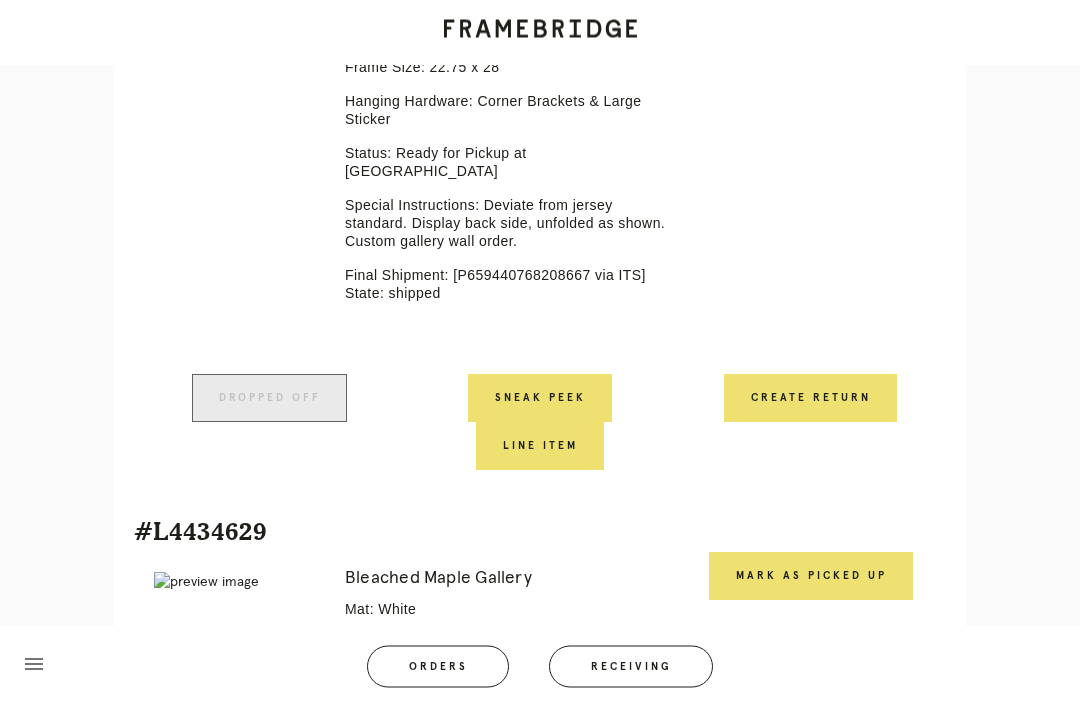 click on "Mark as Picked Up" at bounding box center [811, 577] 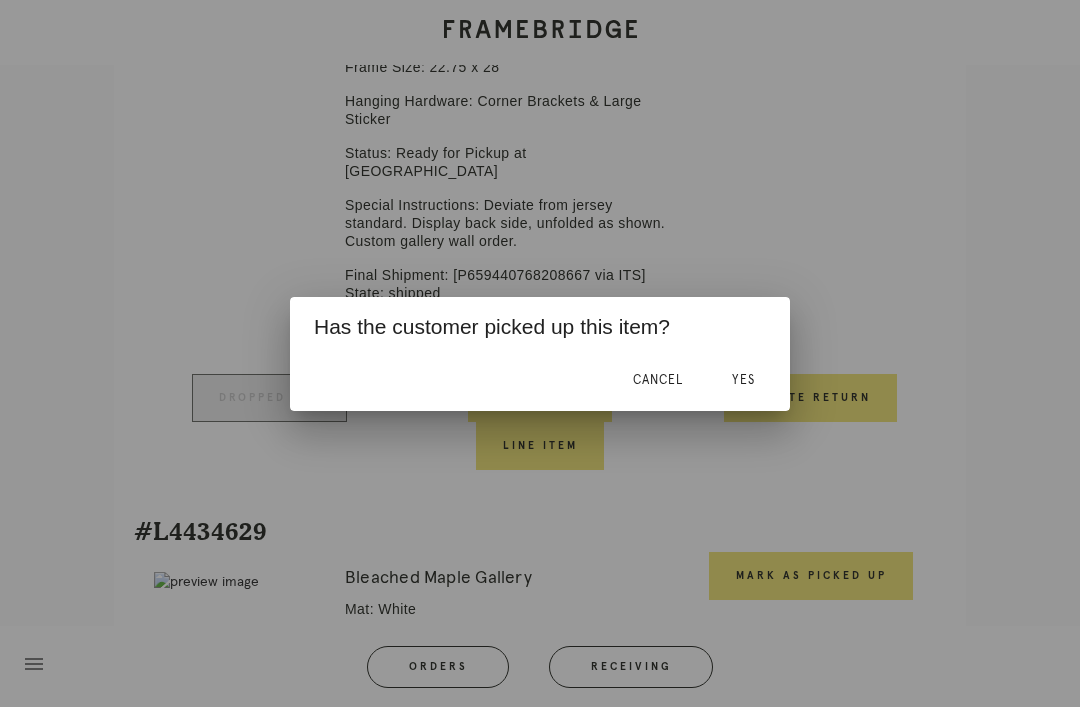 click on "Yes" at bounding box center (743, 380) 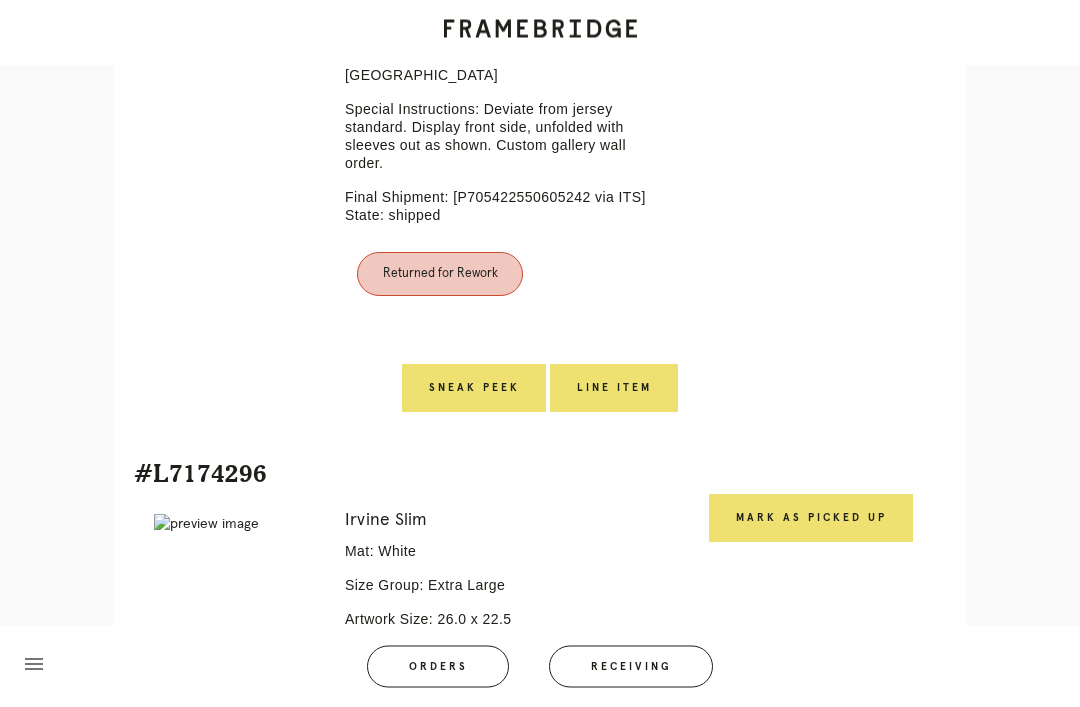 click on "Mark as Picked Up" at bounding box center (811, 519) 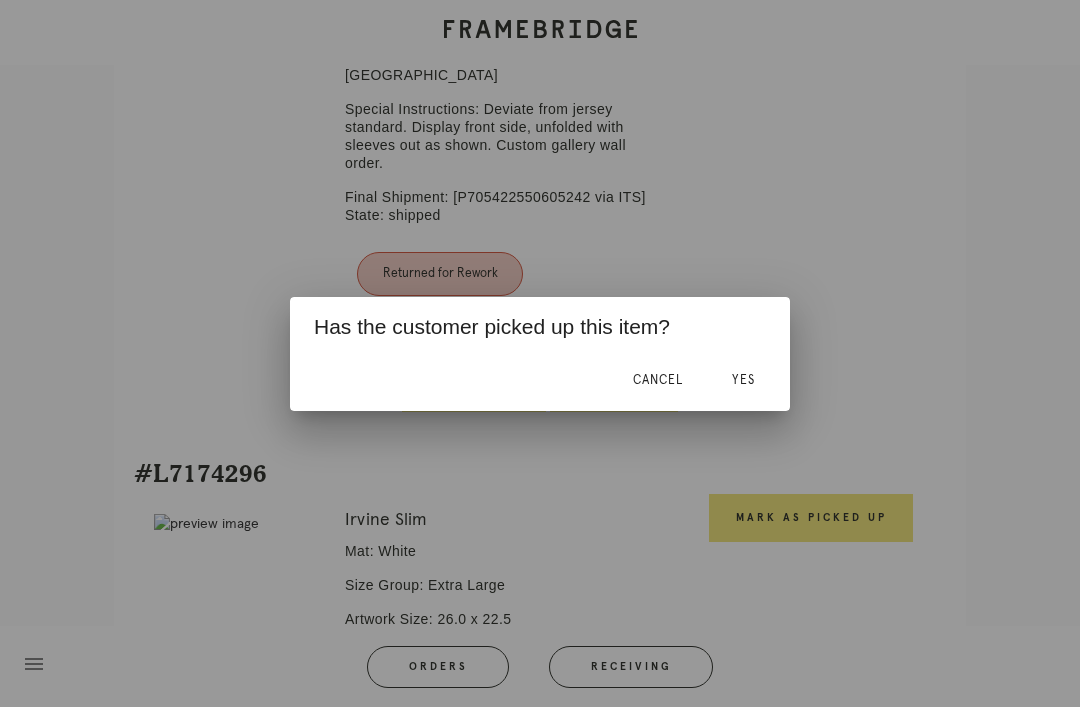 click on "Yes" at bounding box center (743, 381) 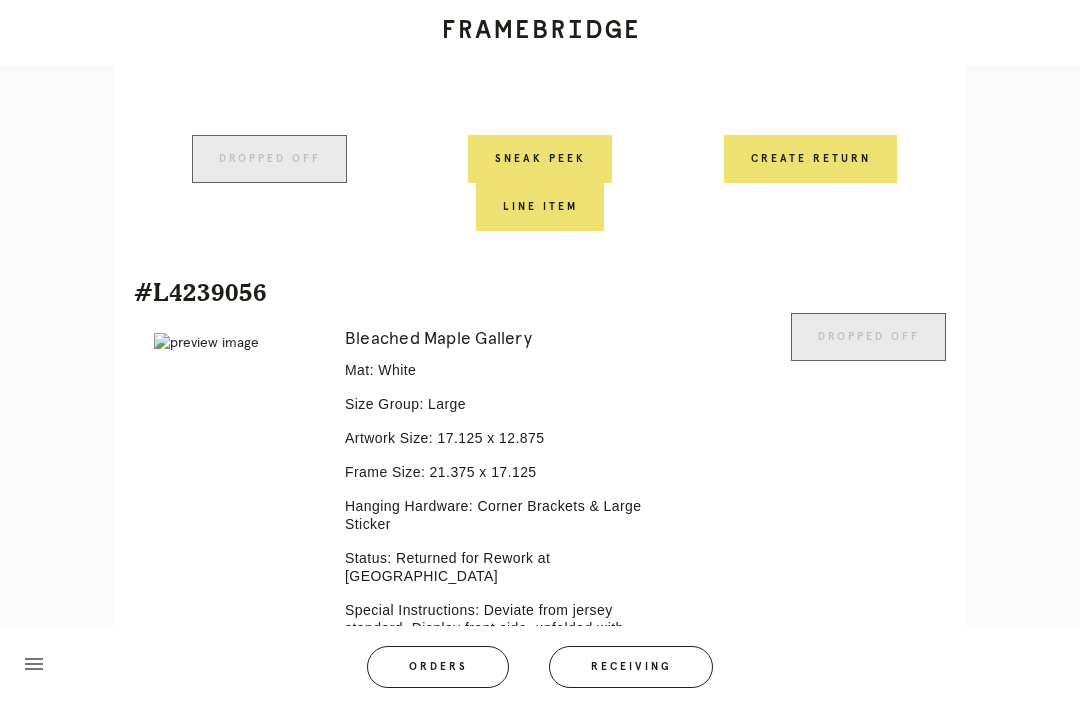 scroll, scrollTop: 4237, scrollLeft: 0, axis: vertical 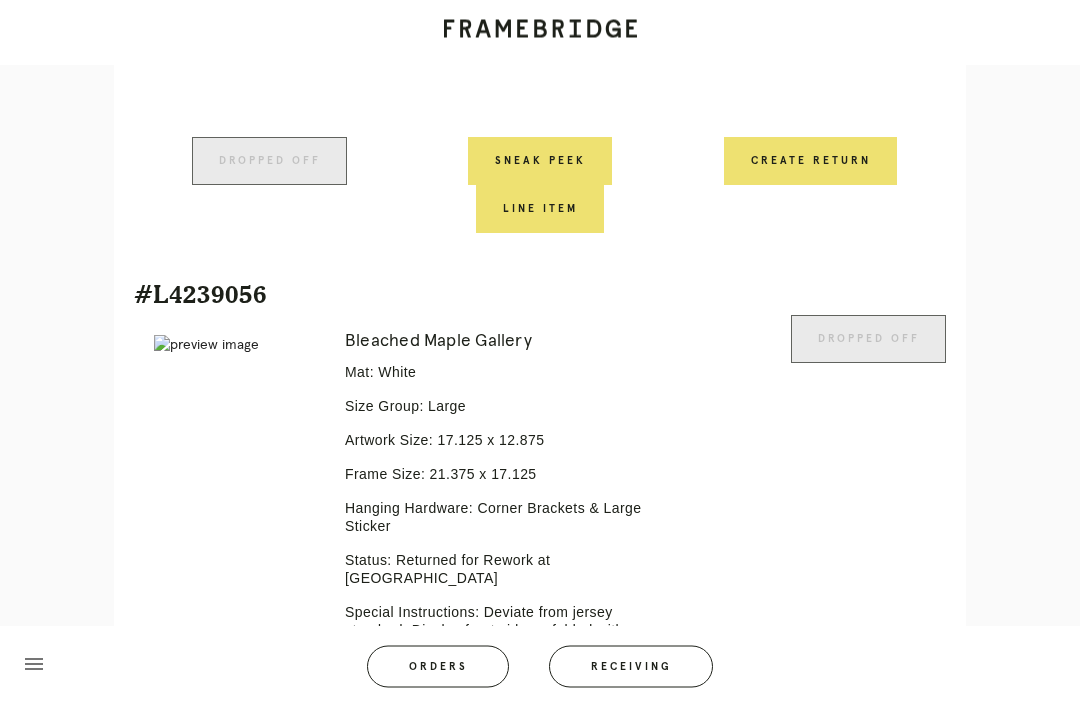 click at bounding box center (235, 346) 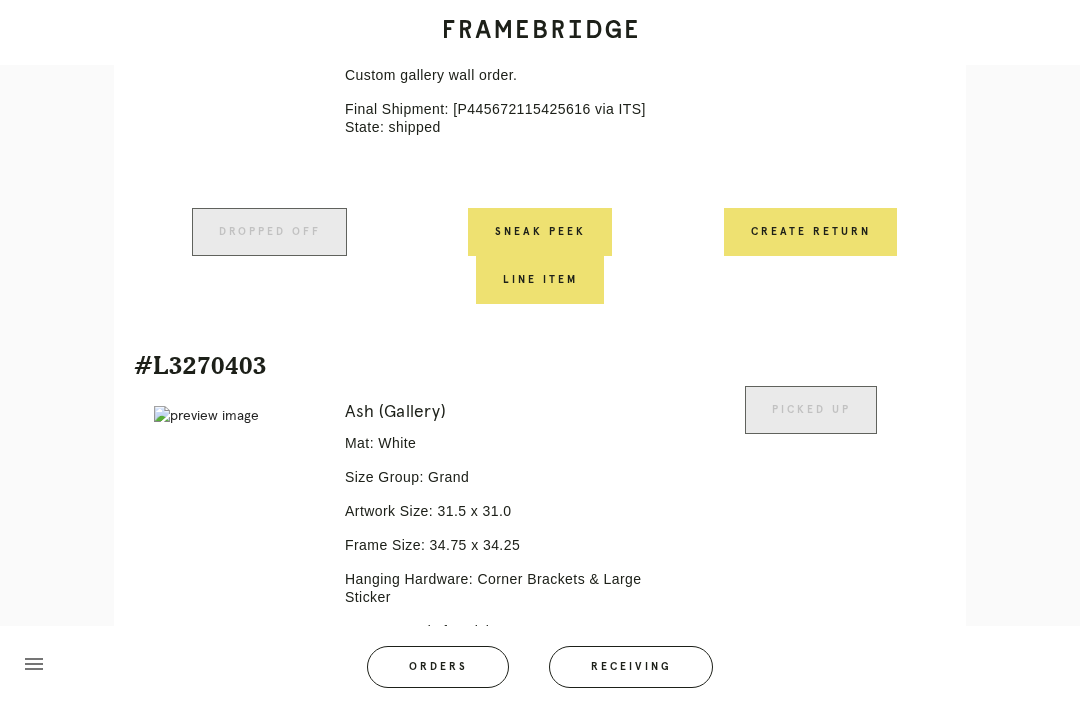 scroll, scrollTop: 0, scrollLeft: 0, axis: both 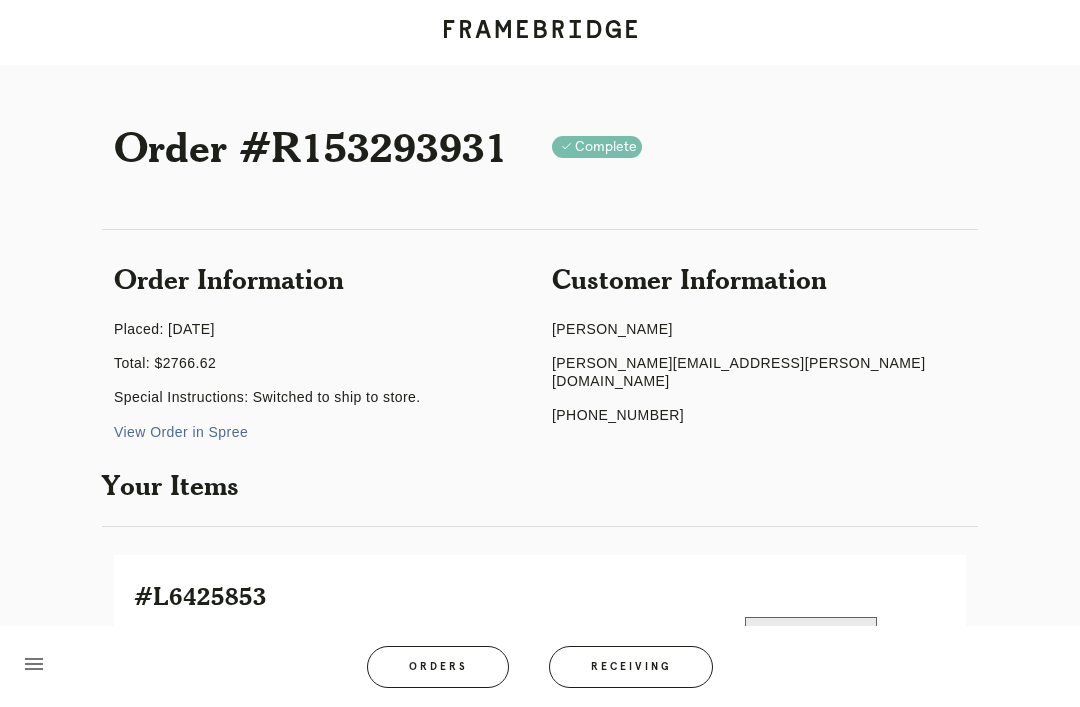click on "Receiving" at bounding box center (631, 667) 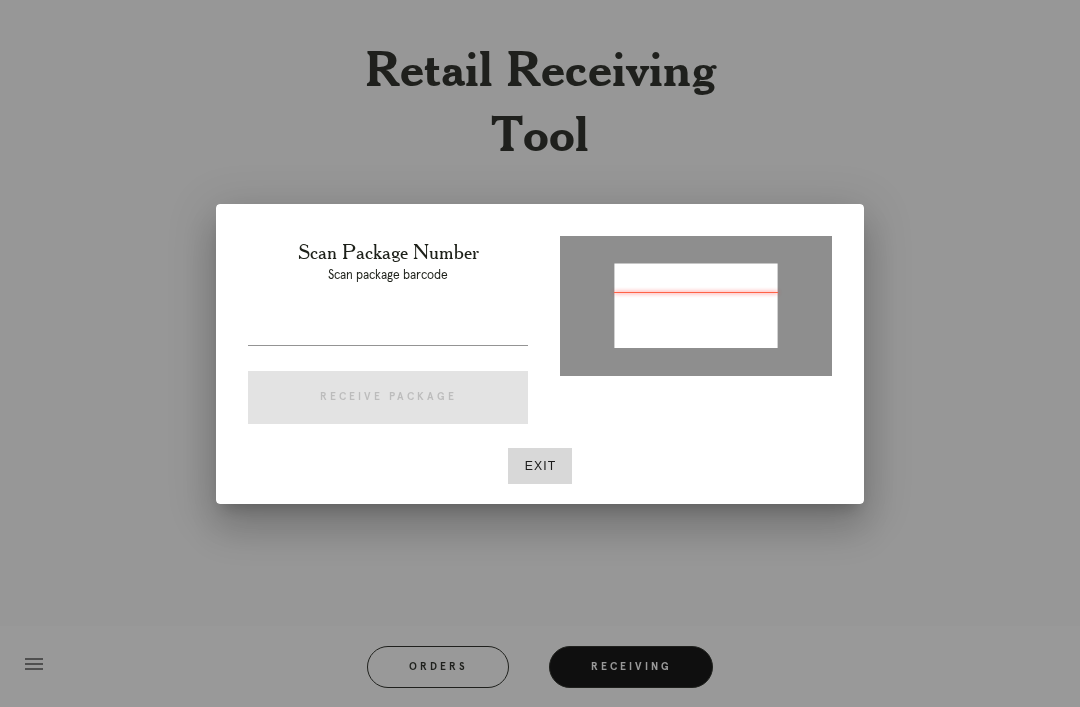 type on "P705422550605242" 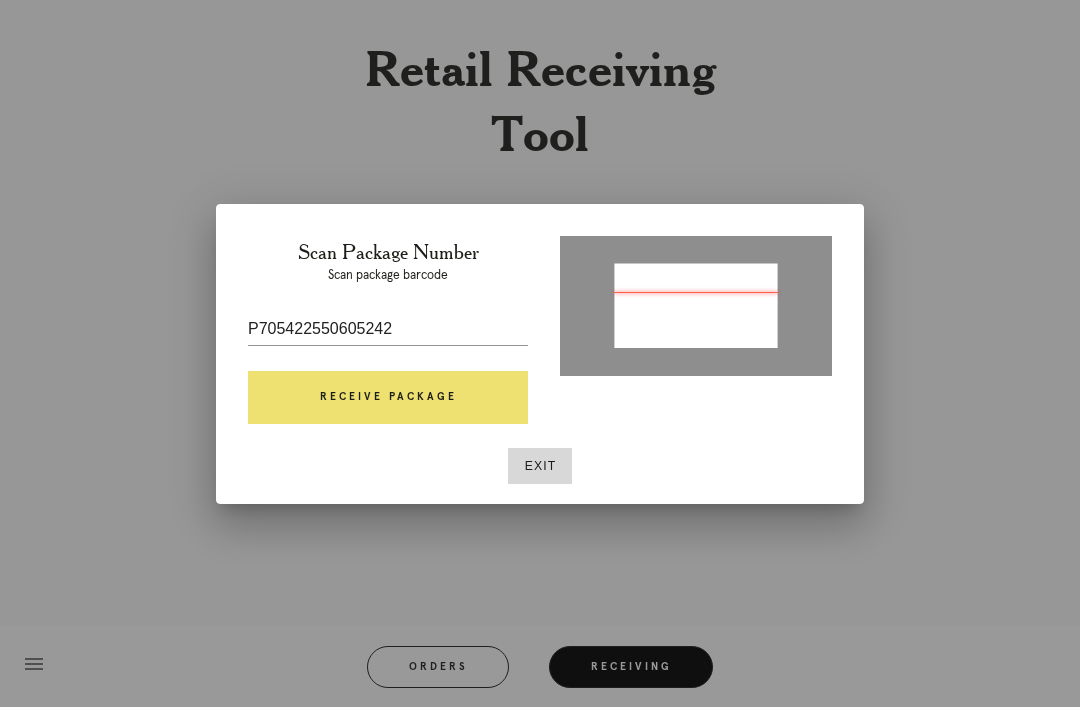 click on "Receive Package" at bounding box center (388, 398) 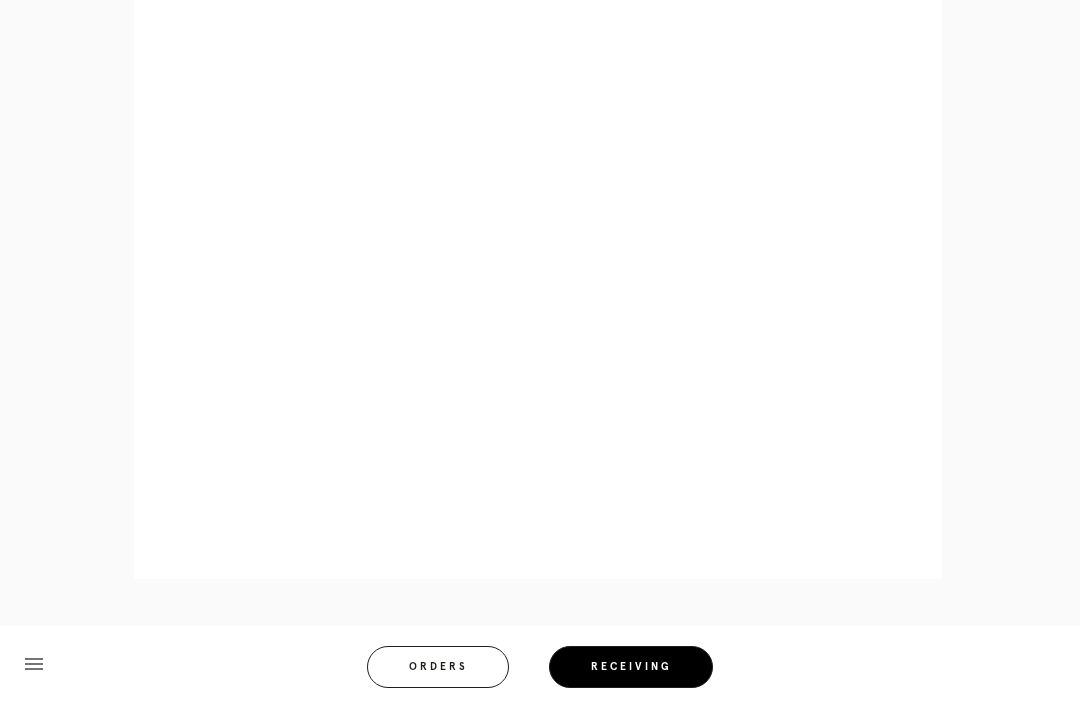 scroll, scrollTop: 1170, scrollLeft: 0, axis: vertical 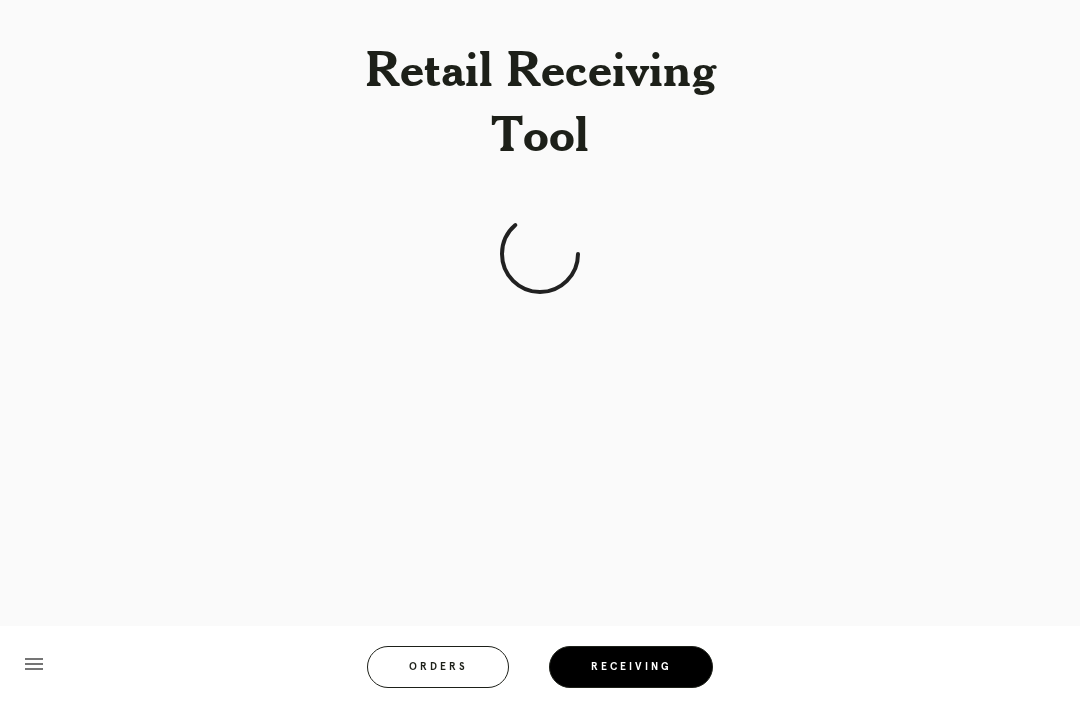 click on "Receiving" at bounding box center (631, 667) 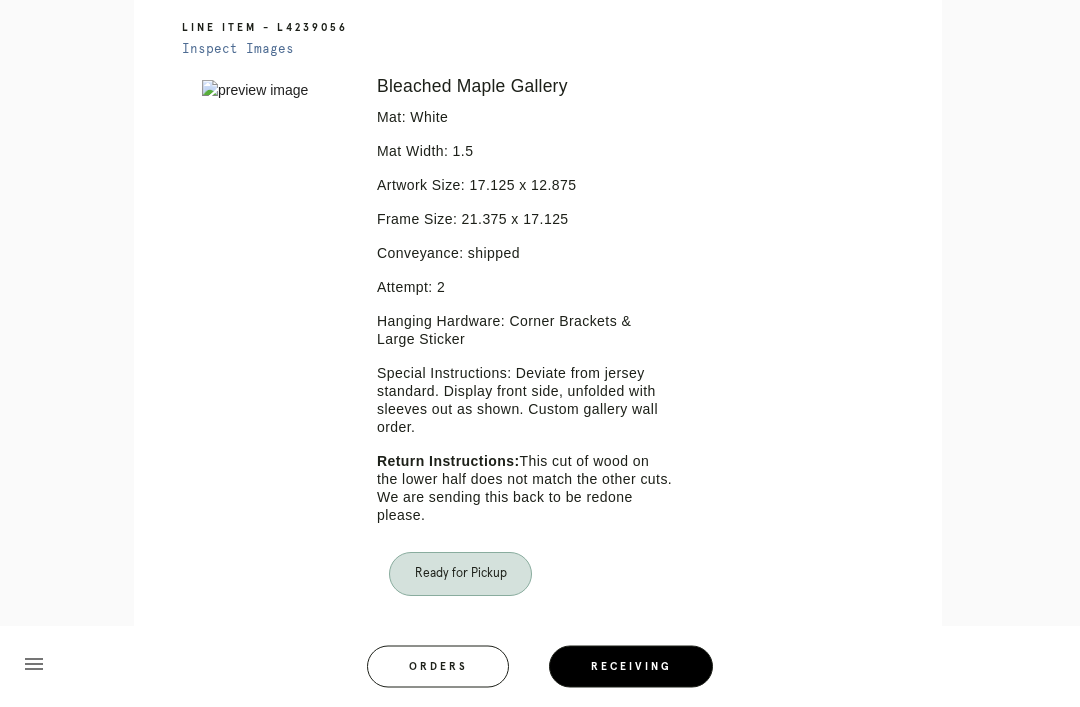 scroll, scrollTop: 545, scrollLeft: 0, axis: vertical 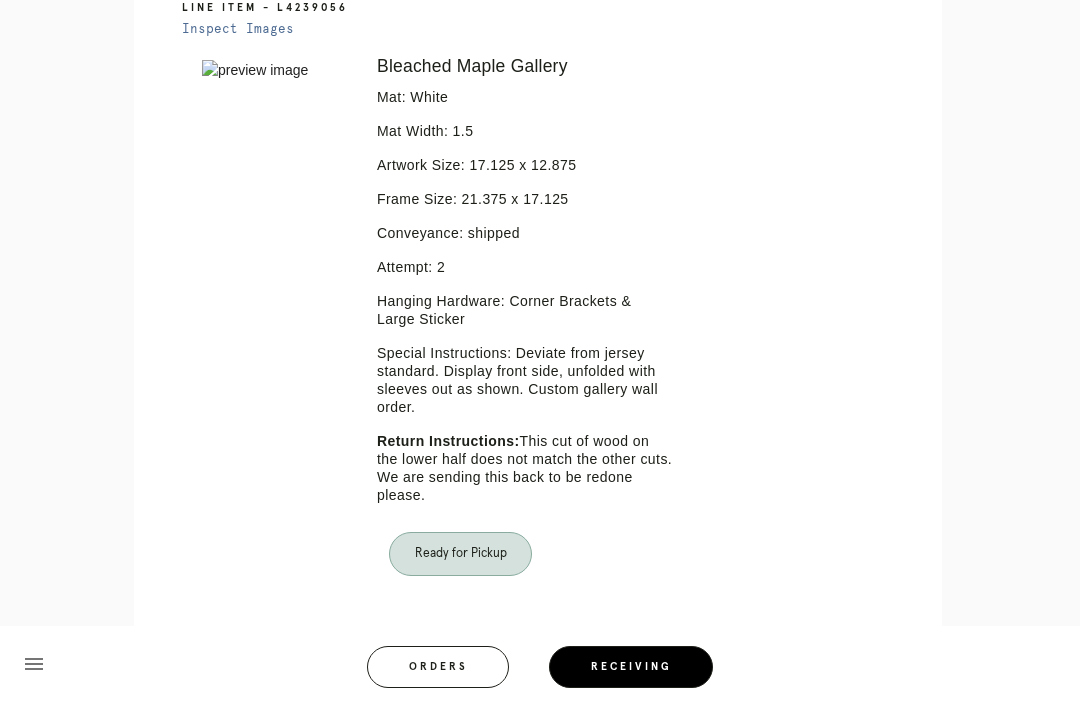 click on "Receiving" at bounding box center (631, 667) 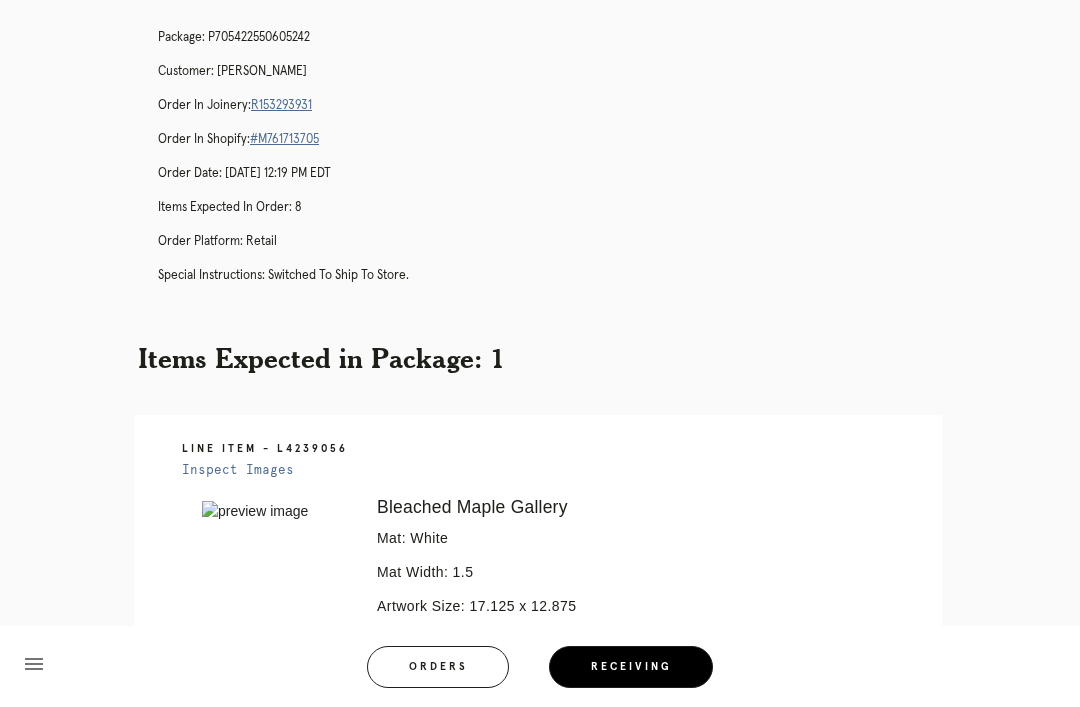 scroll, scrollTop: 77, scrollLeft: 0, axis: vertical 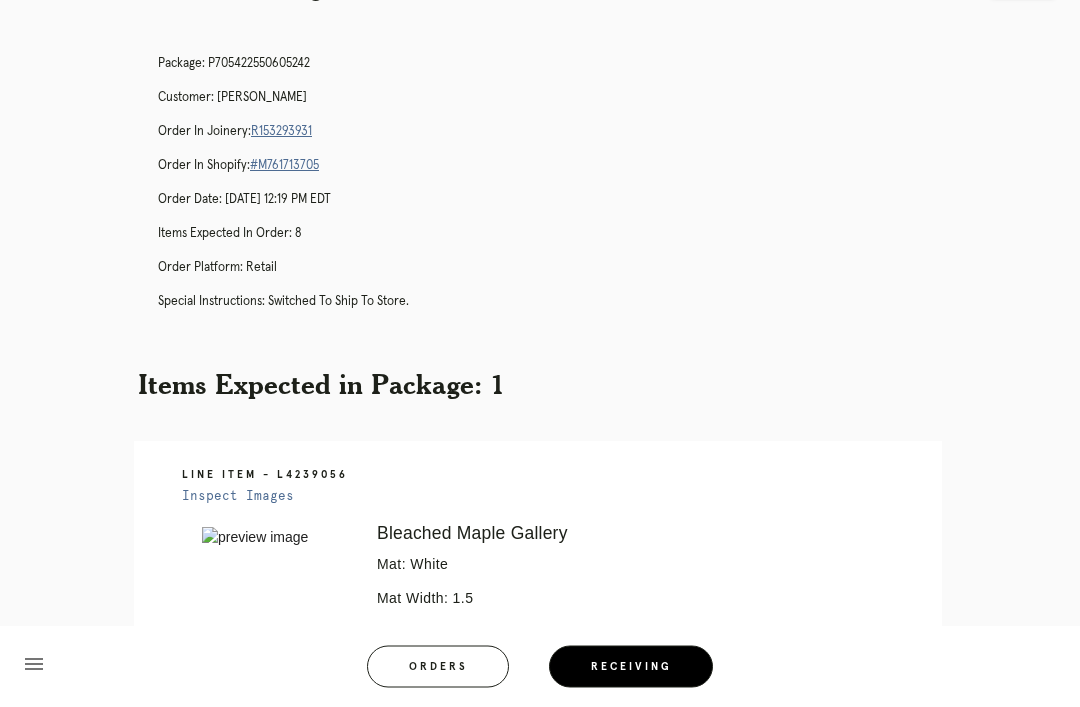 click on "R153293931" at bounding box center [281, 132] 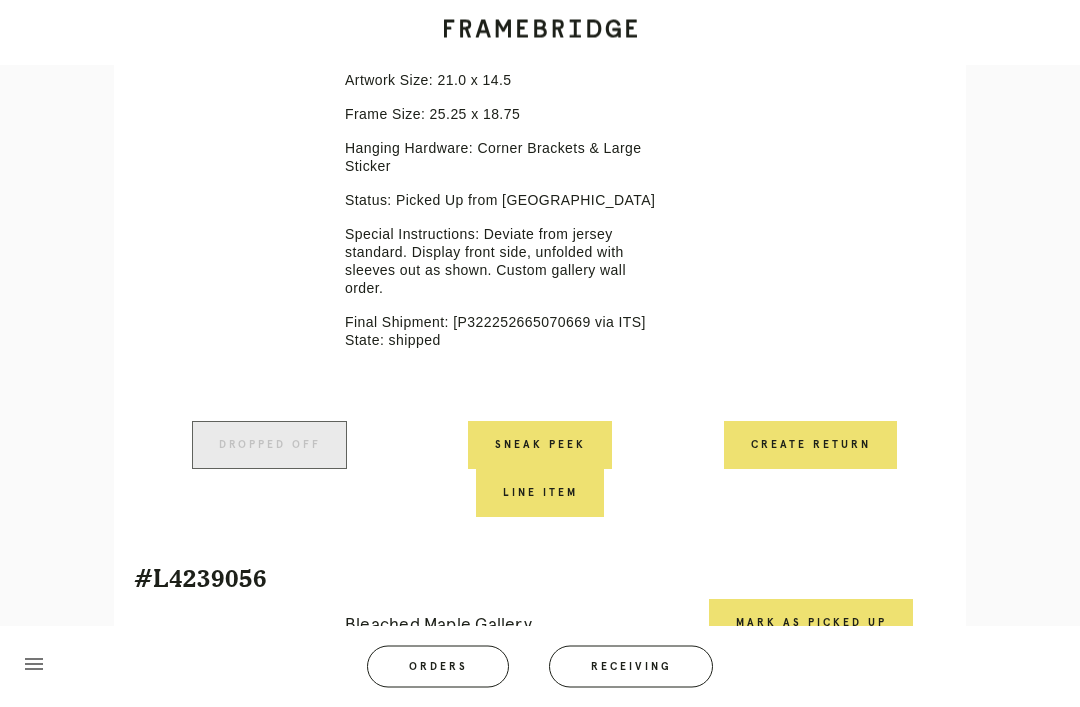 scroll, scrollTop: 4071, scrollLeft: 0, axis: vertical 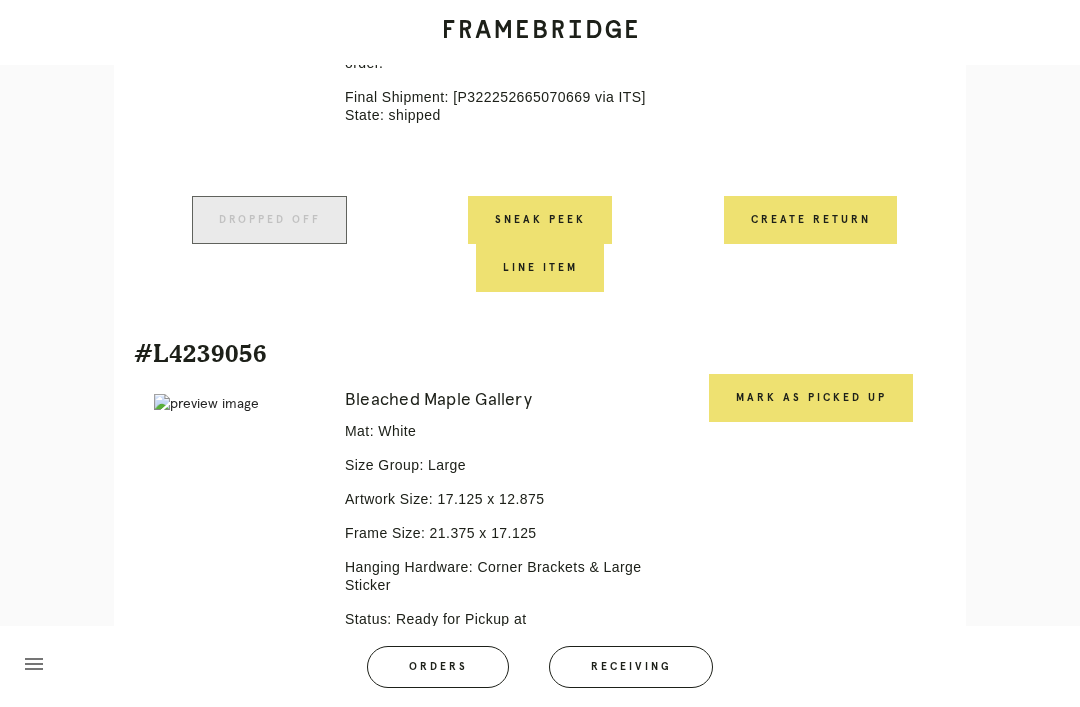 click on "Mark as Picked Up" at bounding box center [811, 398] 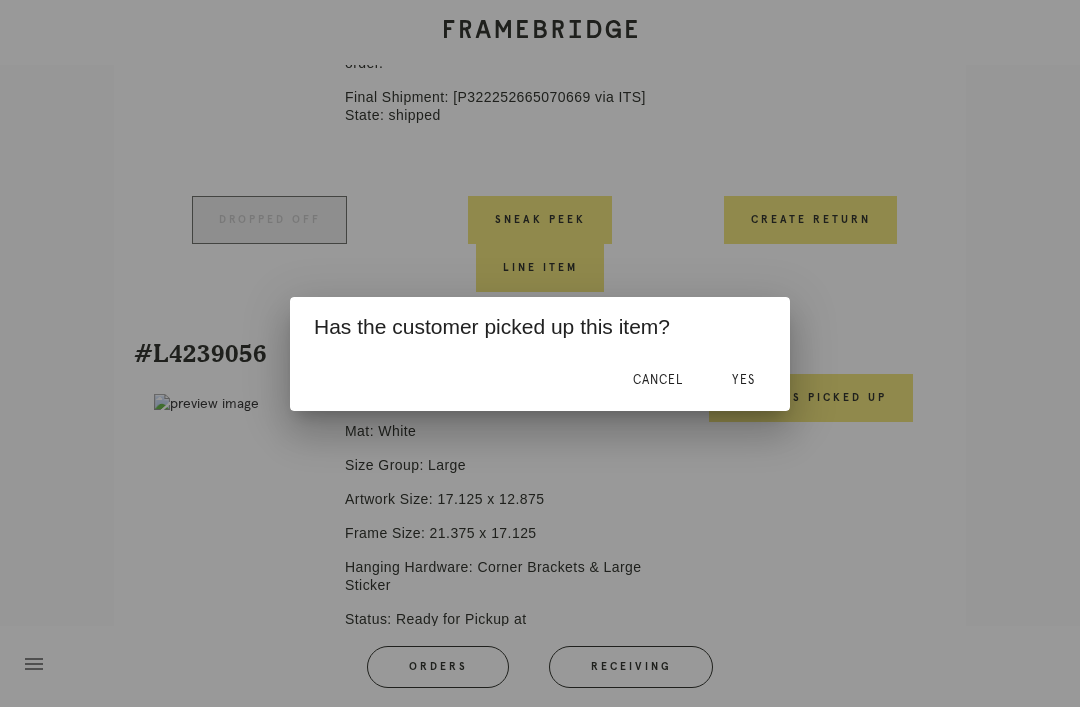 click on "Yes" at bounding box center [743, 381] 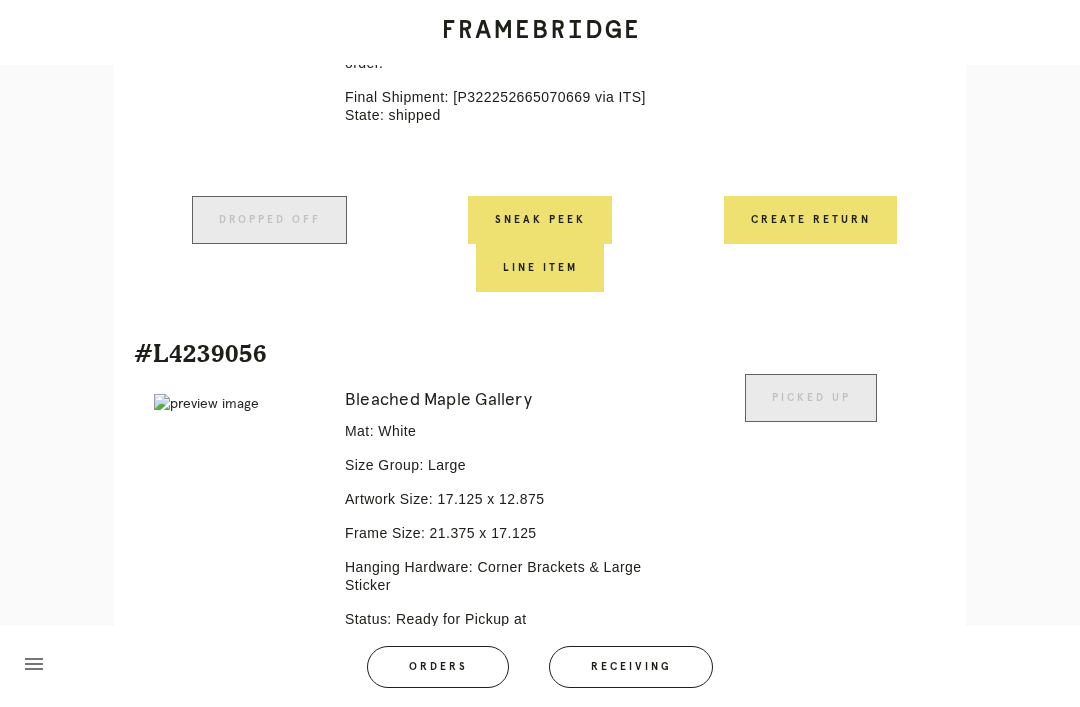click on "menu
Orders
Receiving
Logged in as:   [PERSON_NAME][EMAIL_ADDRESS][DOMAIN_NAME]   [PERSON_NAME]
Logout" at bounding box center [540, 673] 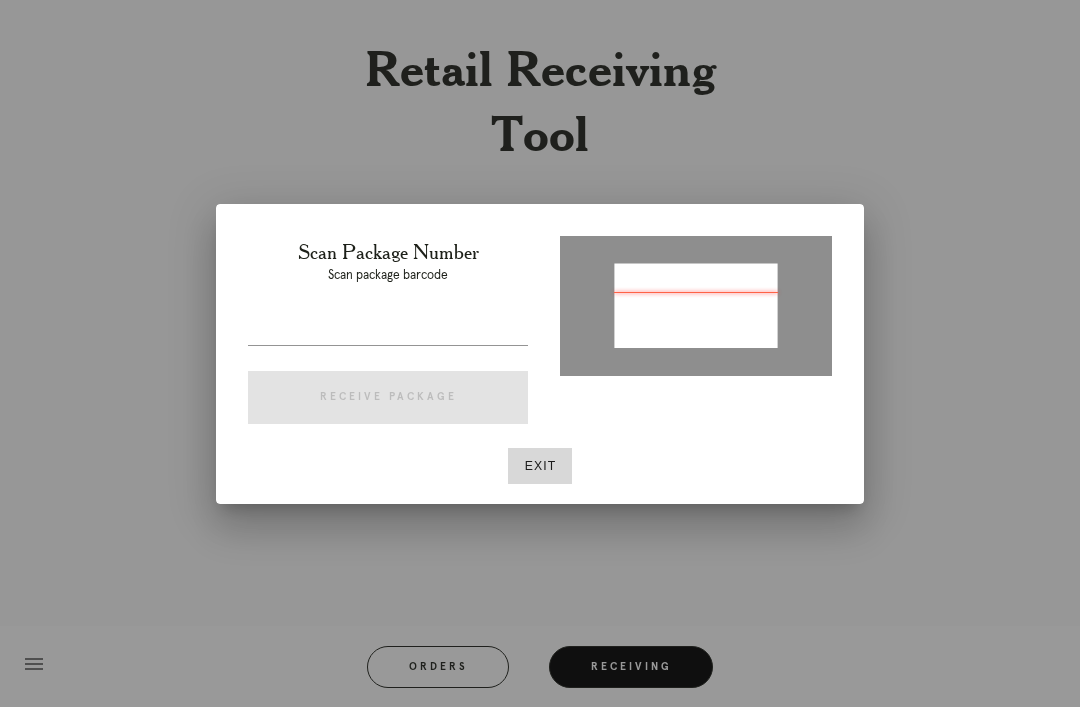 type on "P463536406901359" 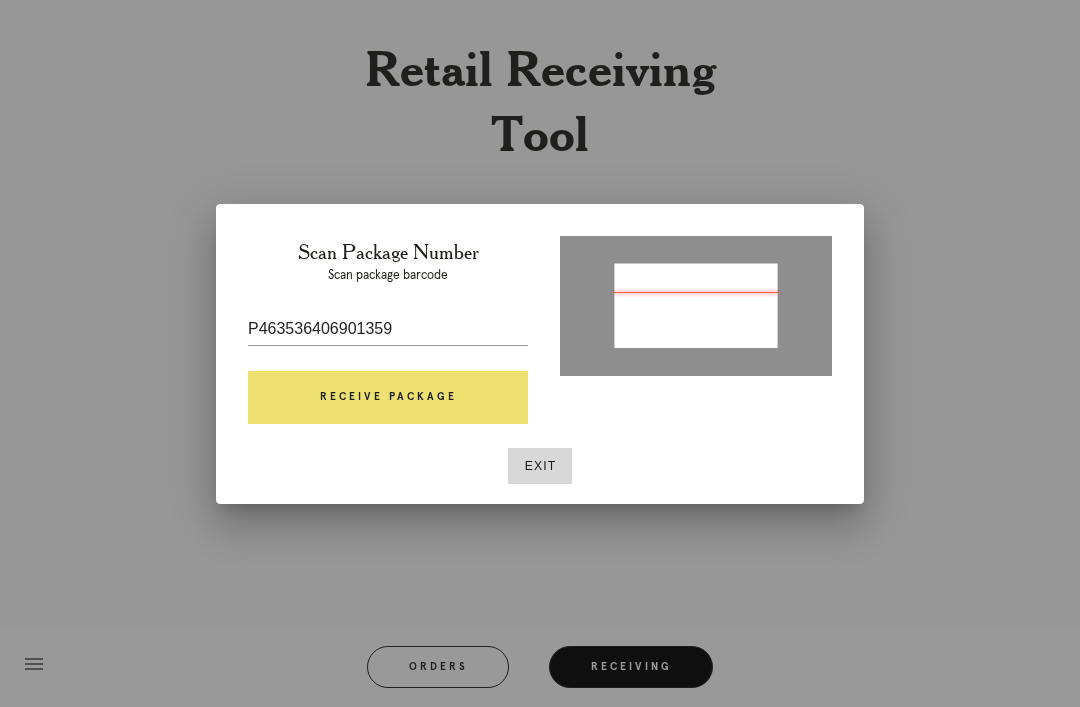 click on "Receive Package" at bounding box center [388, 398] 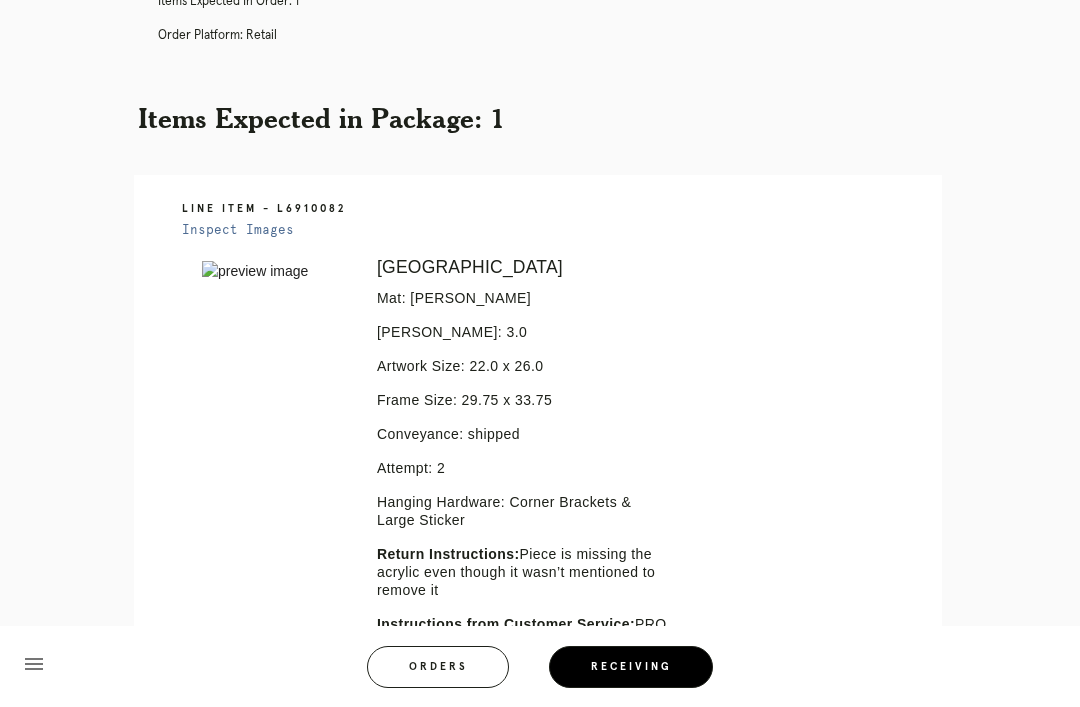 scroll, scrollTop: 0, scrollLeft: 0, axis: both 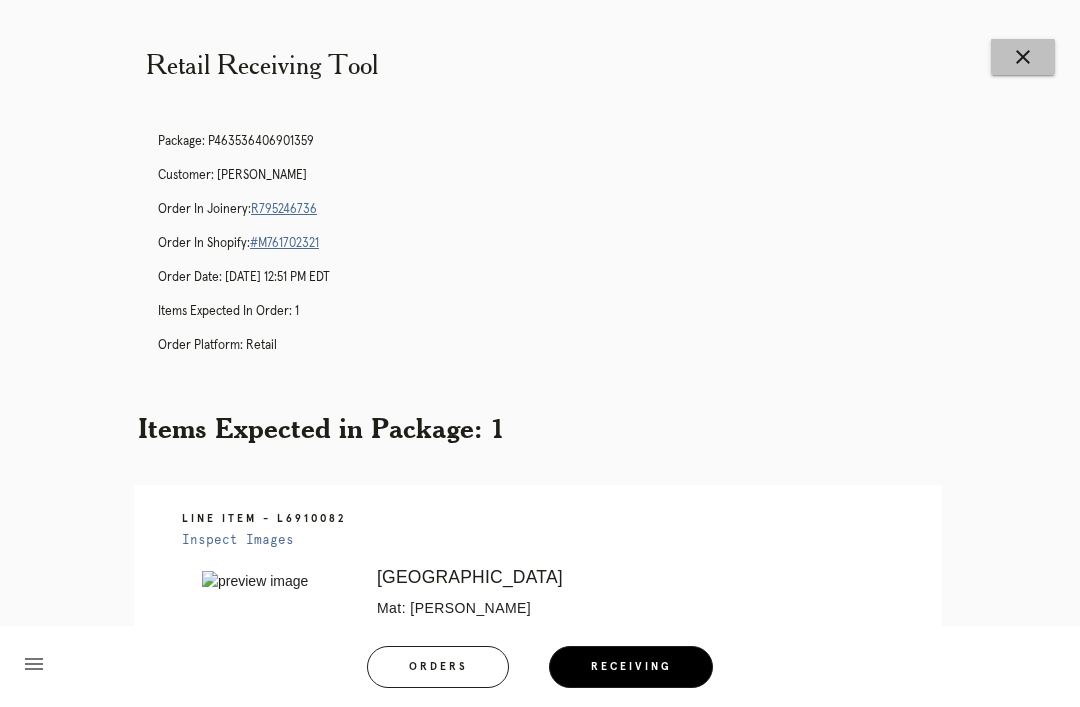 click on "close" at bounding box center (1023, 57) 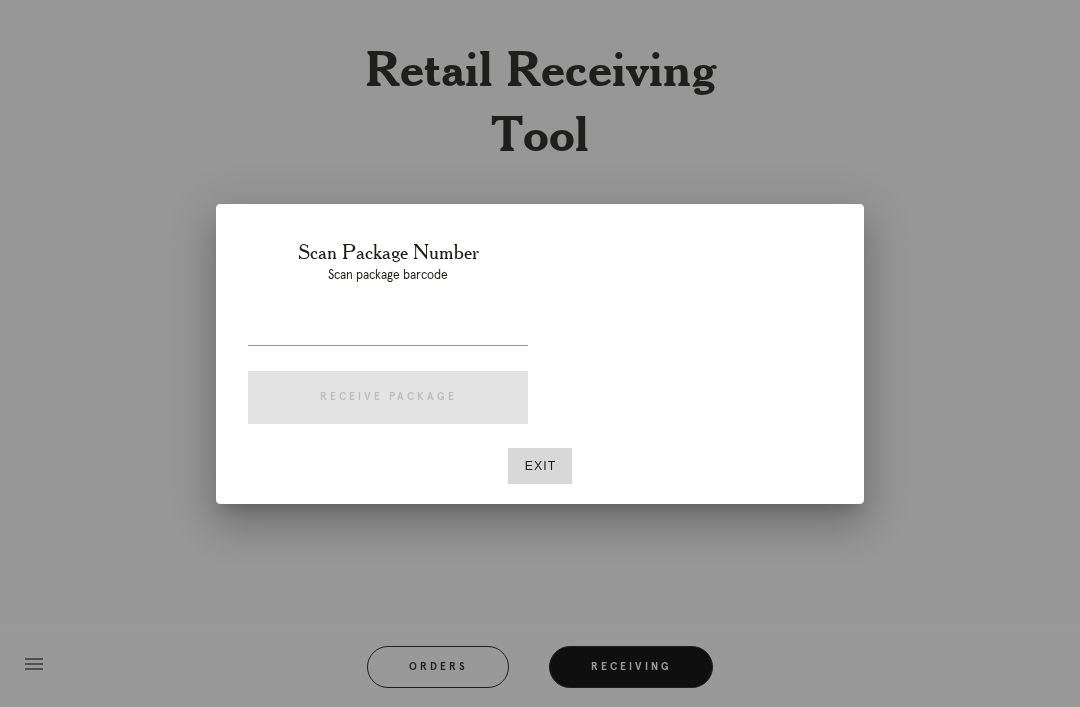 scroll, scrollTop: 0, scrollLeft: 0, axis: both 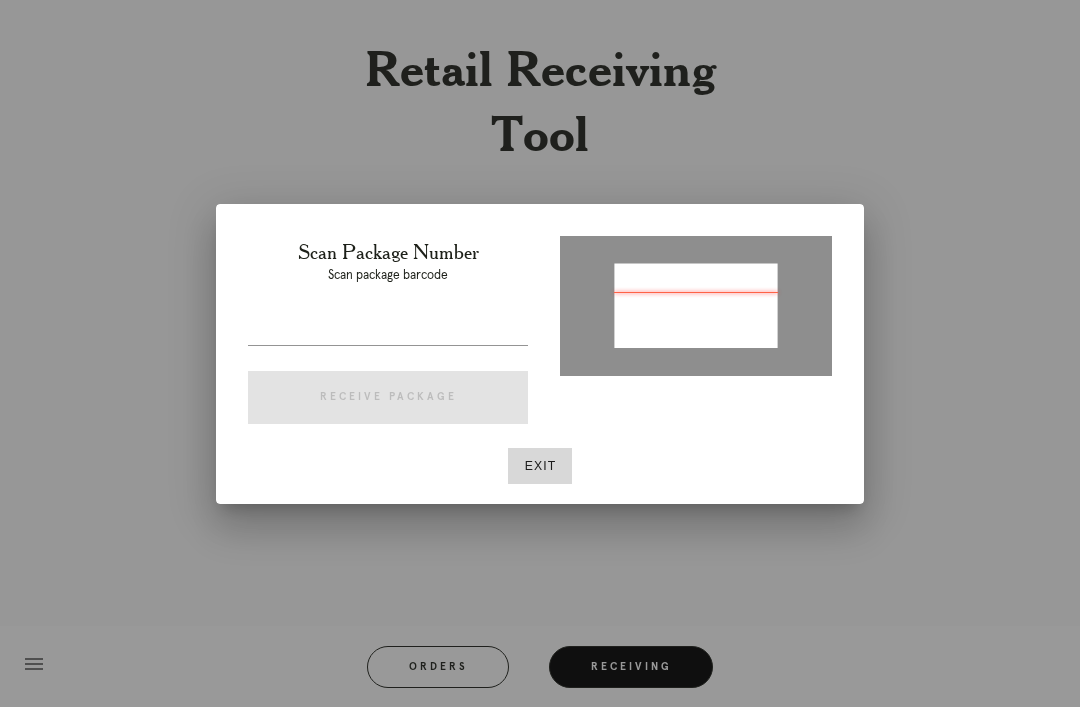 type on "P338016459258704" 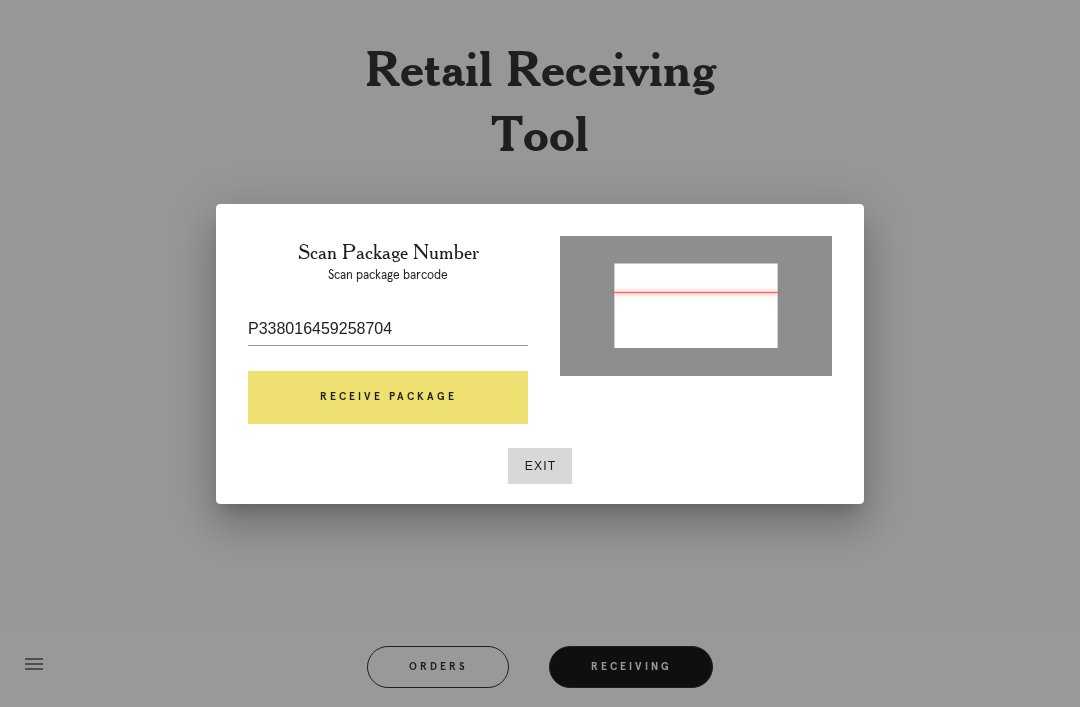 click on "Receive Package" at bounding box center [388, 398] 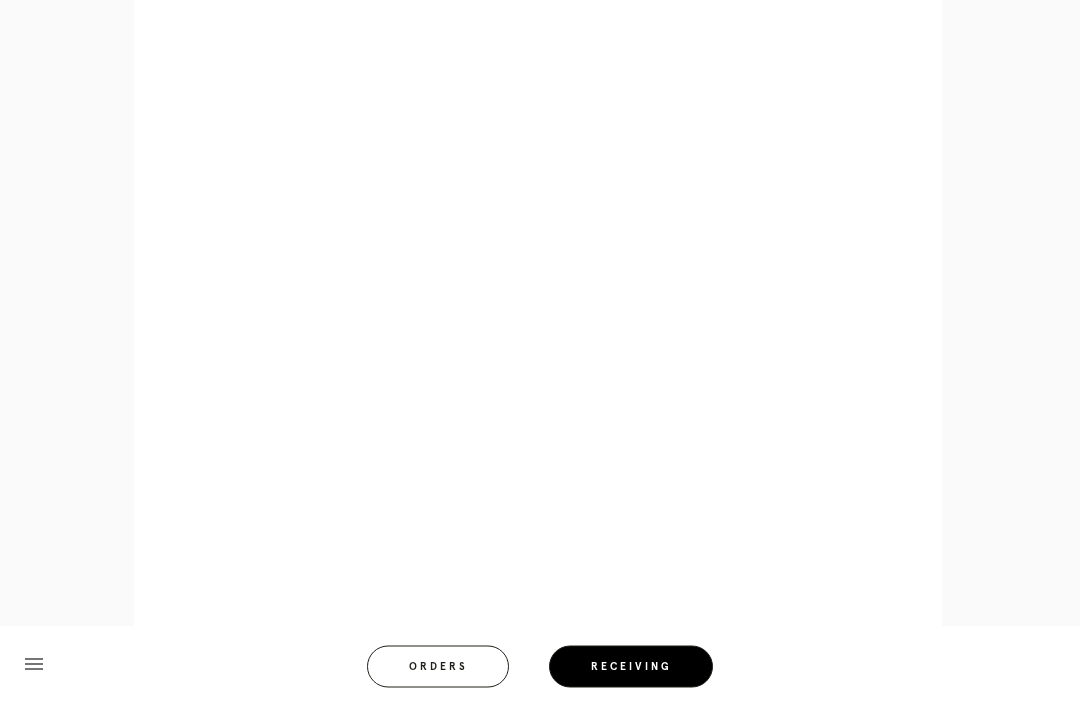 scroll, scrollTop: 1030, scrollLeft: 0, axis: vertical 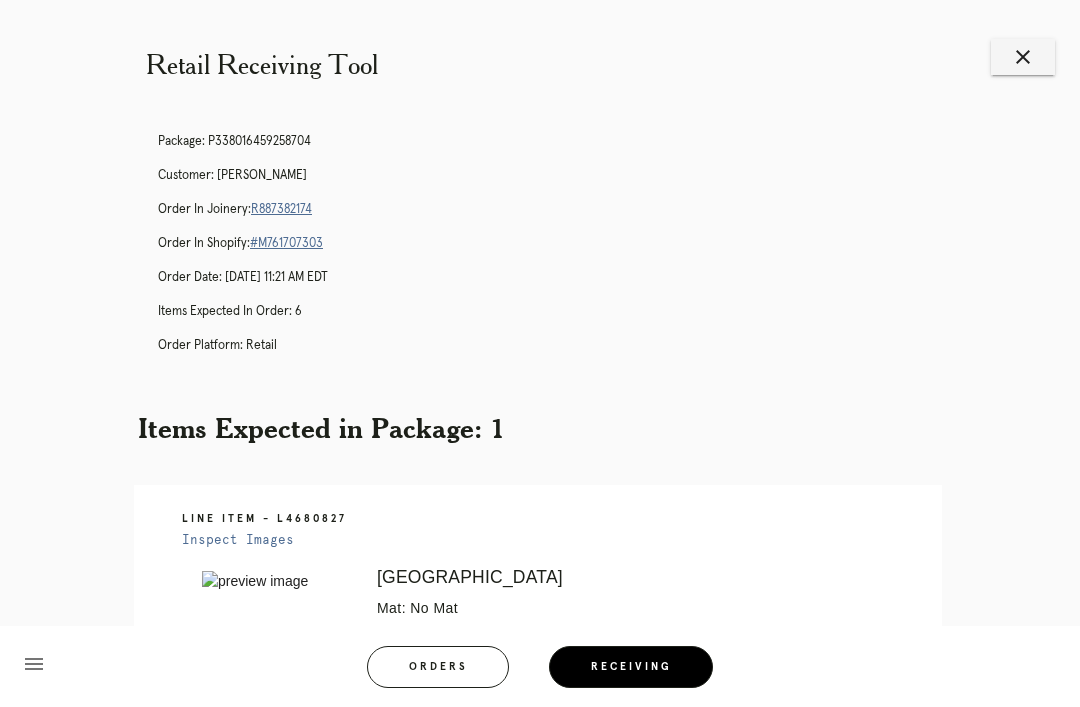 click on "close" at bounding box center [1023, 57] 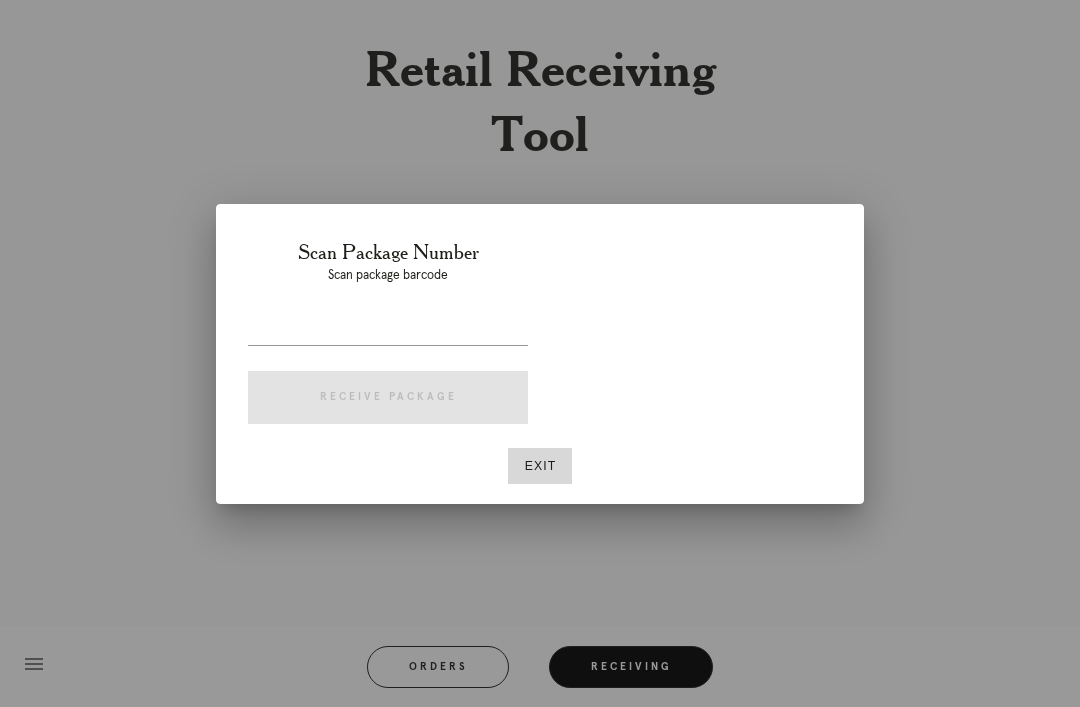 scroll, scrollTop: 0, scrollLeft: 0, axis: both 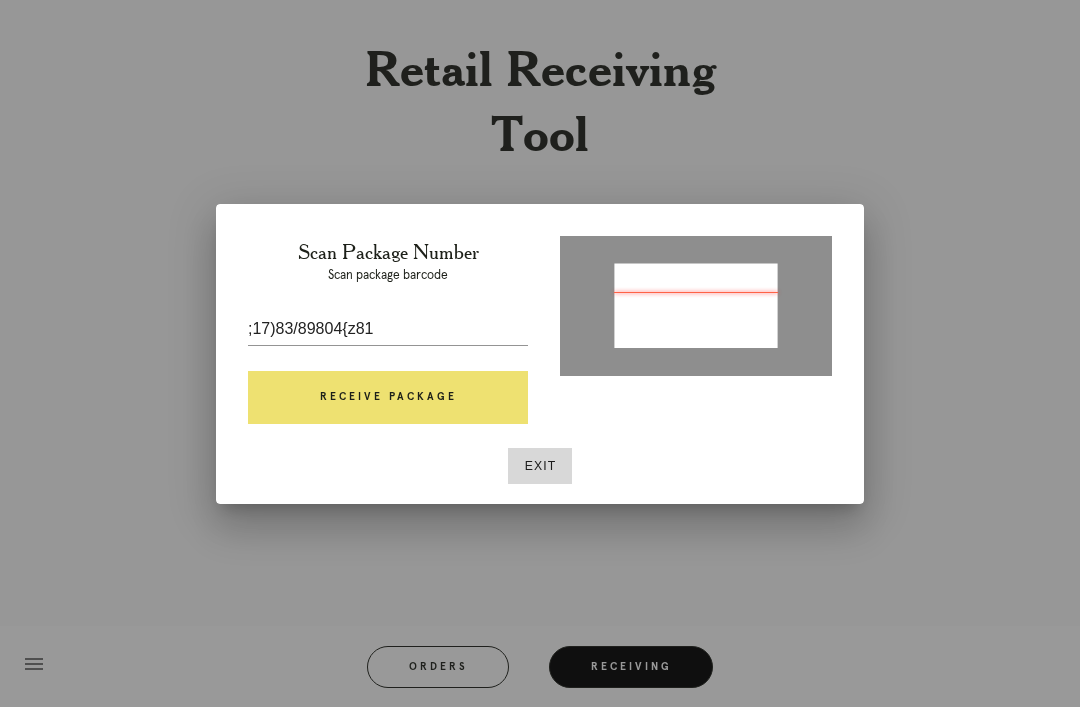 click on "Receive Package" at bounding box center [388, 398] 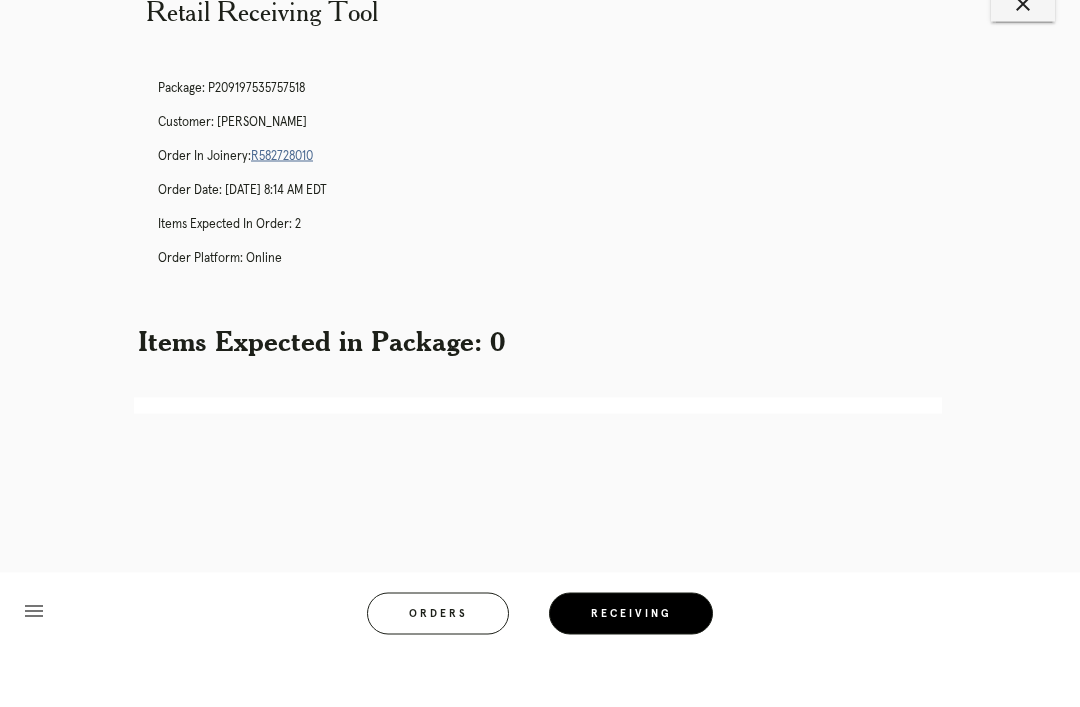 scroll, scrollTop: 0, scrollLeft: 0, axis: both 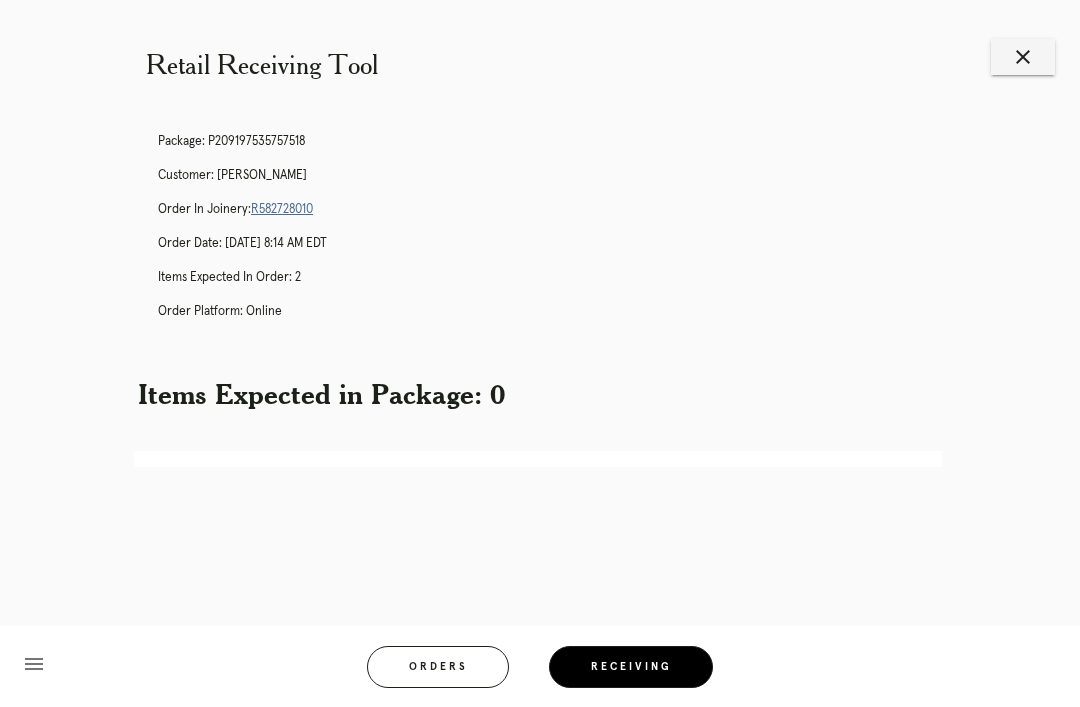 click on "Retail Receiving Tool   close   Package: P209197535757518   Customer: [PERSON_NAME]
Order in Joinery:
R582728010
Order Date:
[DATE]  8:14 AM EDT
Items Expected in Order: 2   Order Platform: online     Items Expected in Package:  0
menu
Orders
Receiving
Logged in as:   [PERSON_NAME][EMAIL_ADDRESS][DOMAIN_NAME]   [PERSON_NAME]
Logout" at bounding box center (540, 353) 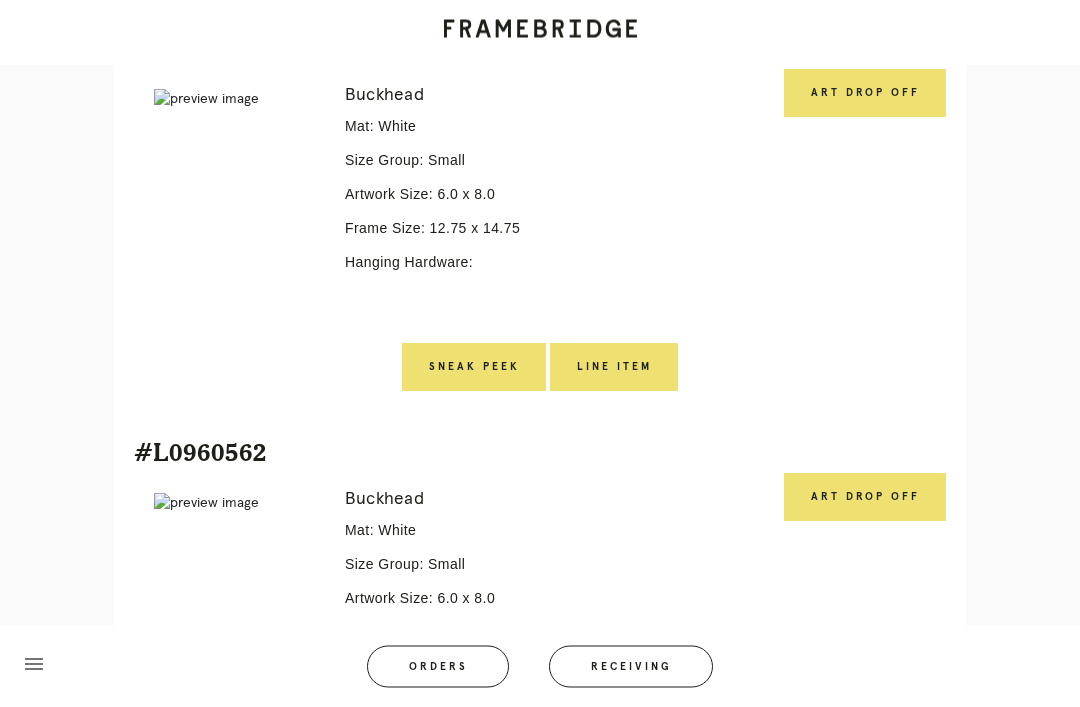 scroll, scrollTop: 0, scrollLeft: 0, axis: both 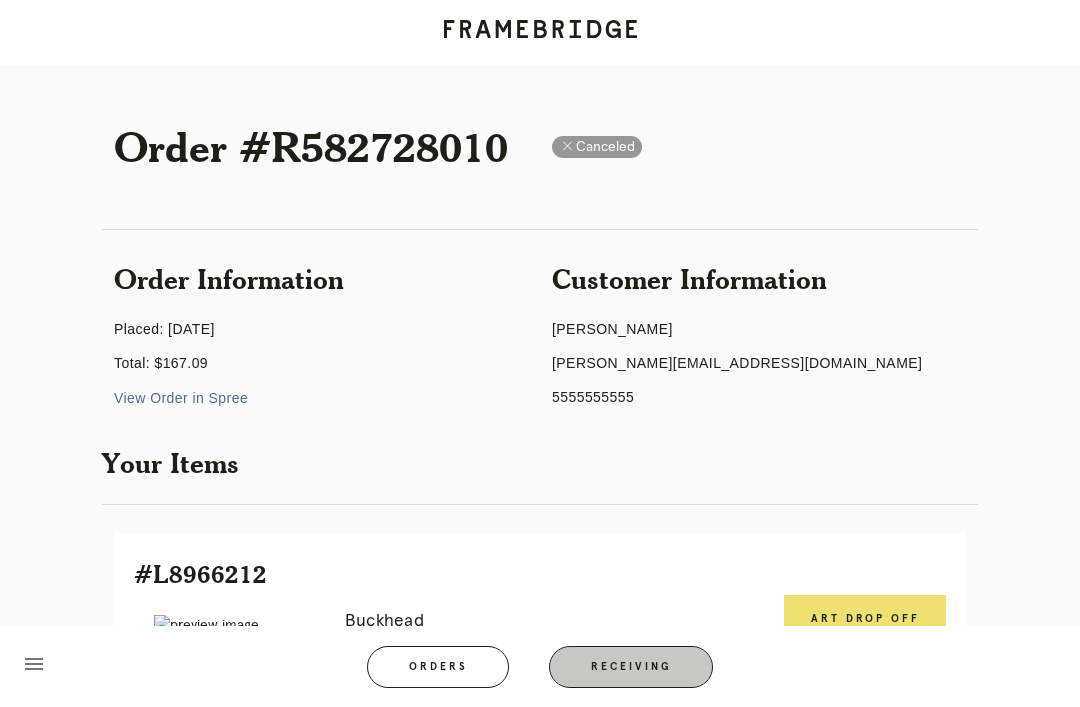 click on "Receiving" at bounding box center (631, 667) 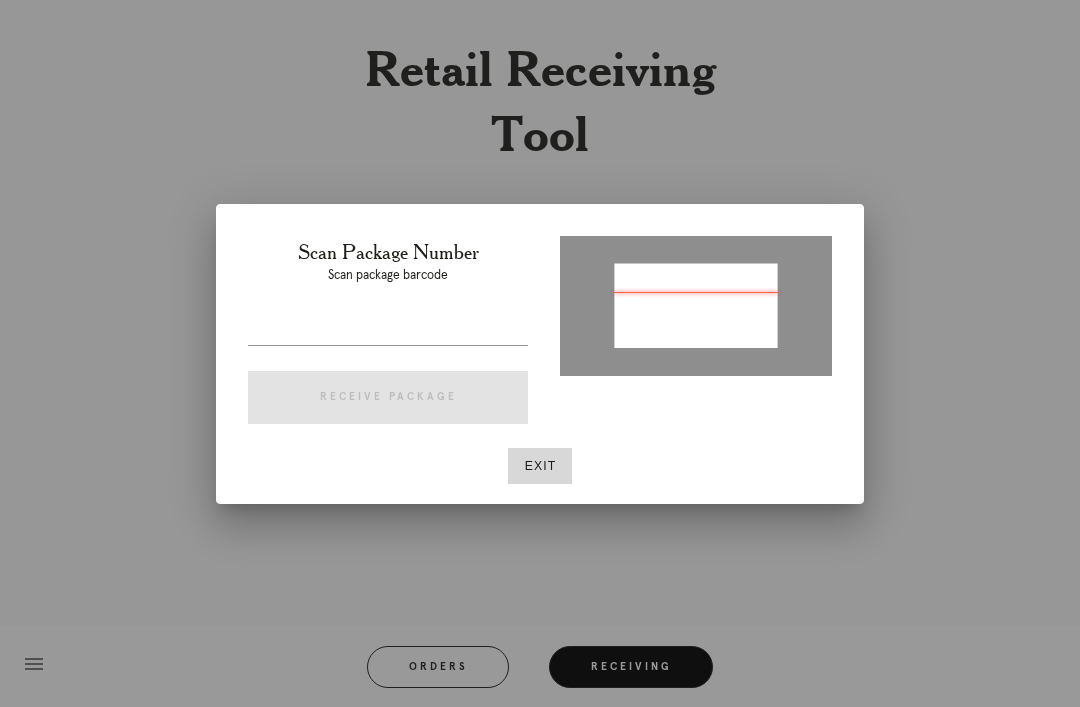 type on "P178845898049181" 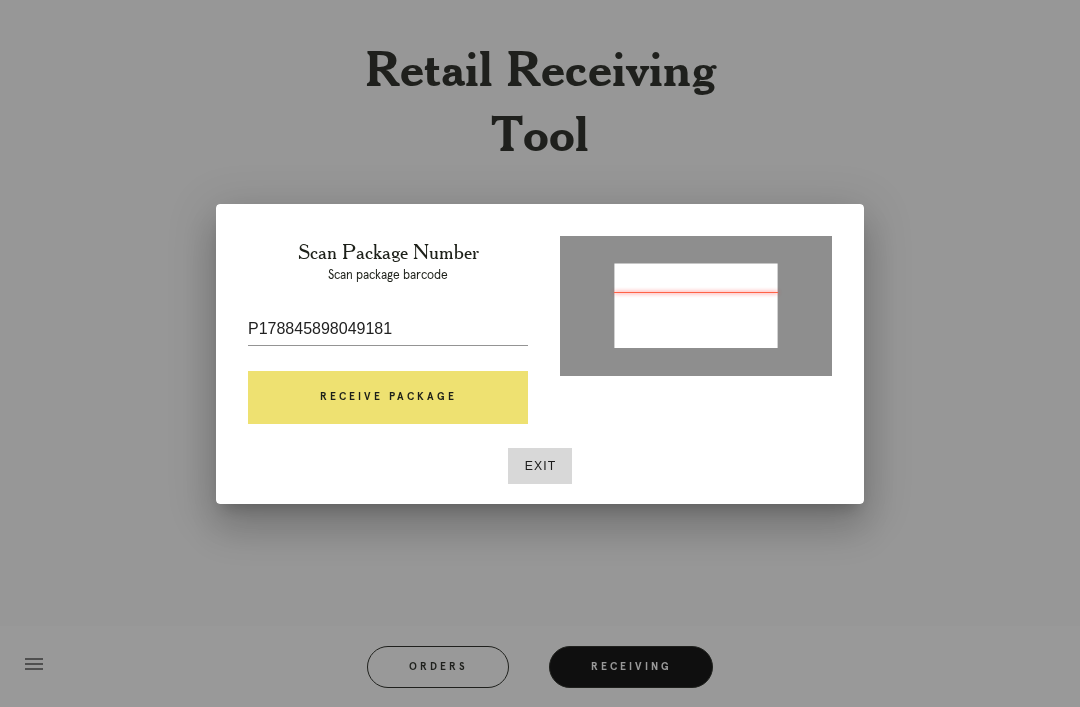 click on "Receive Package" at bounding box center [388, 398] 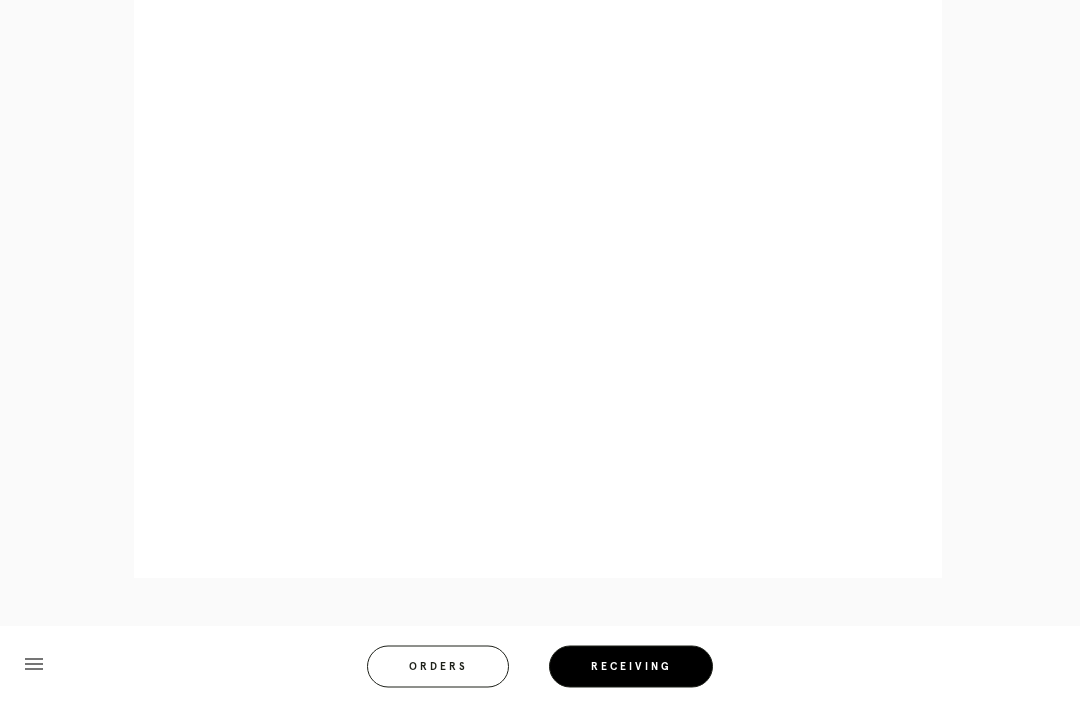 scroll, scrollTop: 962, scrollLeft: 0, axis: vertical 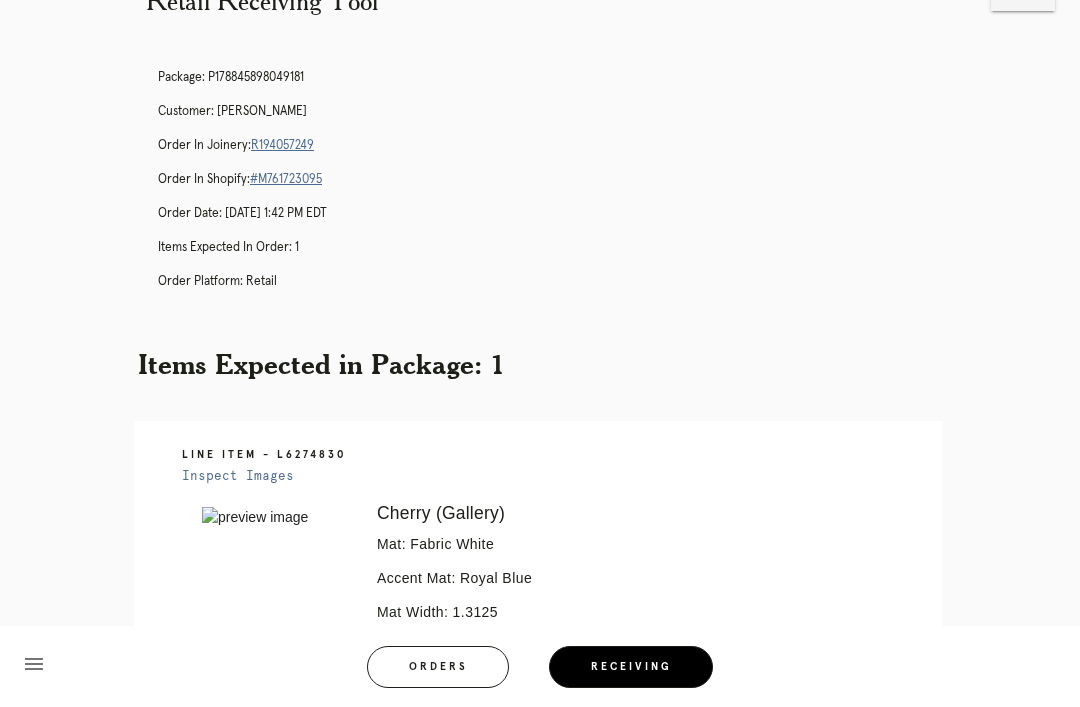 click on "menu
Orders
Receiving
Logged in as:   [PERSON_NAME][EMAIL_ADDRESS][DOMAIN_NAME]   [PERSON_NAME]
Logout" at bounding box center (540, 673) 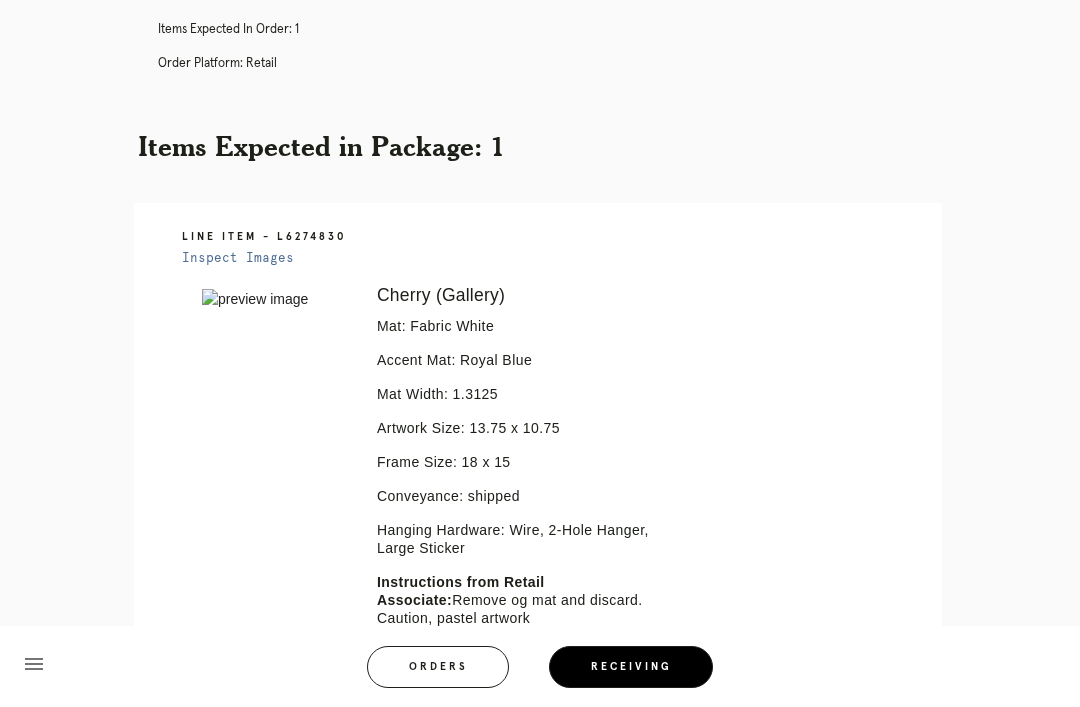 scroll, scrollTop: 0, scrollLeft: 0, axis: both 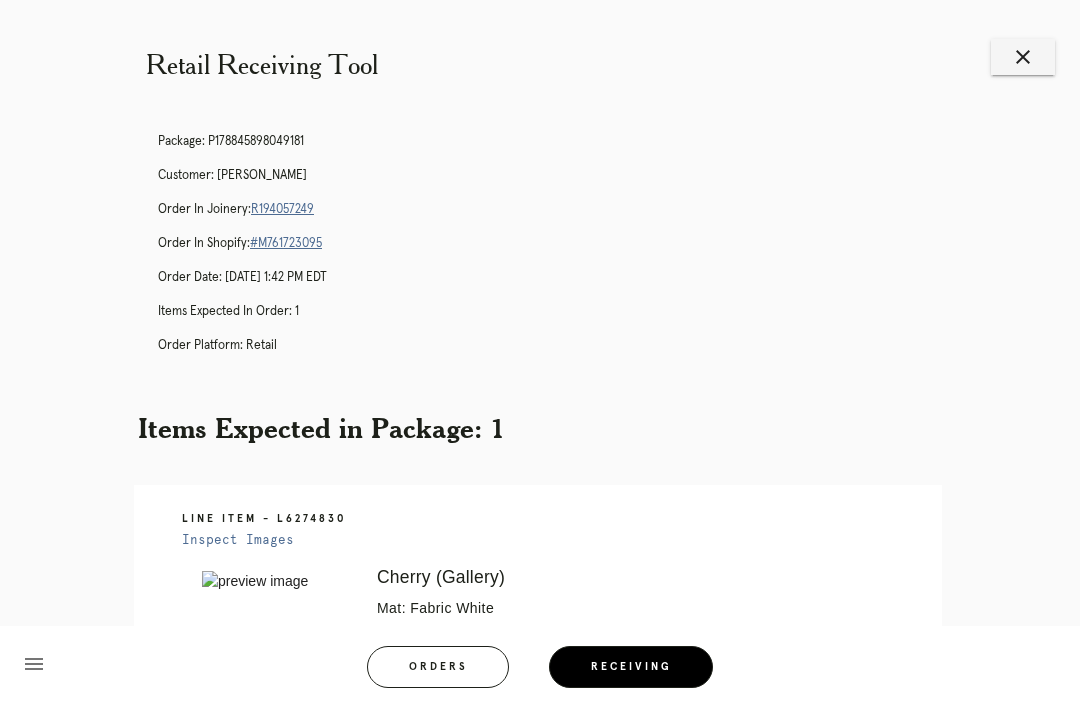 click on "close" at bounding box center [1023, 57] 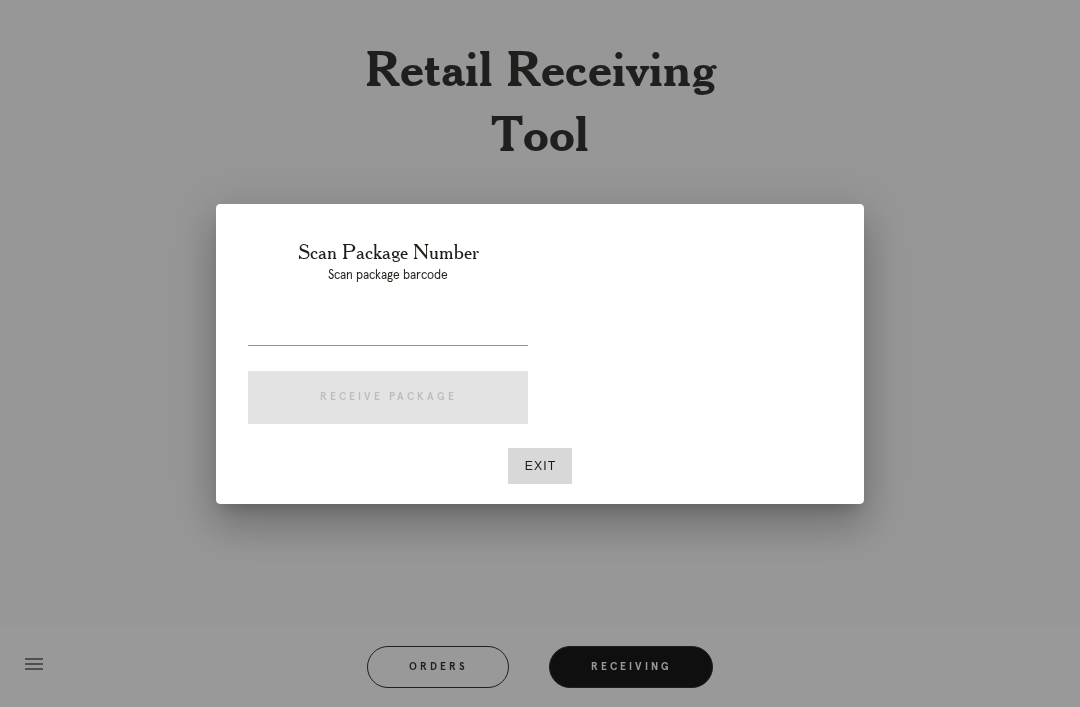 scroll, scrollTop: 0, scrollLeft: 0, axis: both 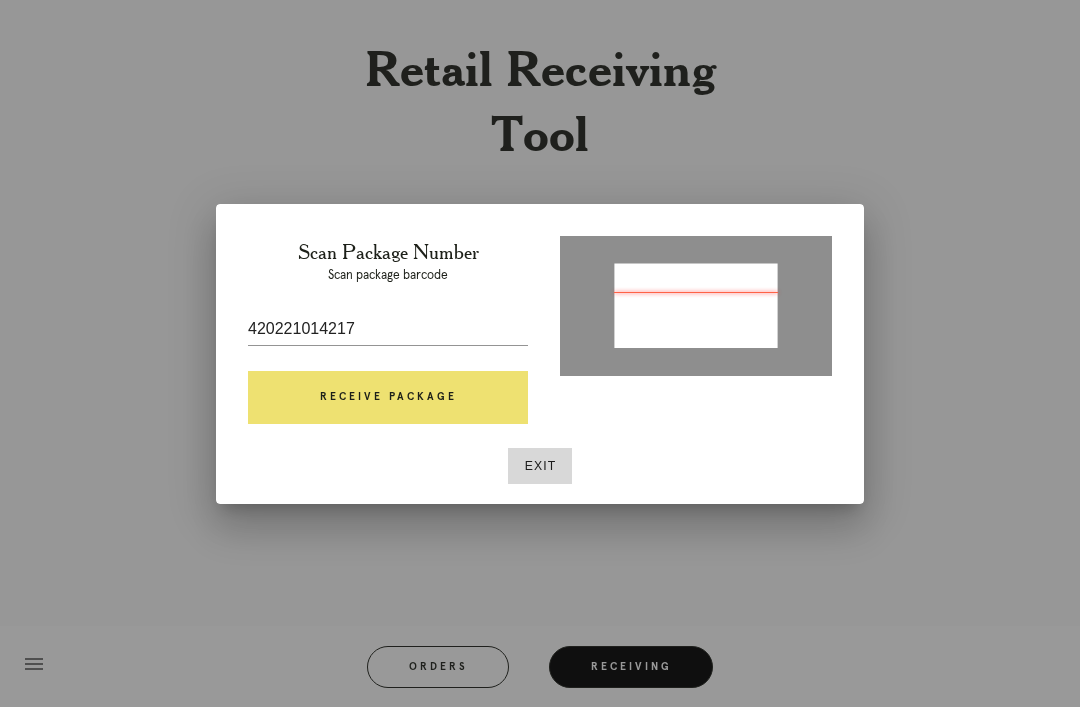 click on "Receive Package" at bounding box center [388, 398] 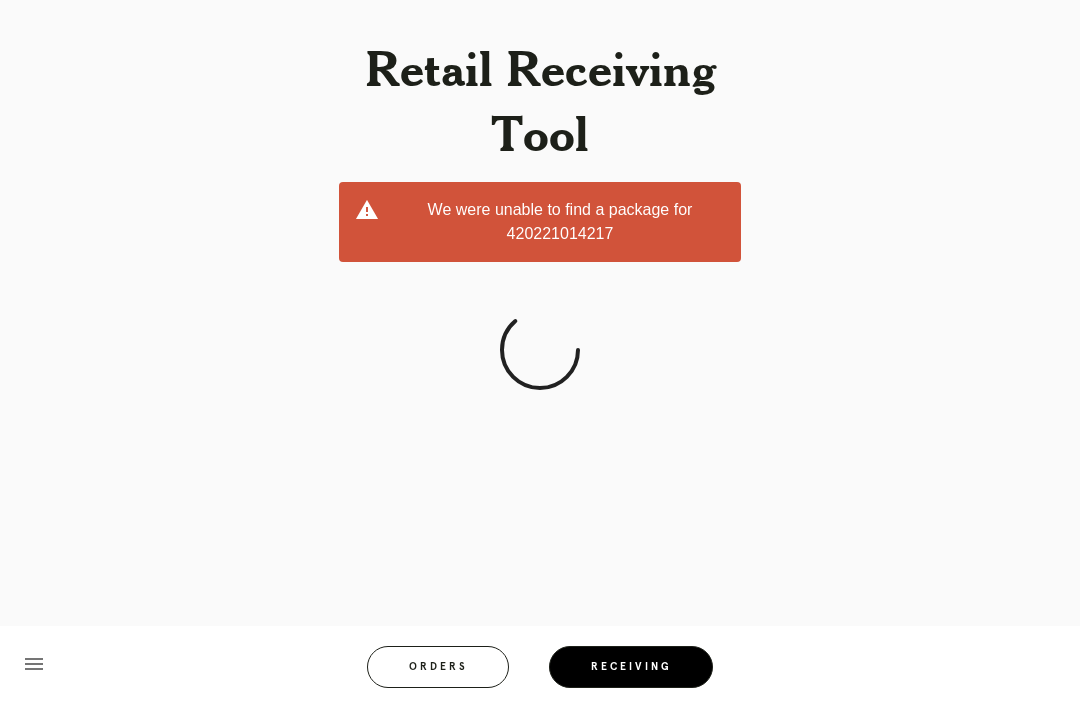 click on "Receiving" at bounding box center [631, 667] 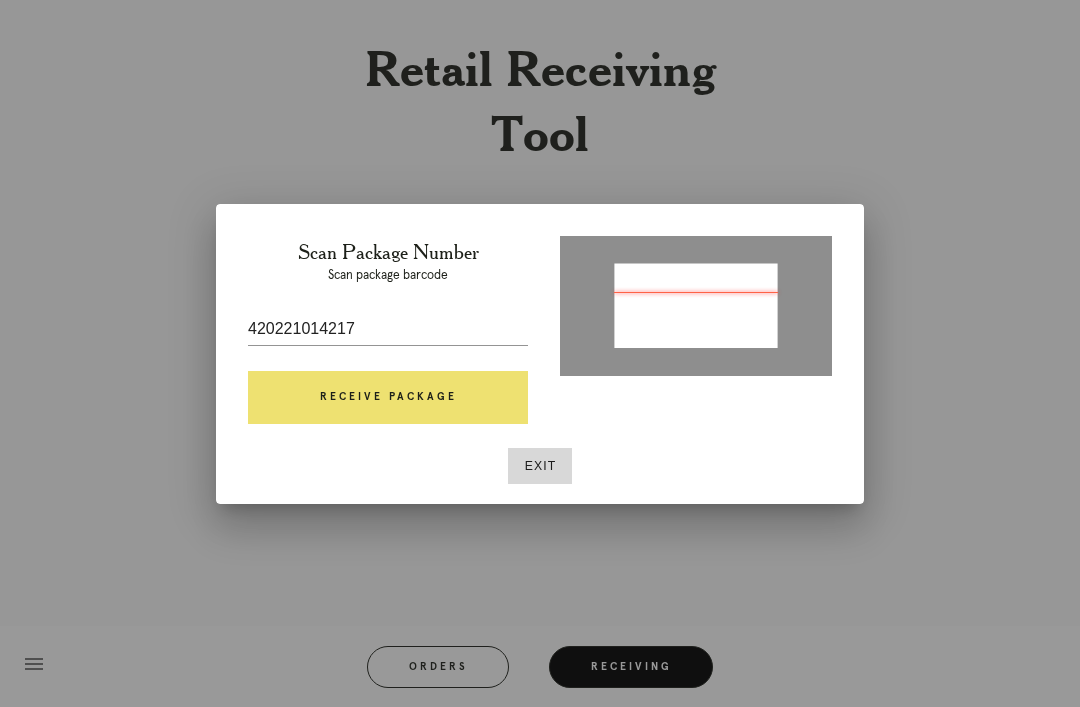 type on "1ZE3628K0321642206" 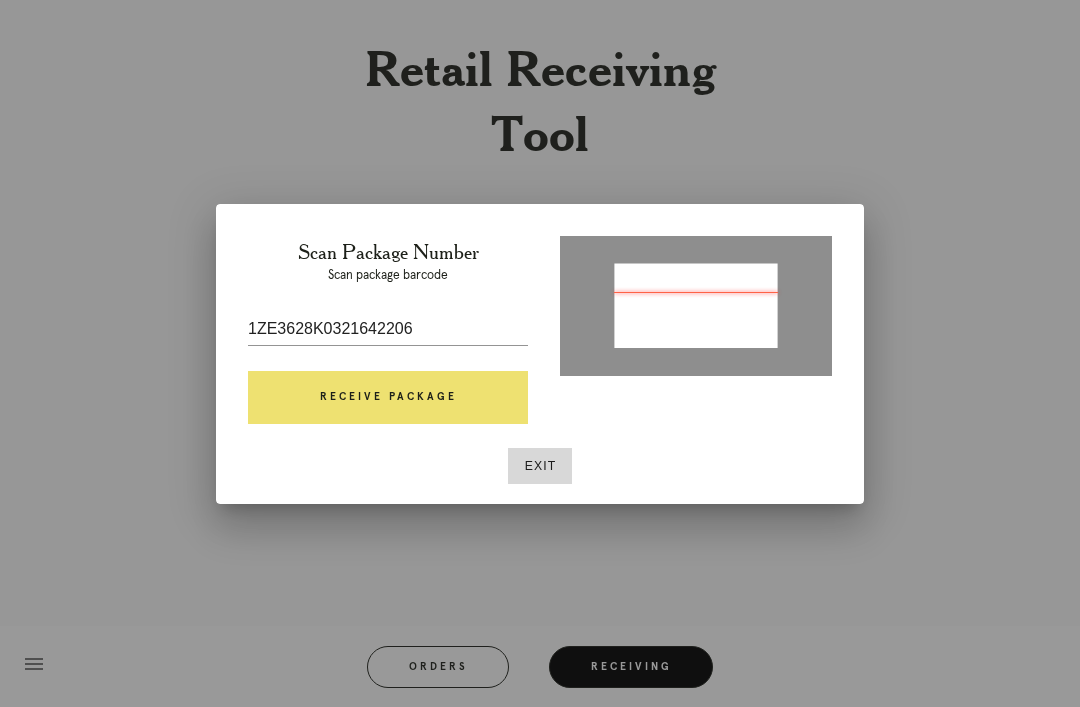 click on "Receive Package" at bounding box center (388, 398) 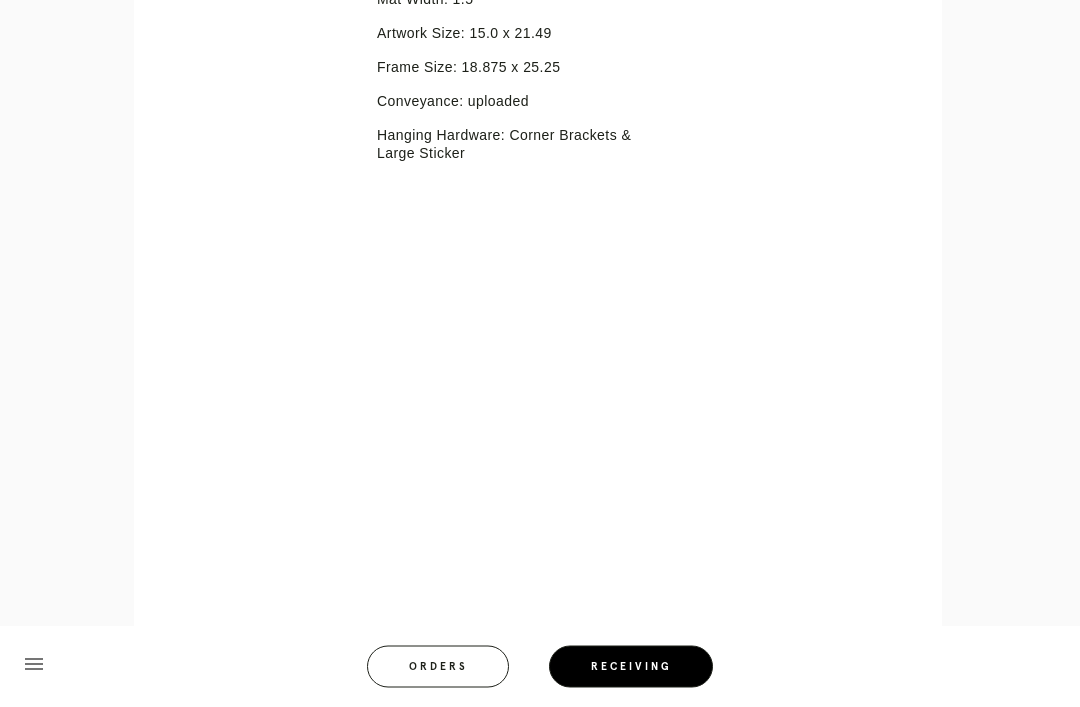 scroll, scrollTop: 818, scrollLeft: 0, axis: vertical 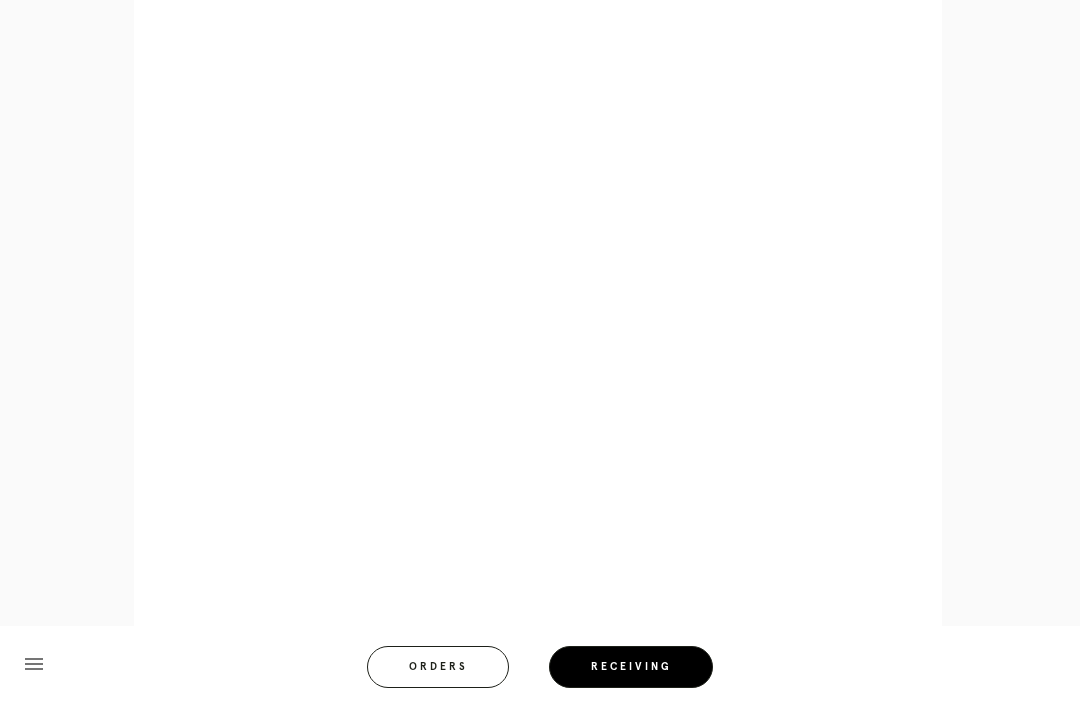 click on "menu
Orders
Receiving
Logged in as:   [PERSON_NAME][EMAIL_ADDRESS][DOMAIN_NAME]   [PERSON_NAME]
Logout" at bounding box center [540, 673] 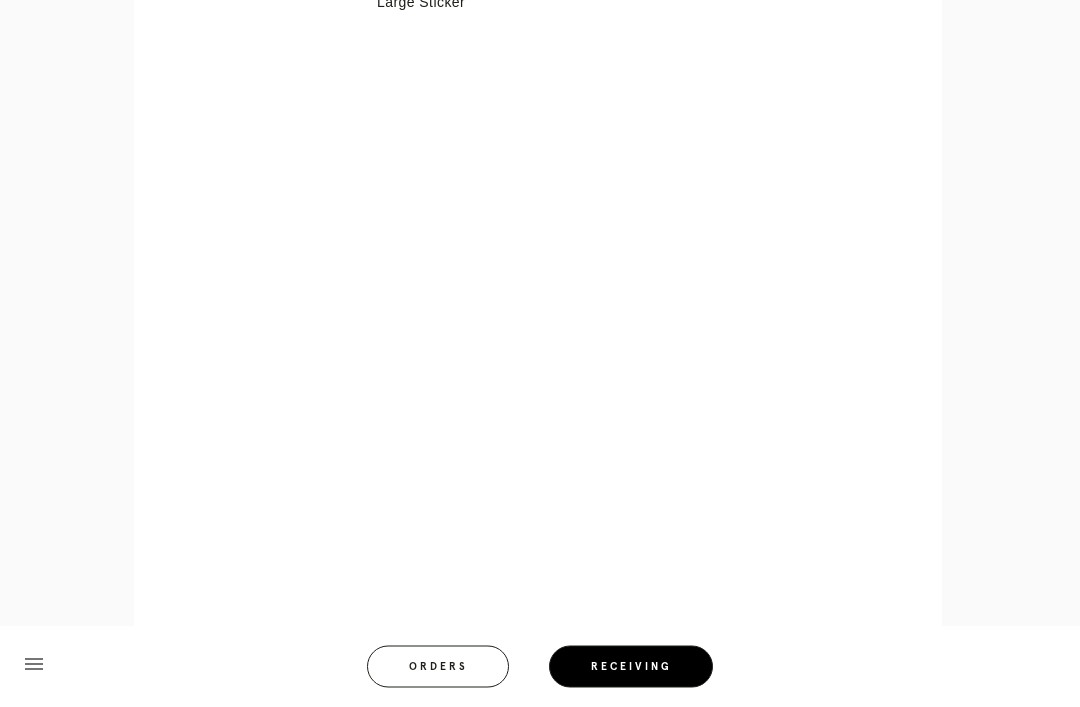scroll, scrollTop: 756, scrollLeft: 0, axis: vertical 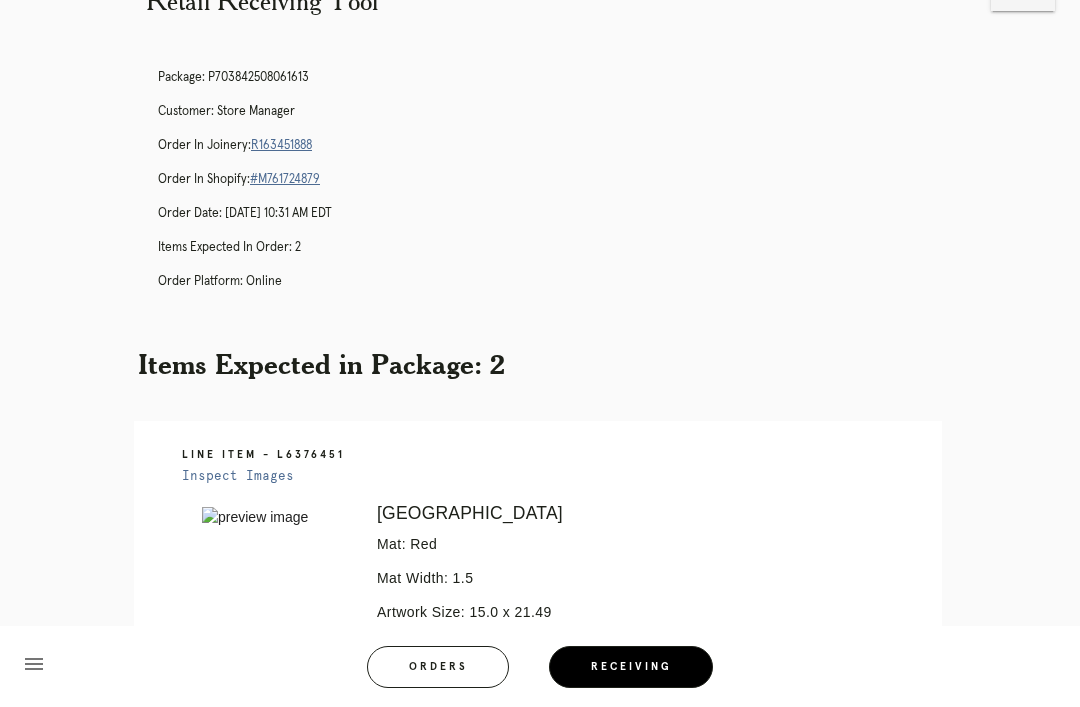 click on "Package: P703842508061613   Customer: Store Manager
Order in Joinery:
R163451888
Order in Shopify:
#M761724879
Order Date:
[DATE] 10:31 AM EDT
Items Expected in Order: 2   Order Platform: online" at bounding box center [560, 188] 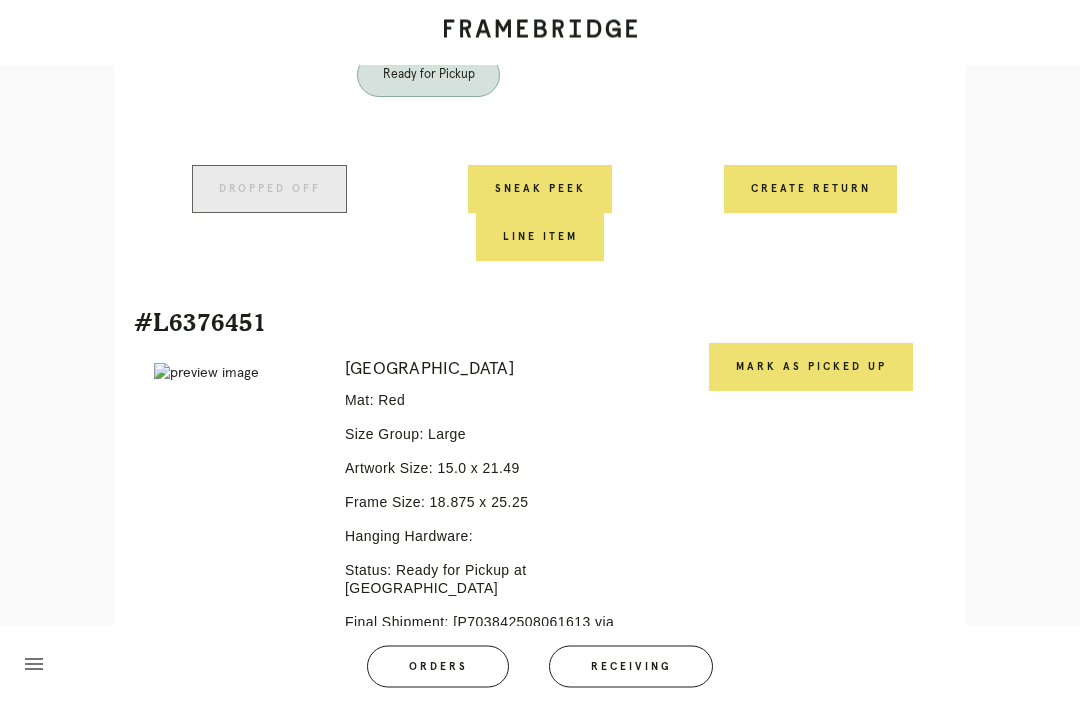 scroll, scrollTop: 865, scrollLeft: 0, axis: vertical 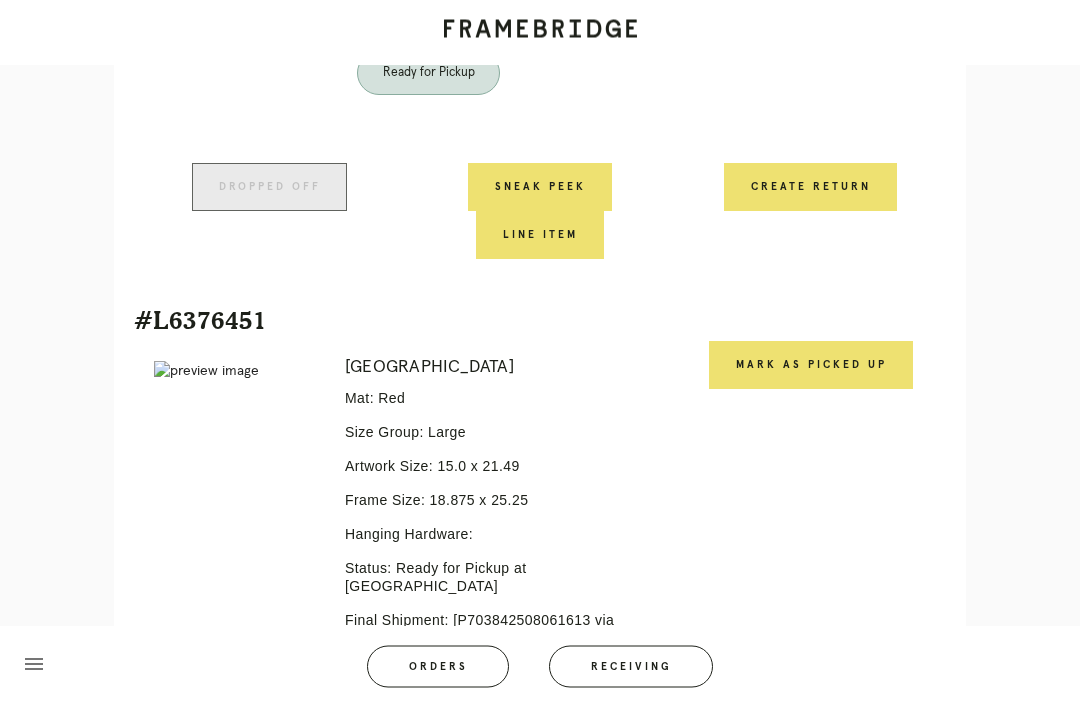 click on "Mark as Picked Up" at bounding box center (811, 366) 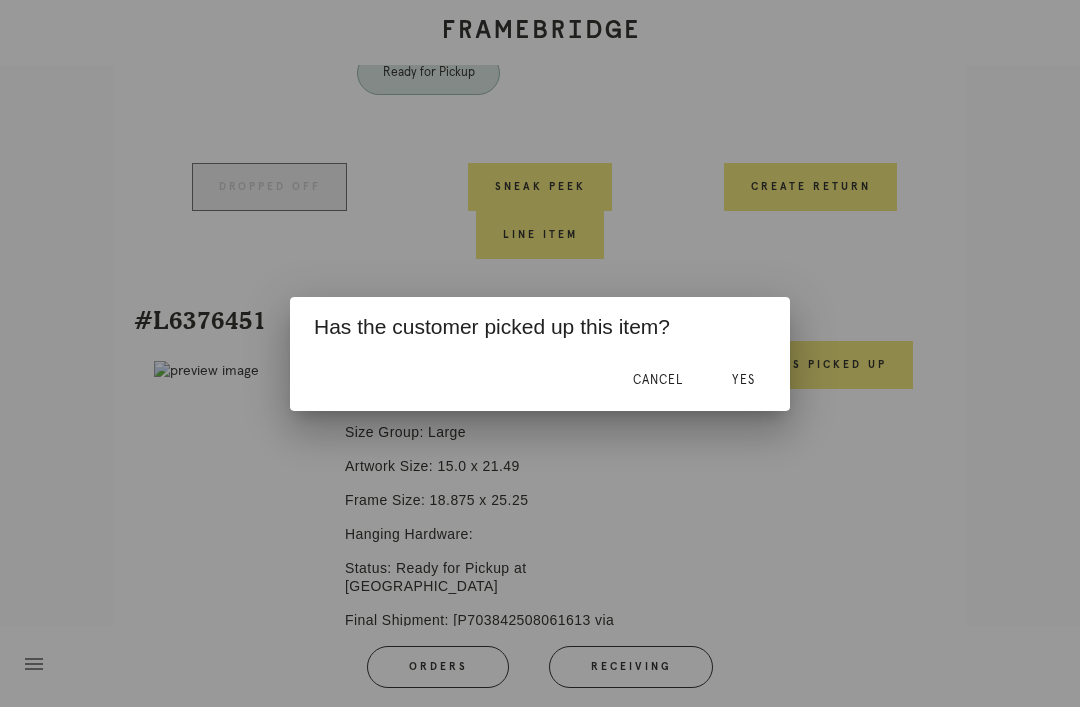 click on "Yes" at bounding box center (743, 380) 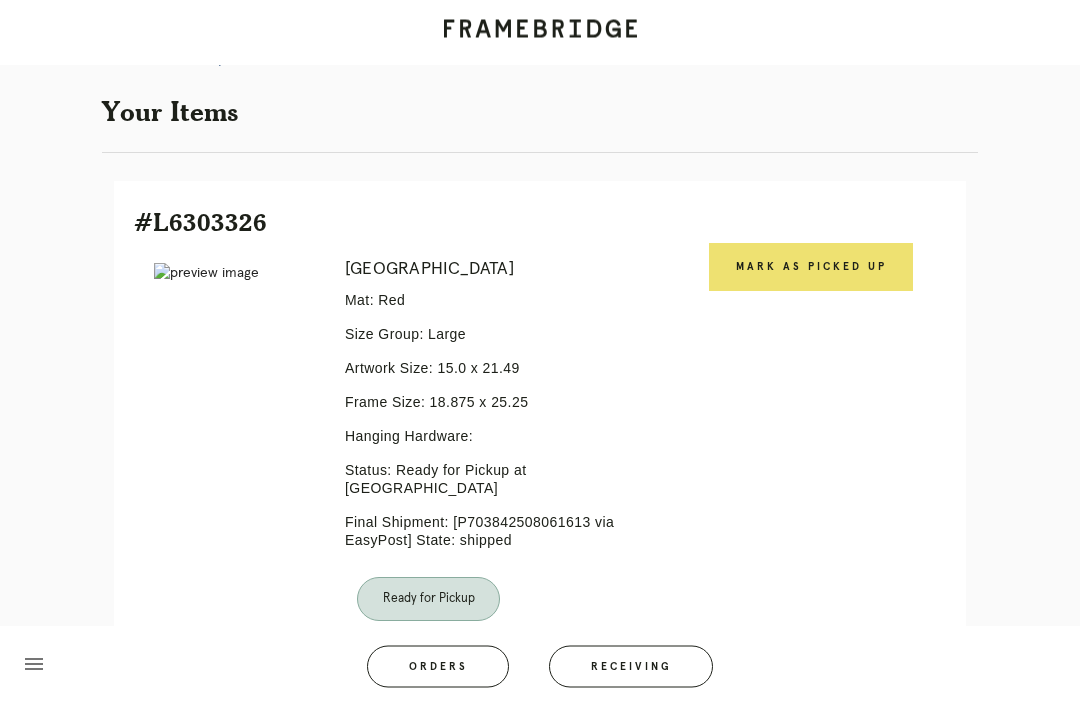 click on "Mark as Picked Up" at bounding box center [811, 268] 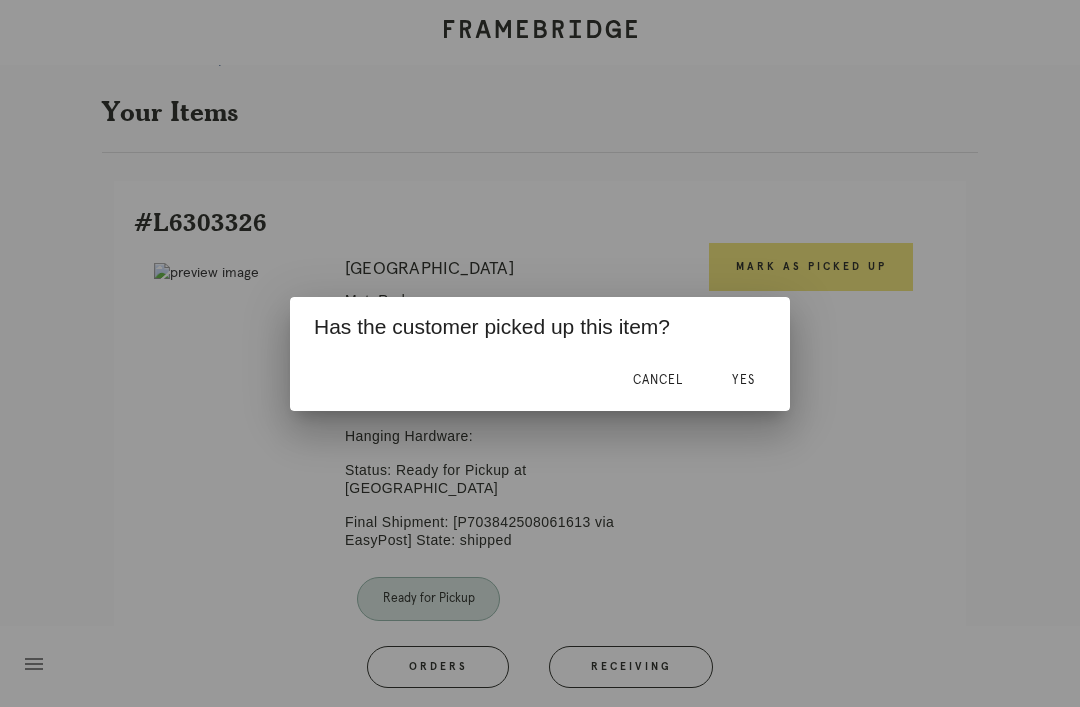 click on "Yes" at bounding box center [743, 381] 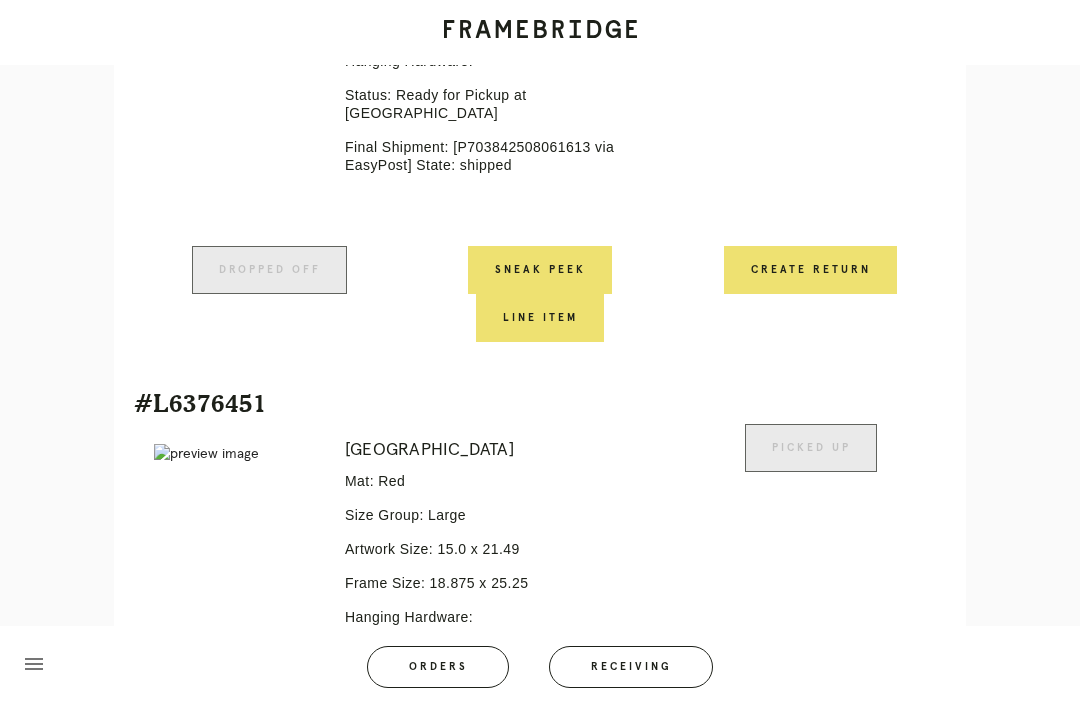 scroll, scrollTop: 957, scrollLeft: 0, axis: vertical 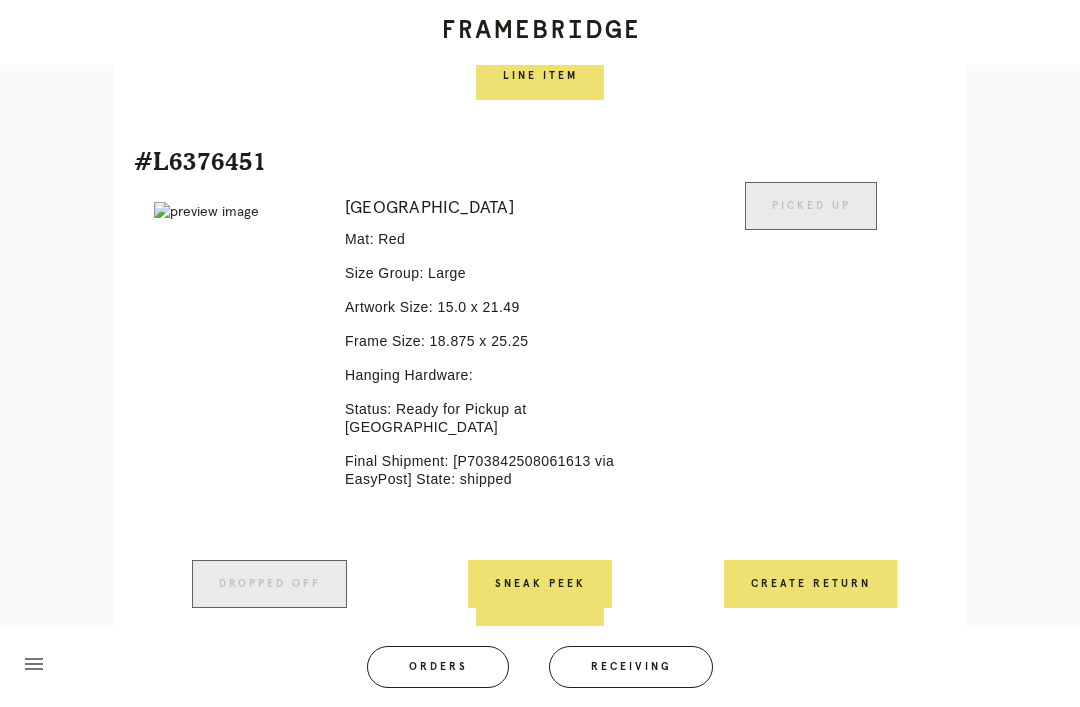 click on "Receiving" at bounding box center (631, 667) 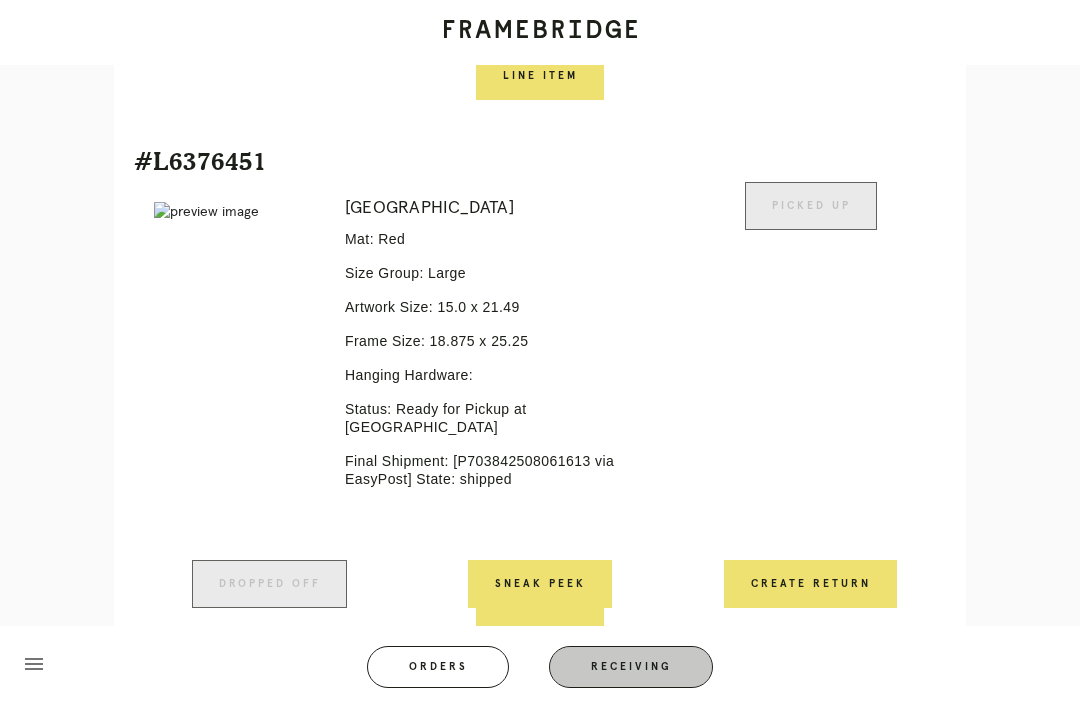 scroll, scrollTop: 0, scrollLeft: 0, axis: both 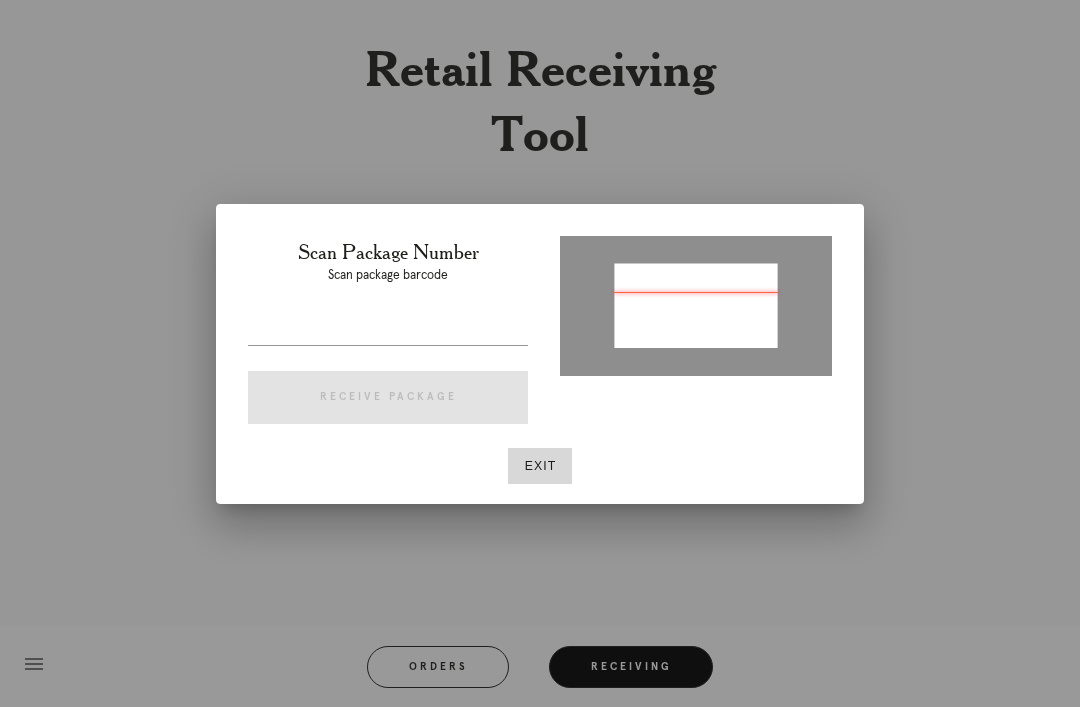 type on "1ZE3628K0304533900" 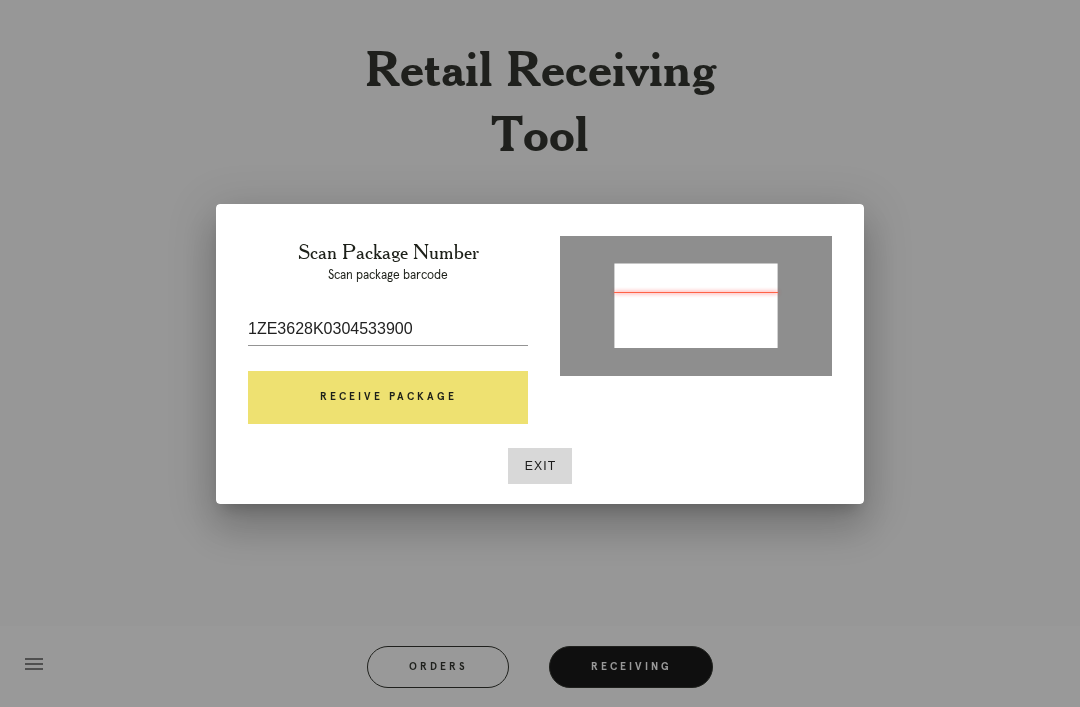 click on "Receive Package" at bounding box center [388, 398] 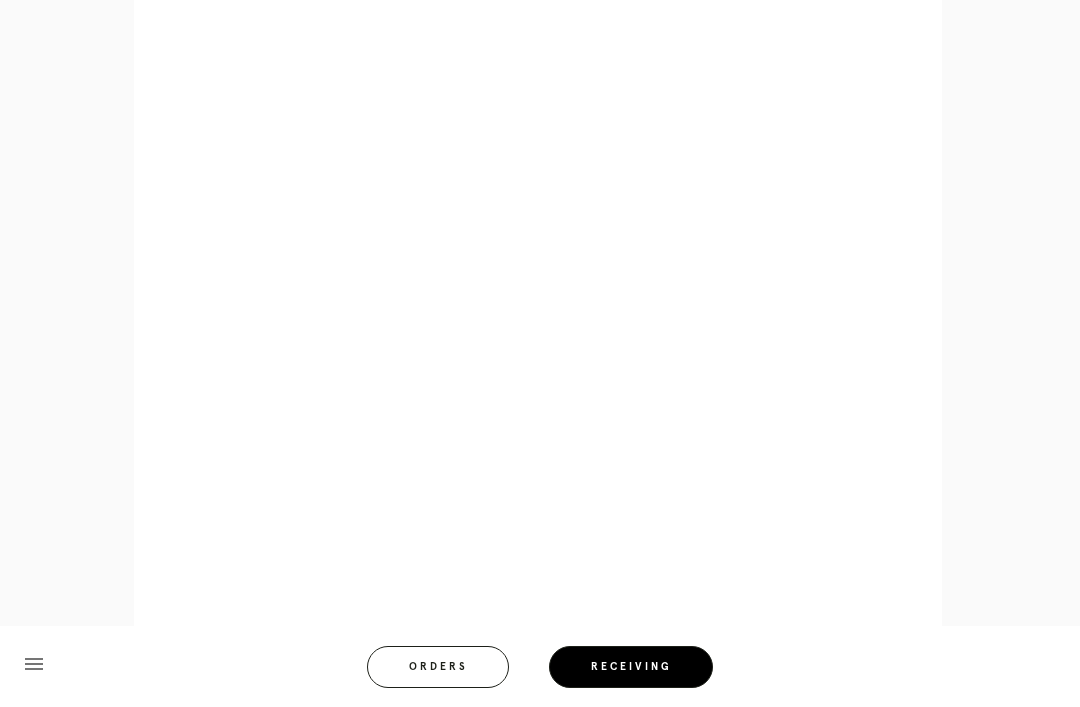 scroll, scrollTop: 858, scrollLeft: 0, axis: vertical 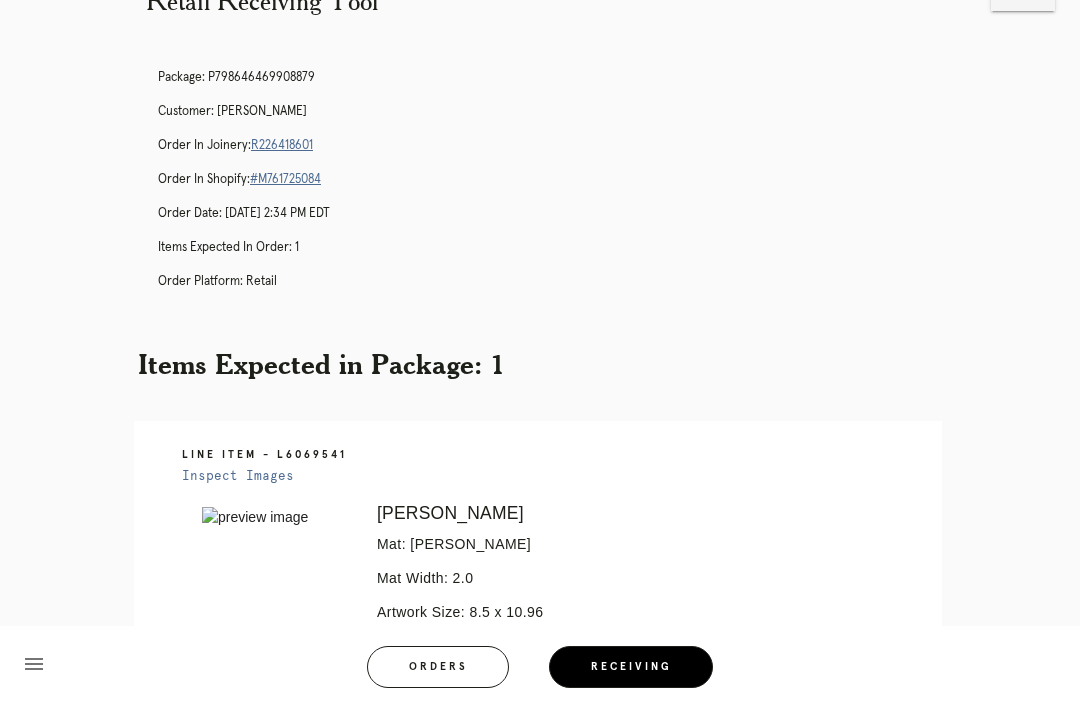 click on "Orders" at bounding box center [438, 667] 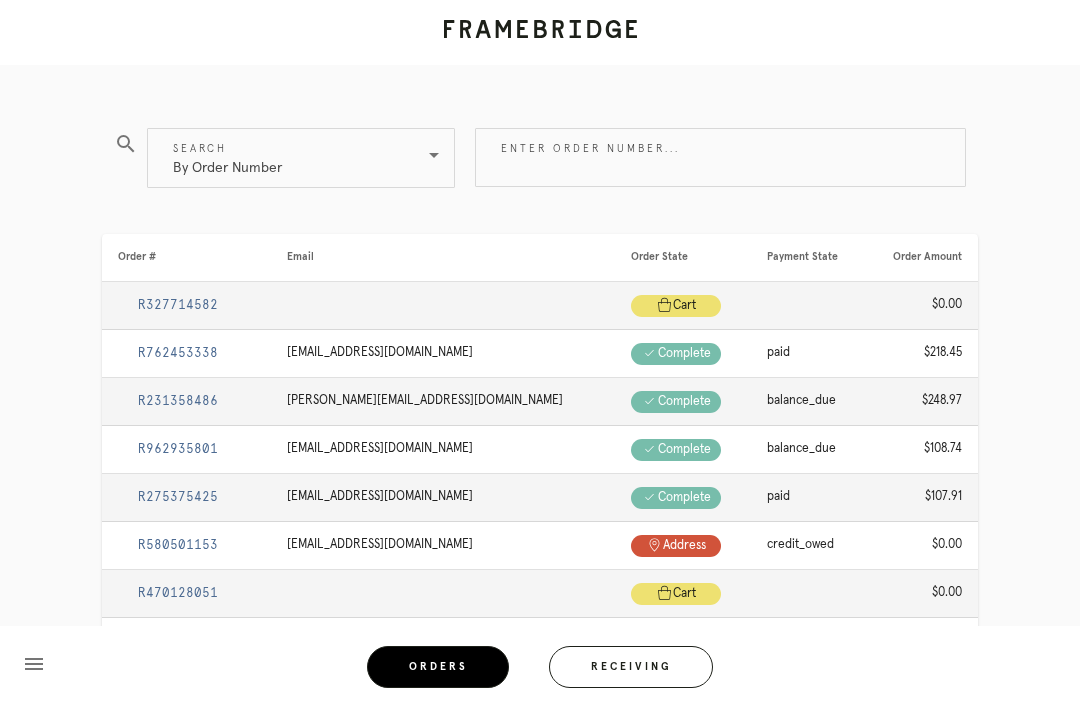 click on "Receiving" at bounding box center (631, 667) 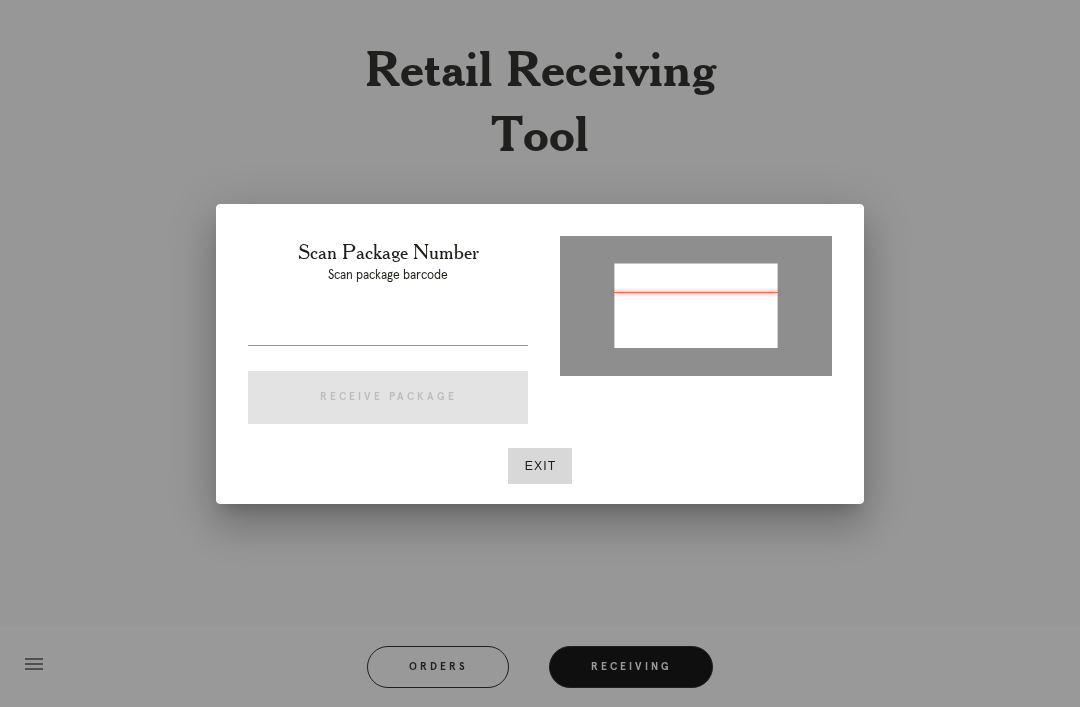 type on "P674354145539800" 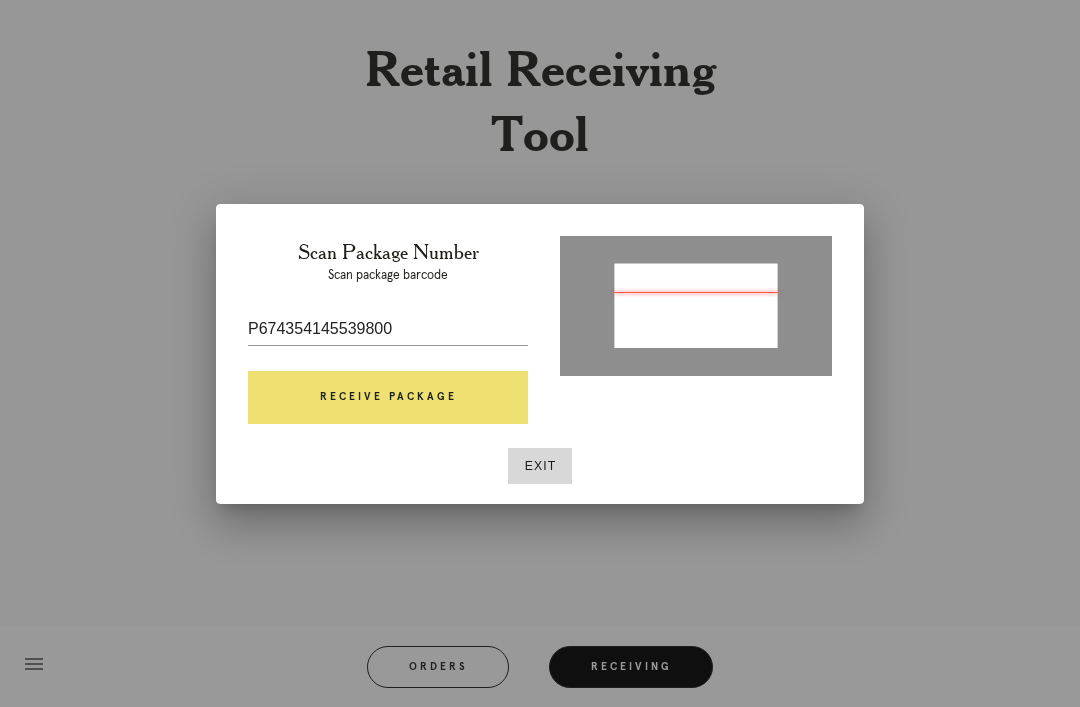 click on "Receive Package" at bounding box center (388, 398) 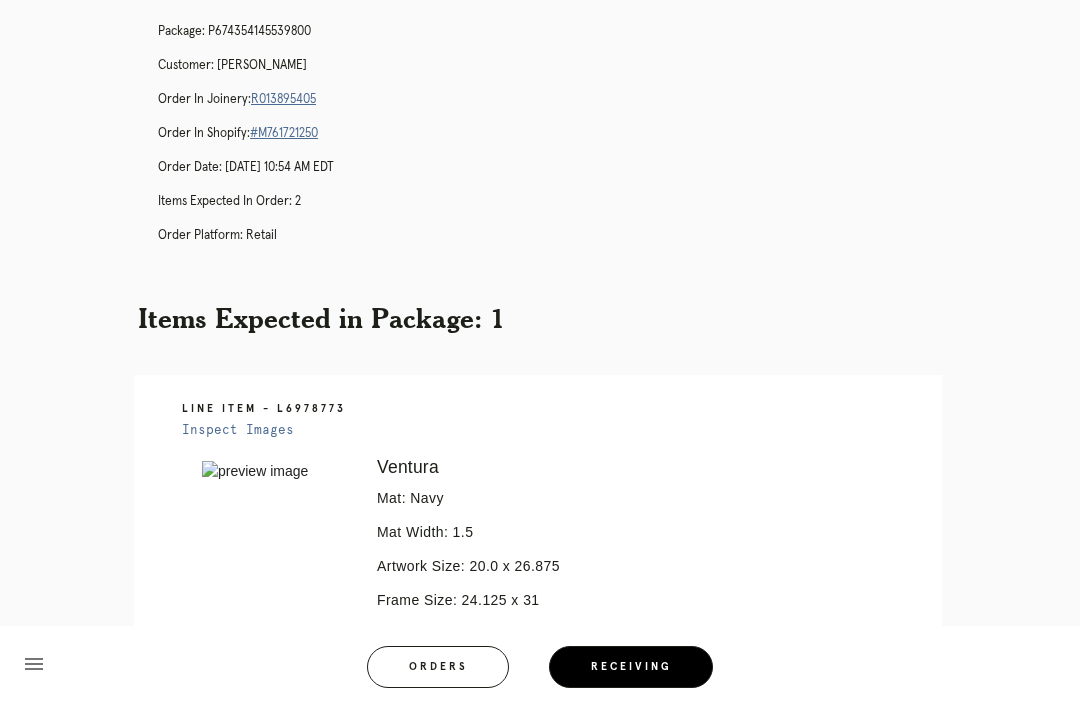 scroll, scrollTop: 108, scrollLeft: 0, axis: vertical 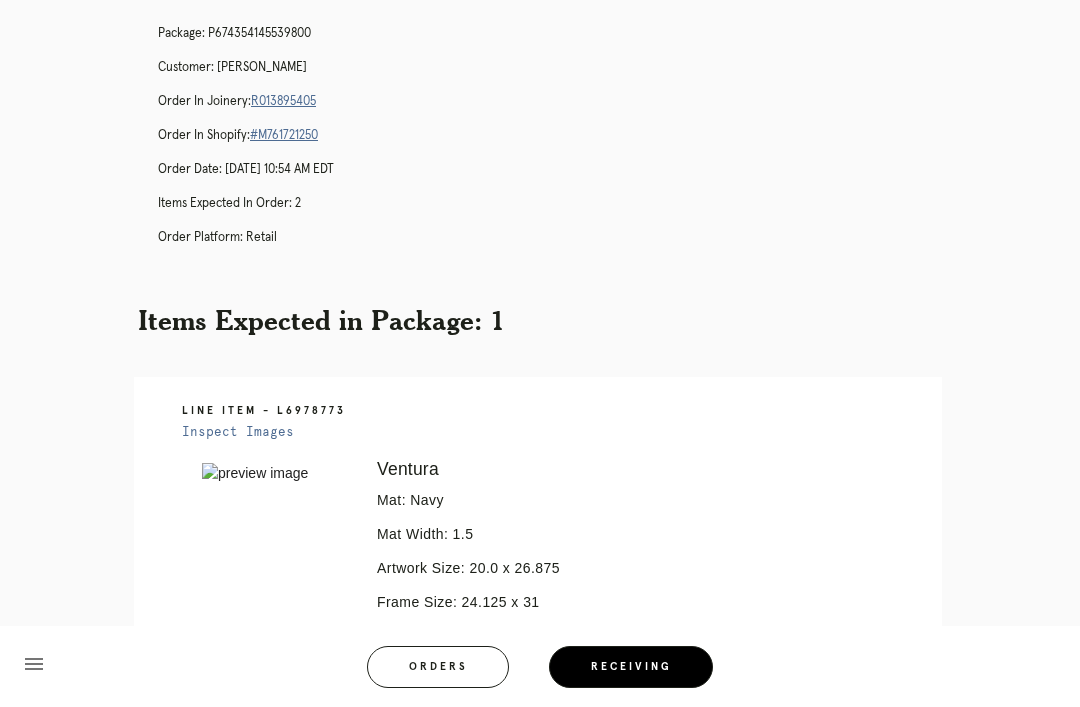 click on "R013895405" at bounding box center (283, 101) 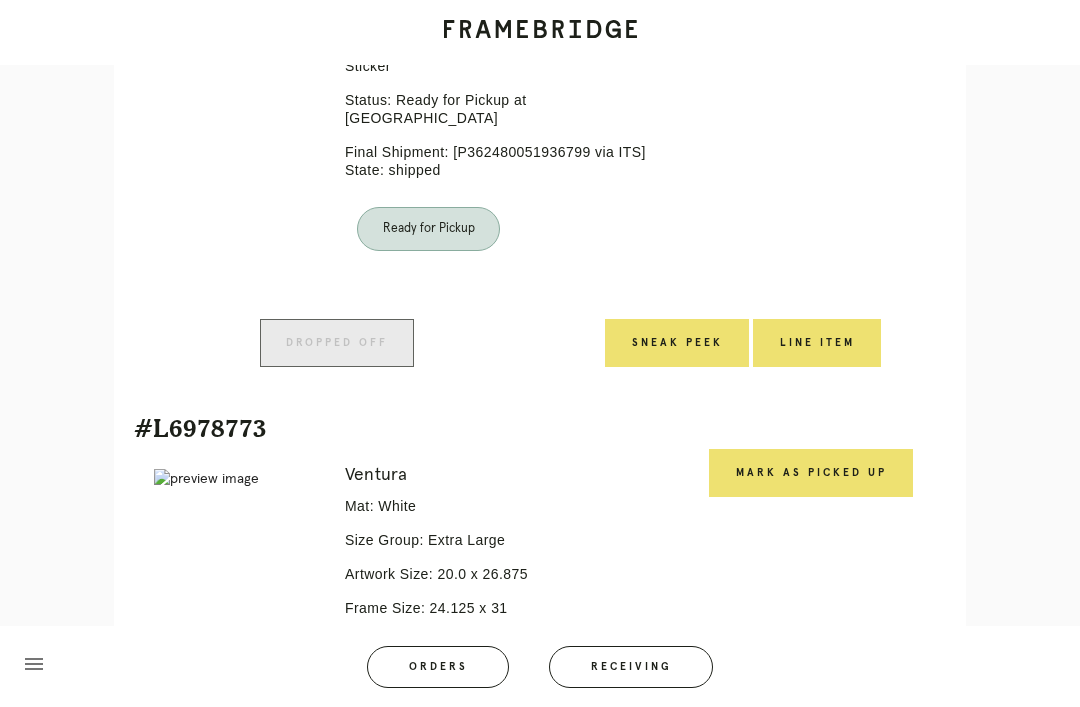 scroll, scrollTop: 741, scrollLeft: 0, axis: vertical 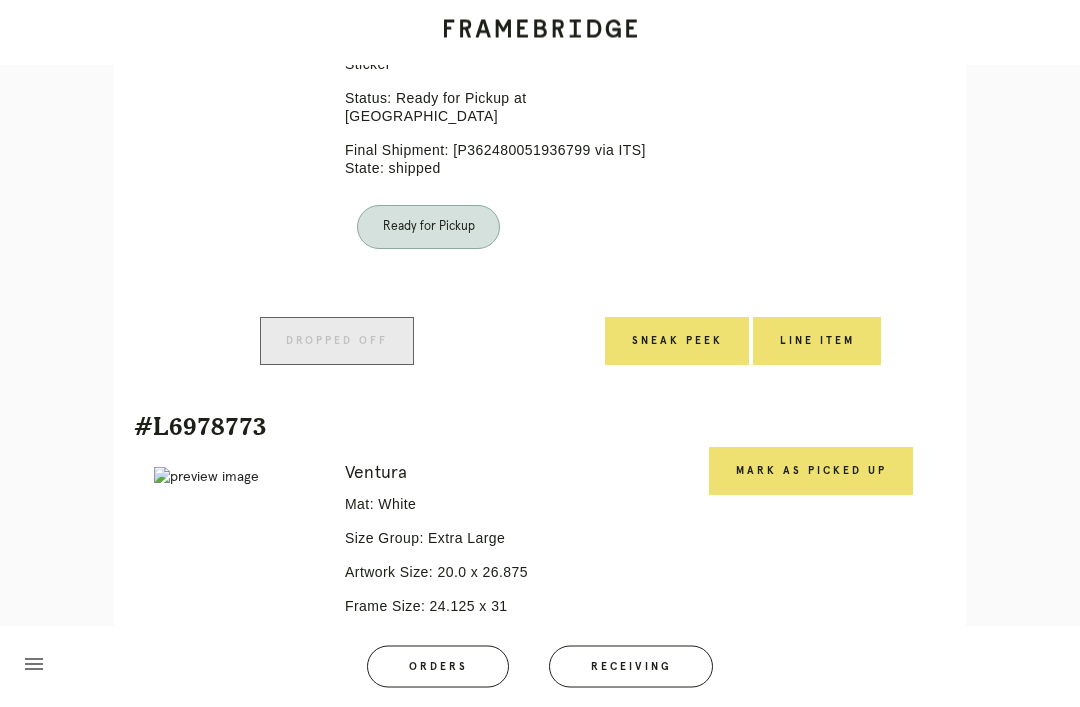 click on "Mark as Picked Up" at bounding box center [811, 472] 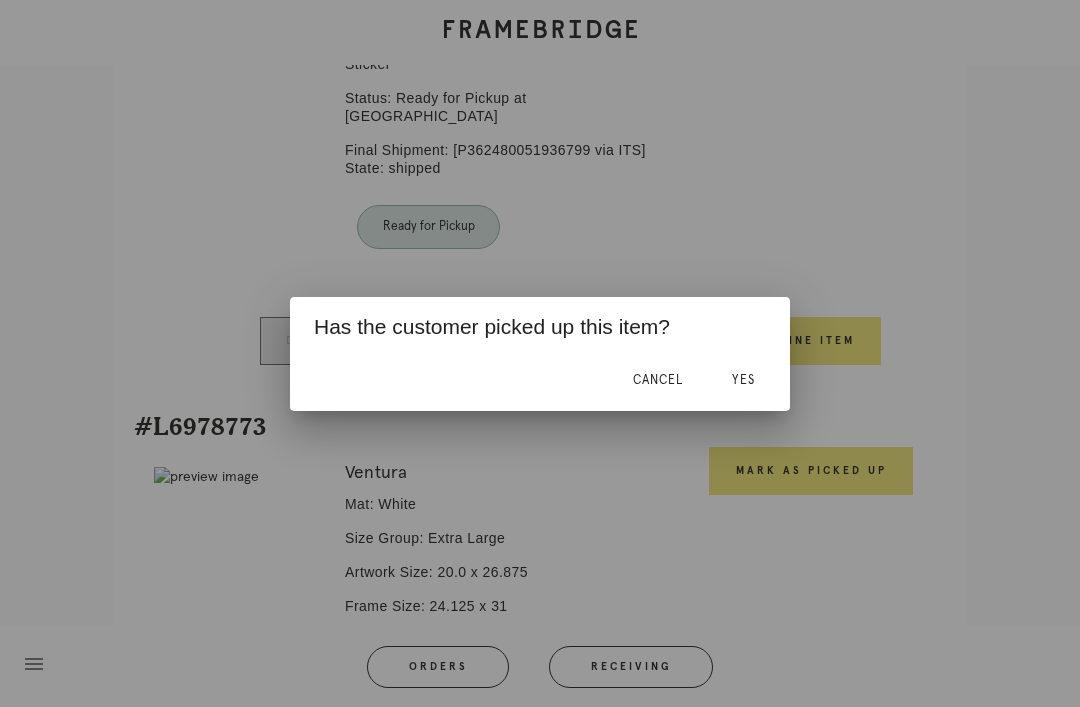 click on "Yes" at bounding box center (743, 380) 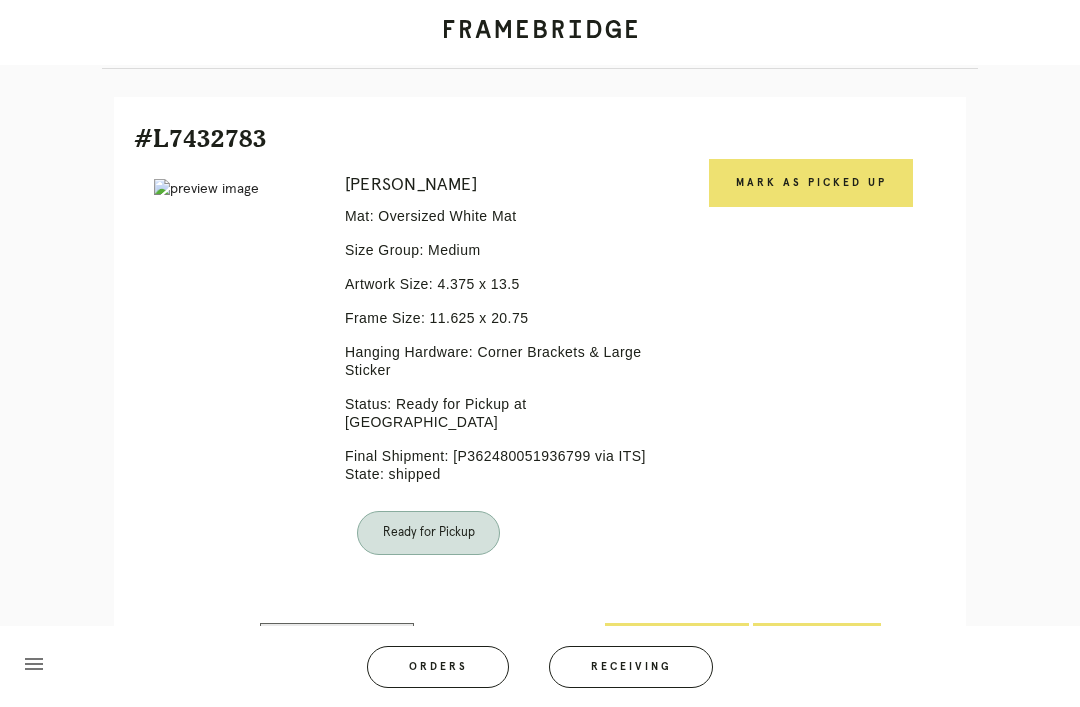 scroll, scrollTop: 413, scrollLeft: 0, axis: vertical 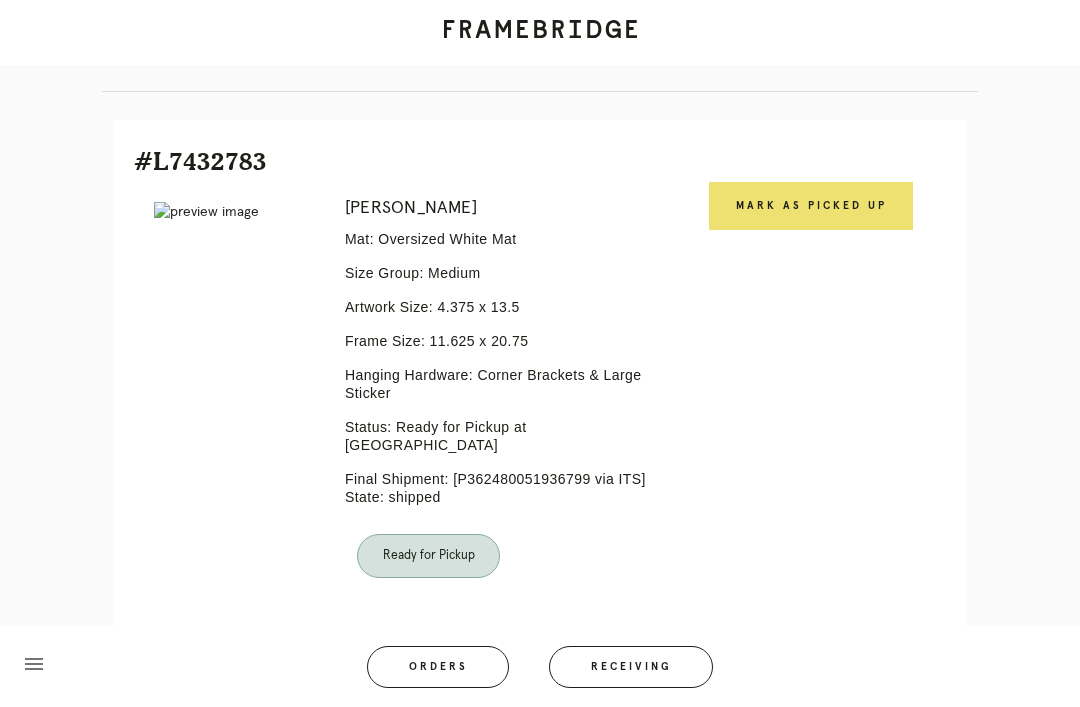 click on "Mark as Picked Up" at bounding box center (811, 206) 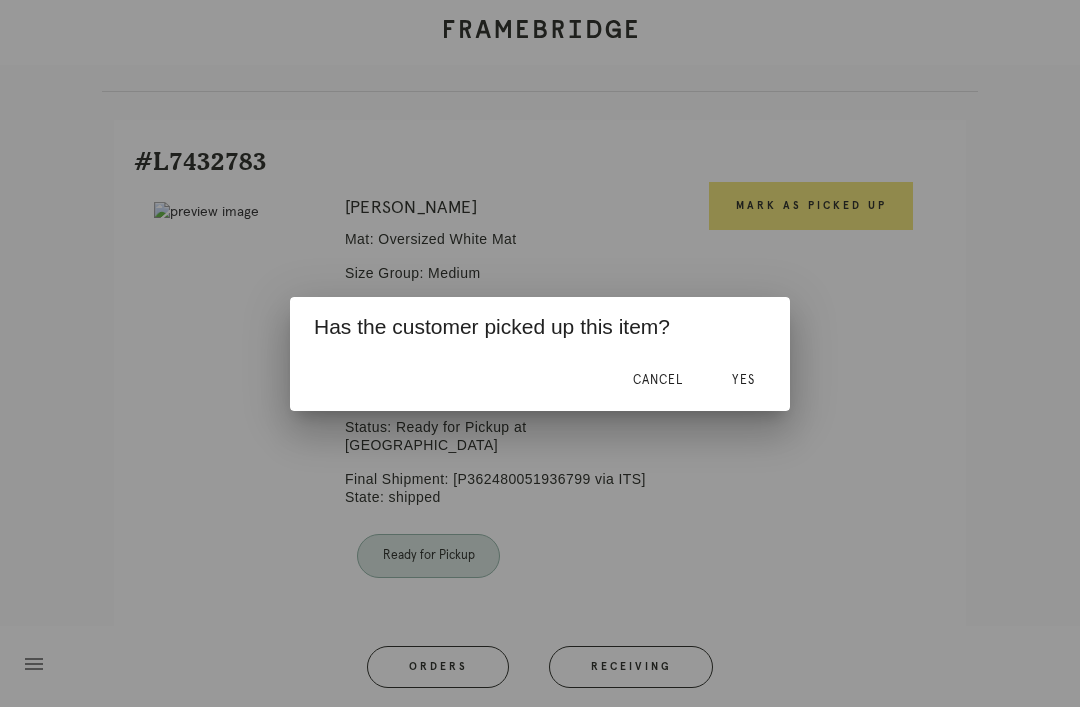 click on "Yes" at bounding box center (743, 381) 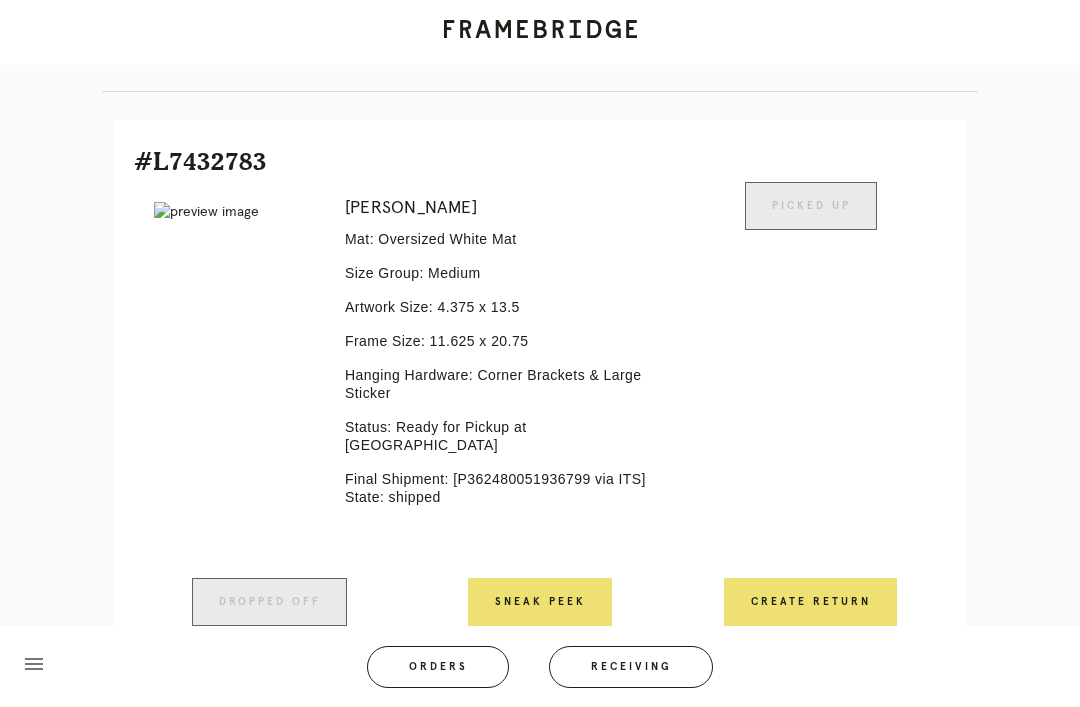 click on "Create Return" at bounding box center (810, 602) 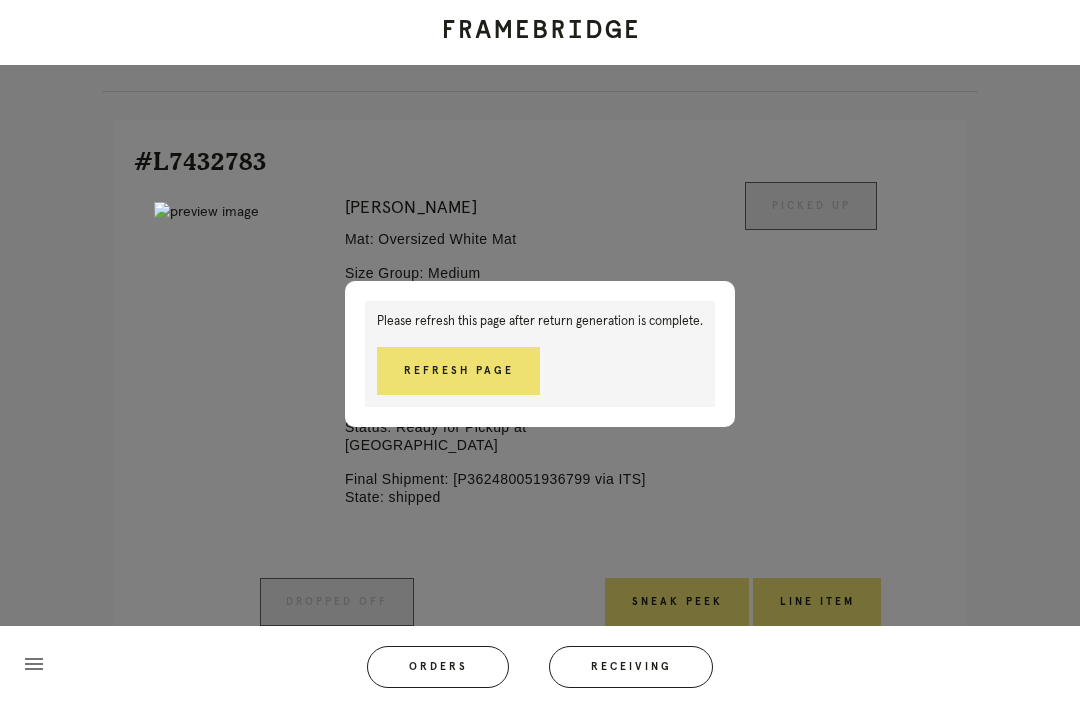 scroll, scrollTop: 445, scrollLeft: 0, axis: vertical 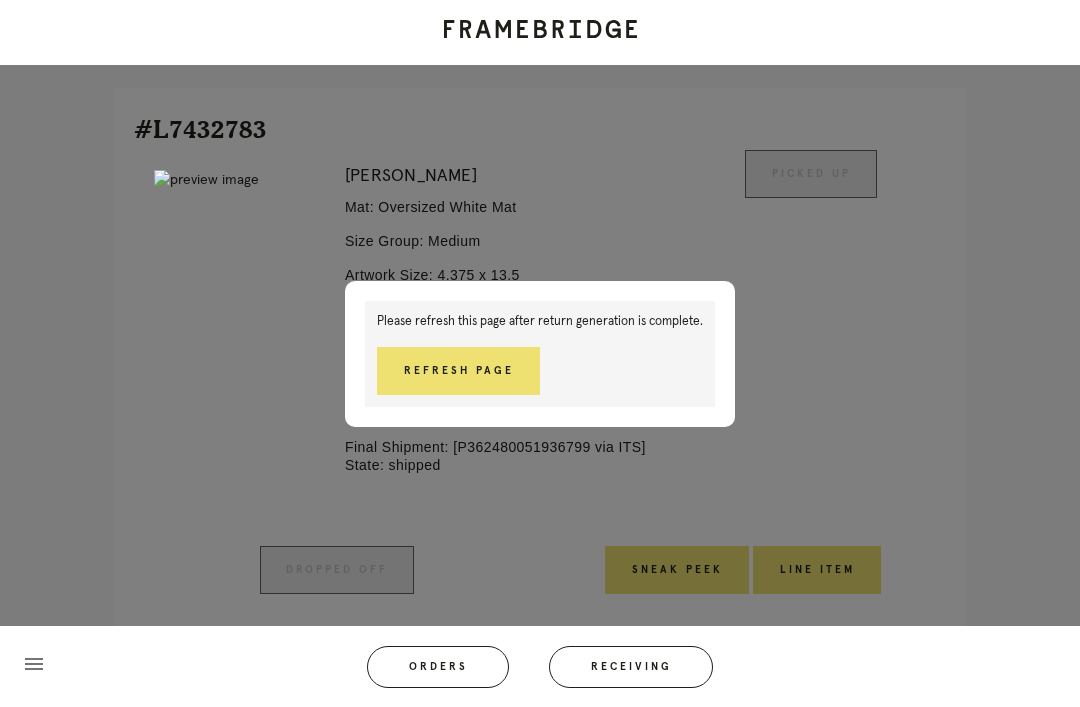 click on "Refresh Page" at bounding box center (458, 371) 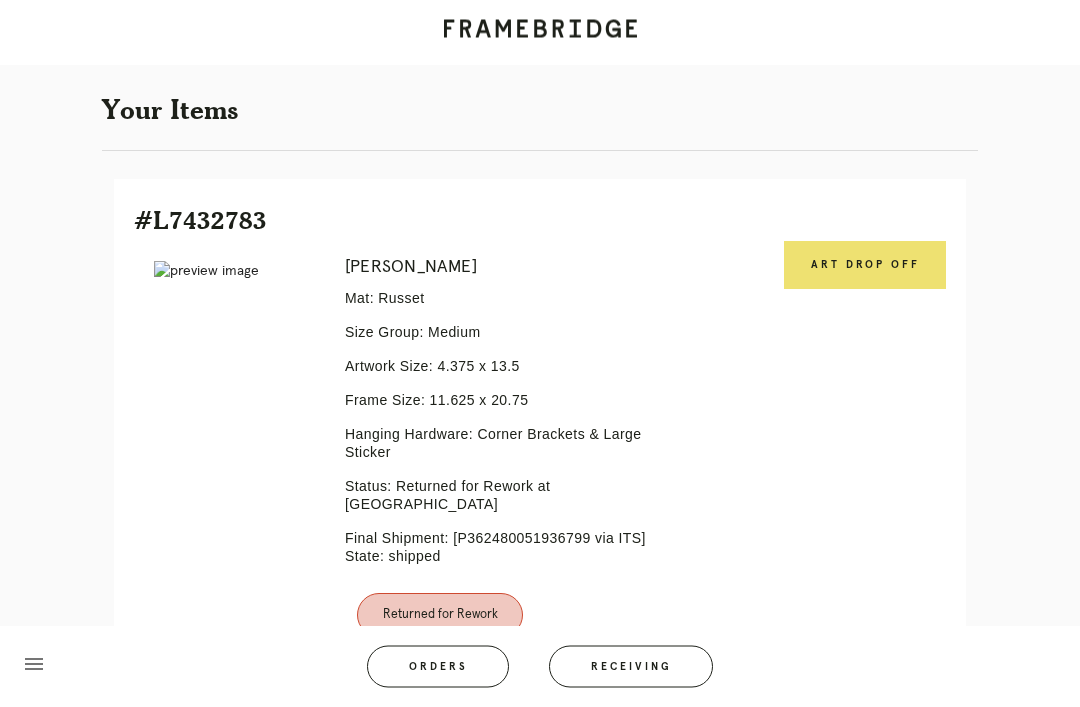 scroll, scrollTop: 348, scrollLeft: 0, axis: vertical 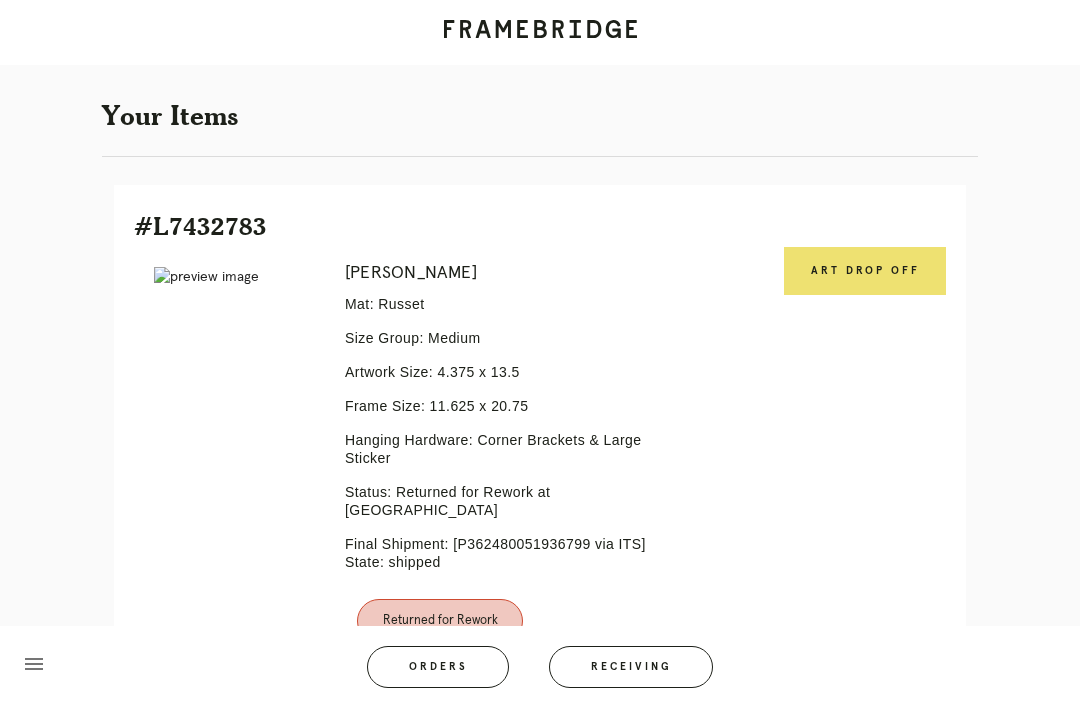click on "Art drop off" at bounding box center [865, 271] 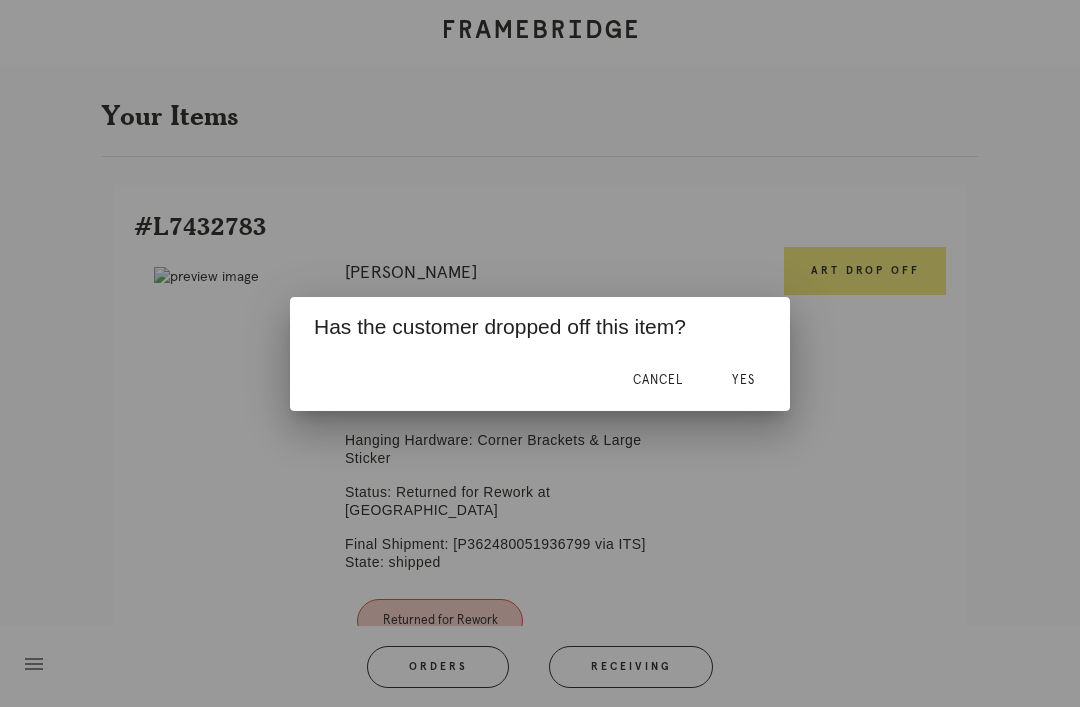 click on "Yes" at bounding box center [743, 381] 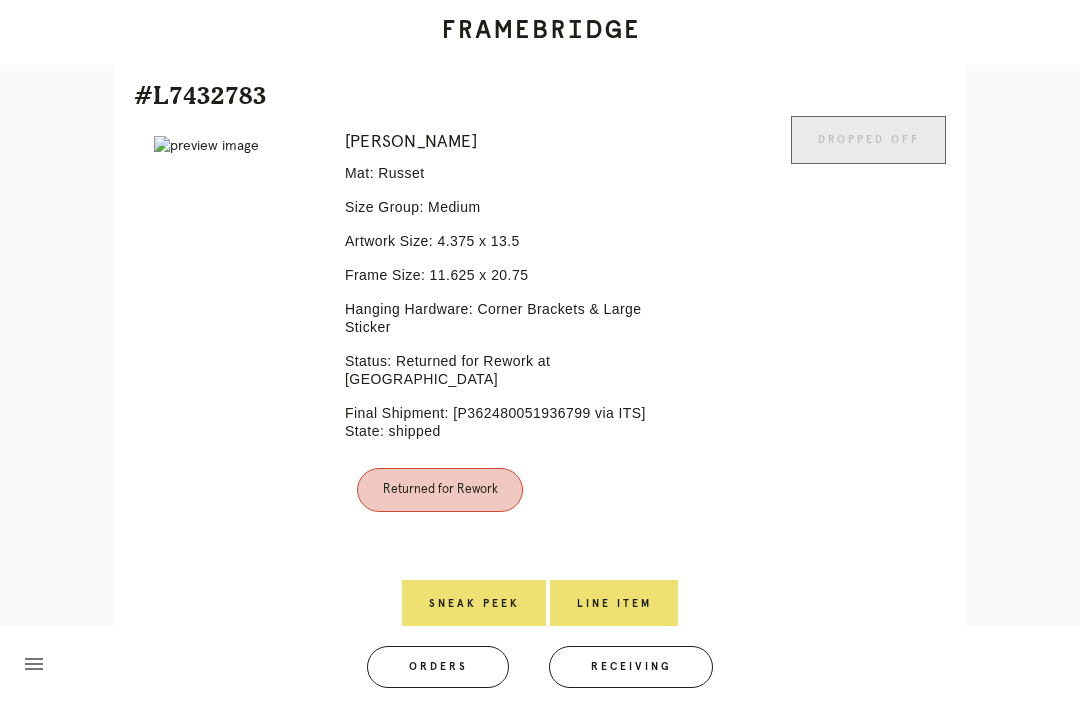 scroll, scrollTop: 480, scrollLeft: 0, axis: vertical 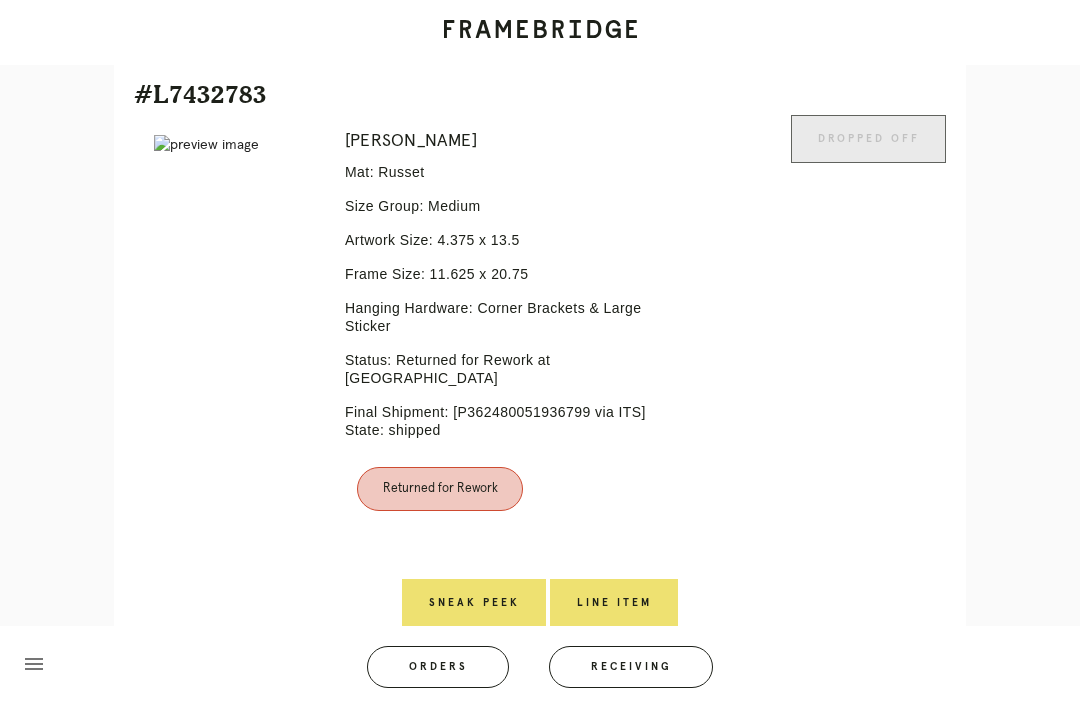 click on "Line Item" at bounding box center (614, 603) 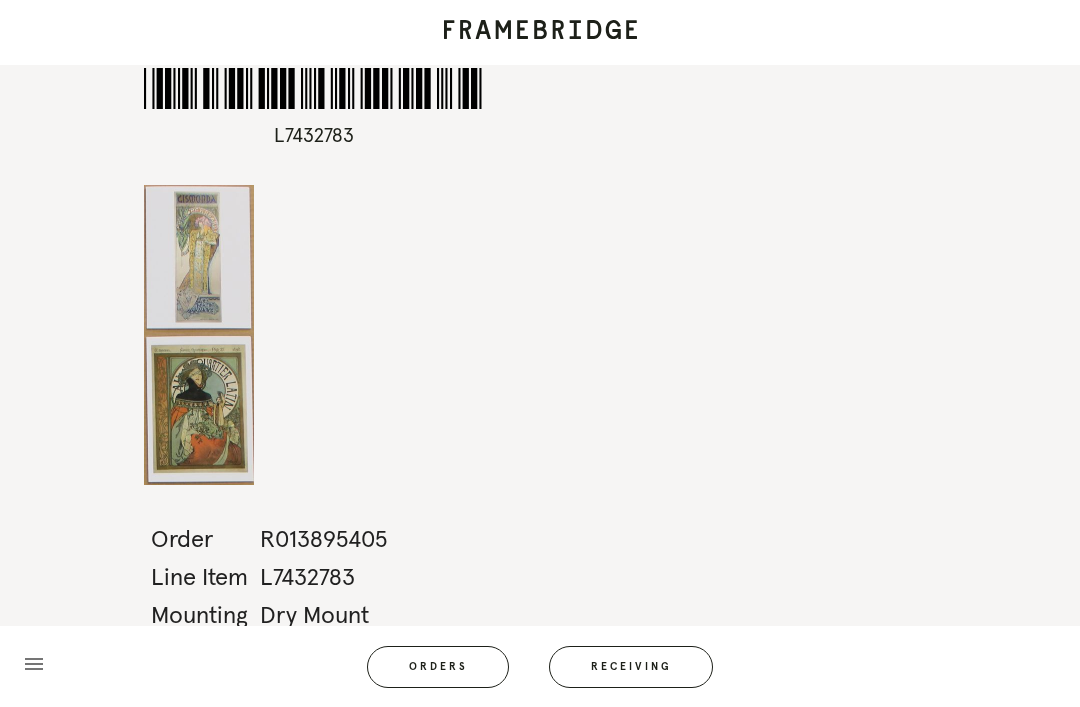 scroll, scrollTop: 64, scrollLeft: 0, axis: vertical 